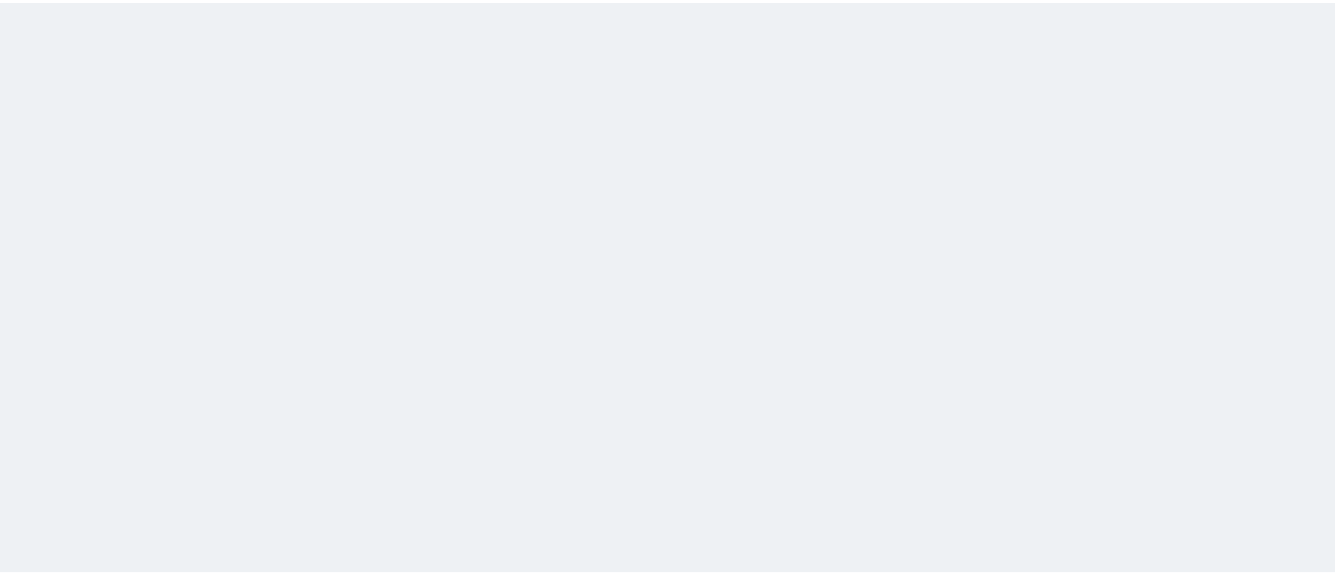 scroll, scrollTop: 0, scrollLeft: 0, axis: both 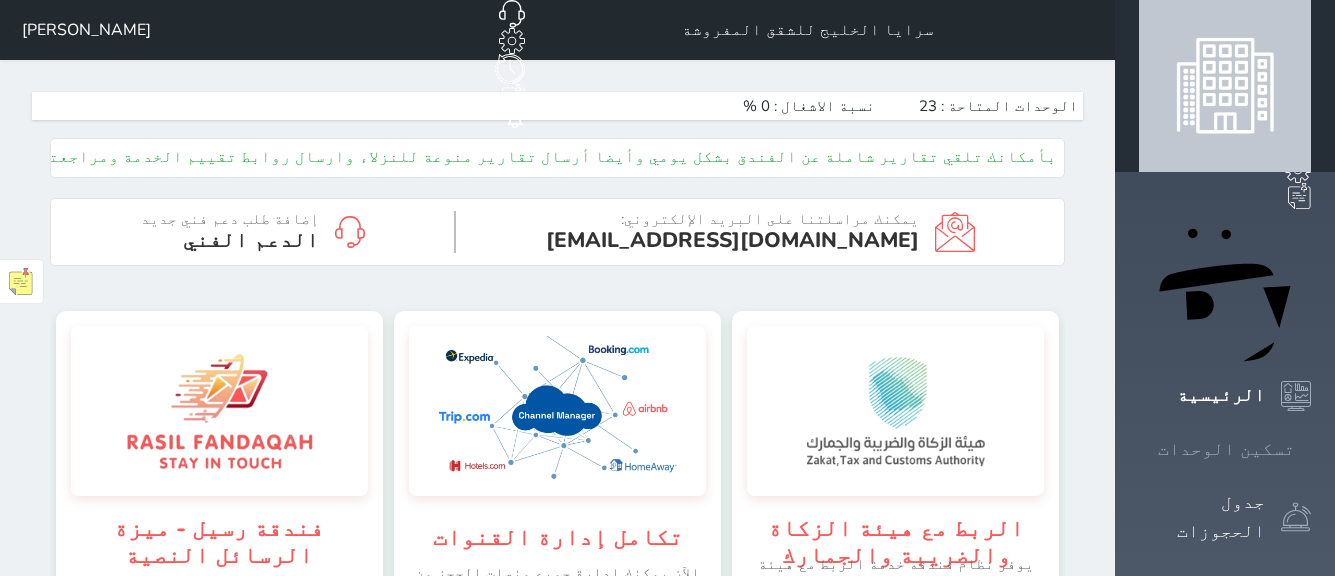 click on "تسكين الوحدات" at bounding box center (1226, 449) 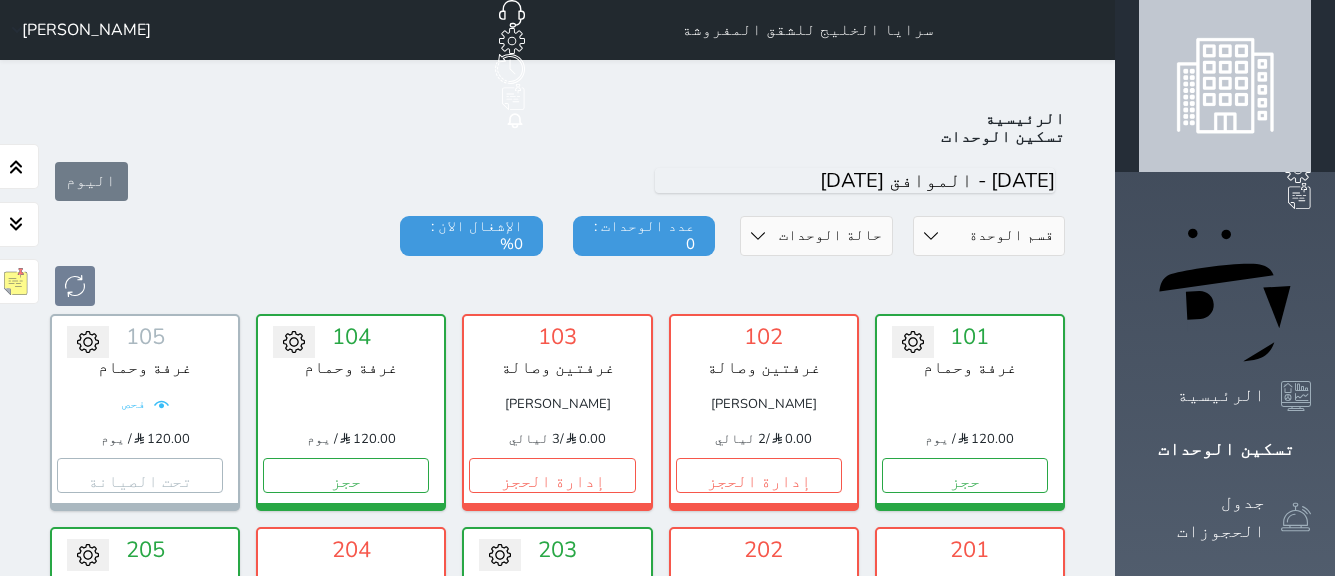 scroll, scrollTop: 78, scrollLeft: 0, axis: vertical 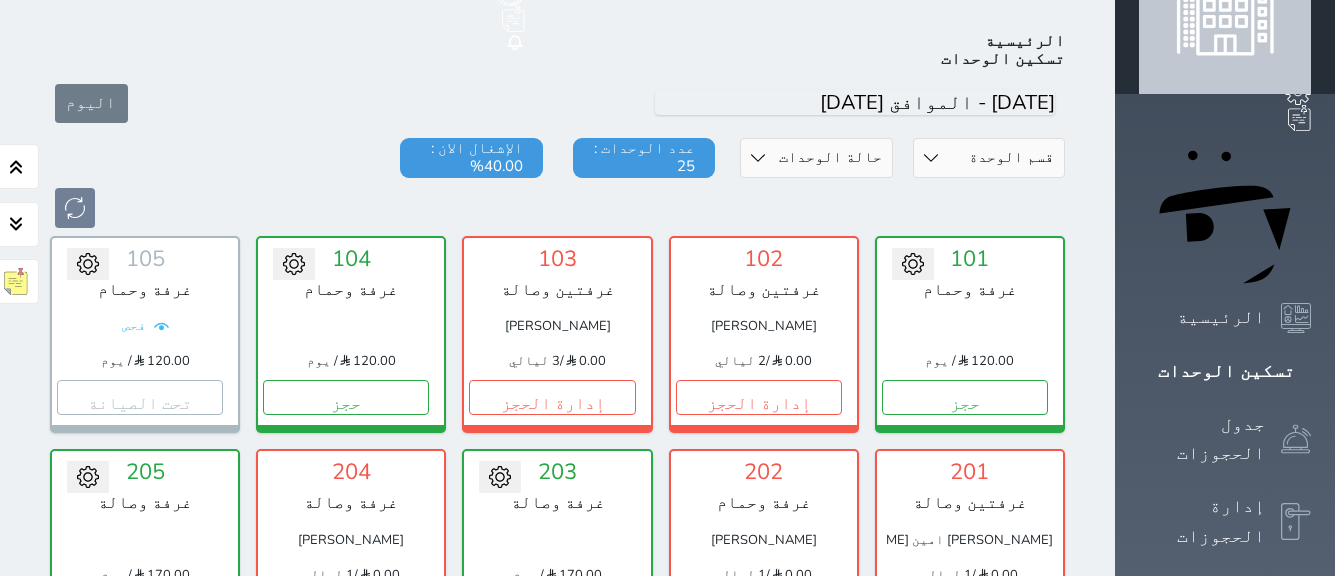 click on "حجز" at bounding box center [140, 611] 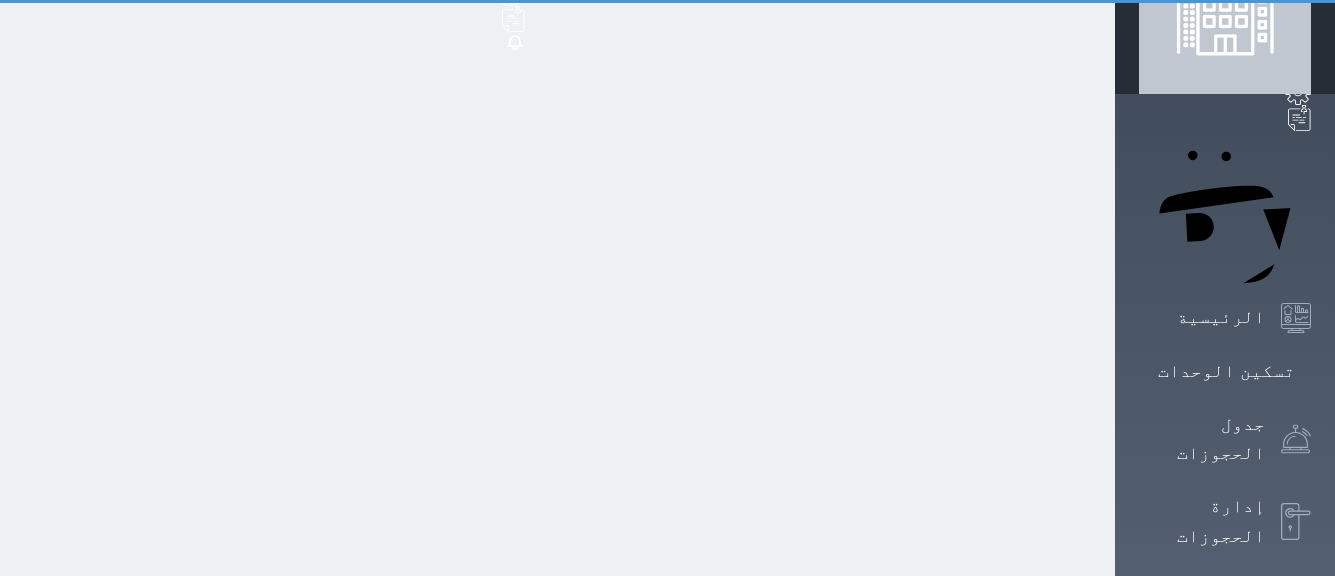 click on "حجز" at bounding box center (140, 611) 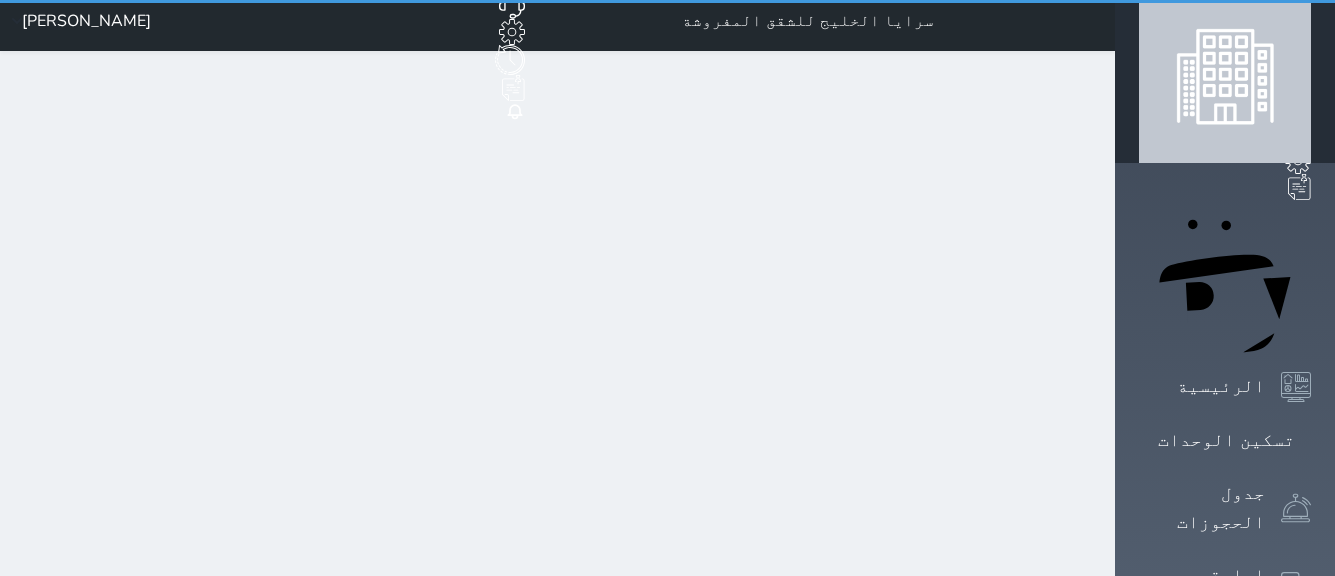 scroll, scrollTop: 0, scrollLeft: 0, axis: both 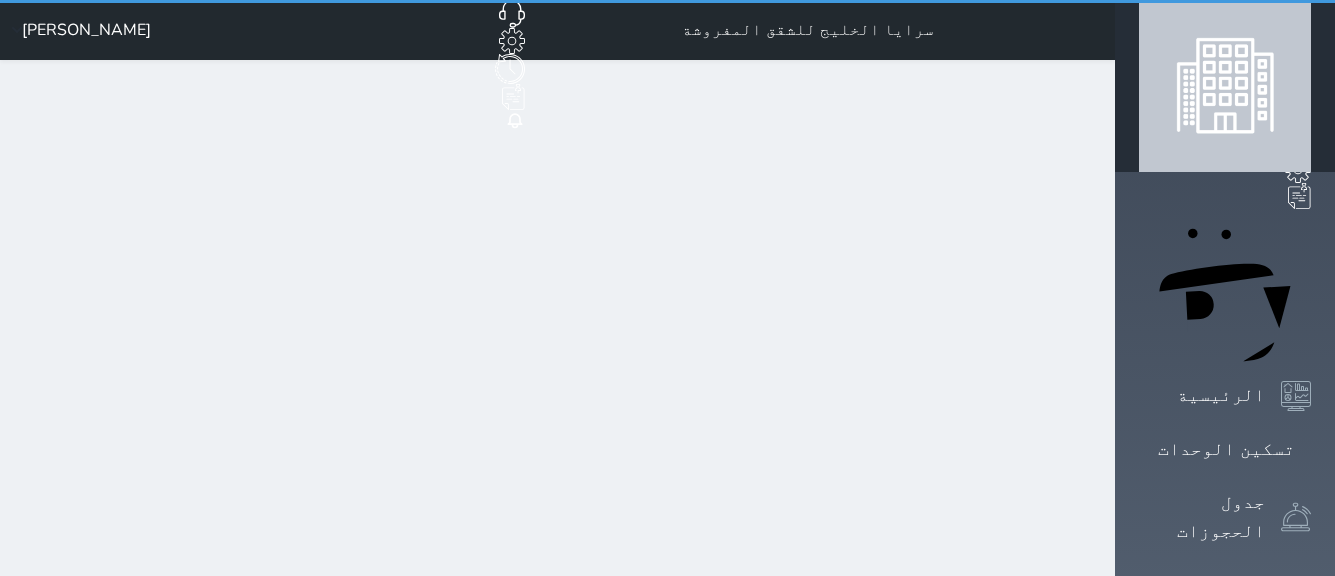 select on "1" 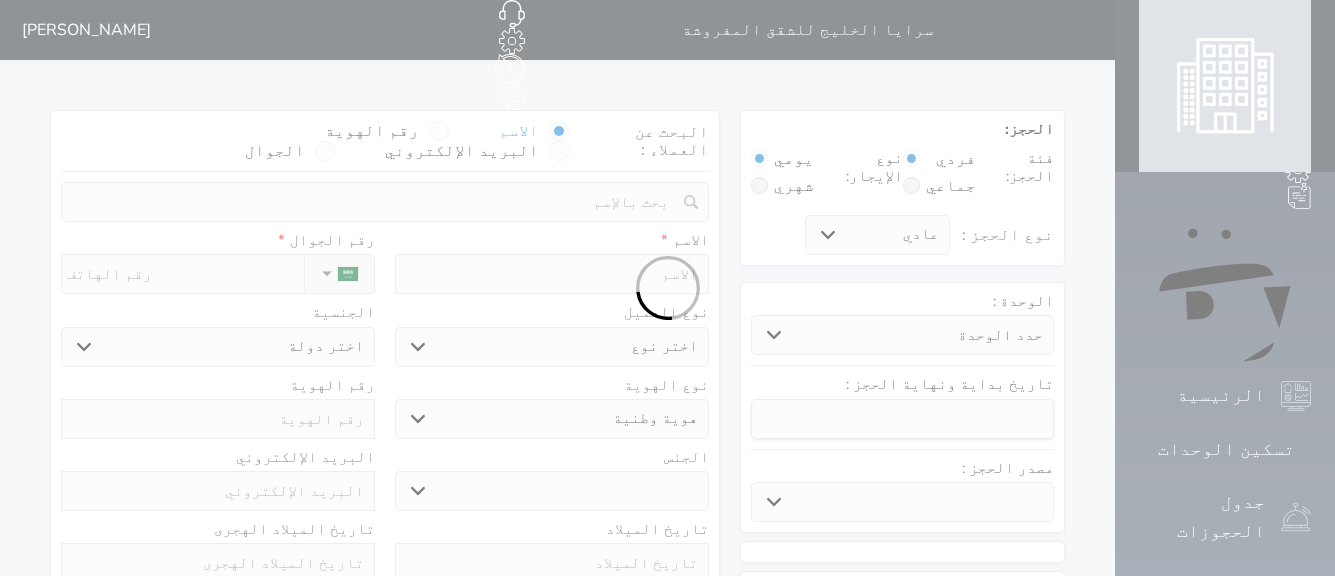 select 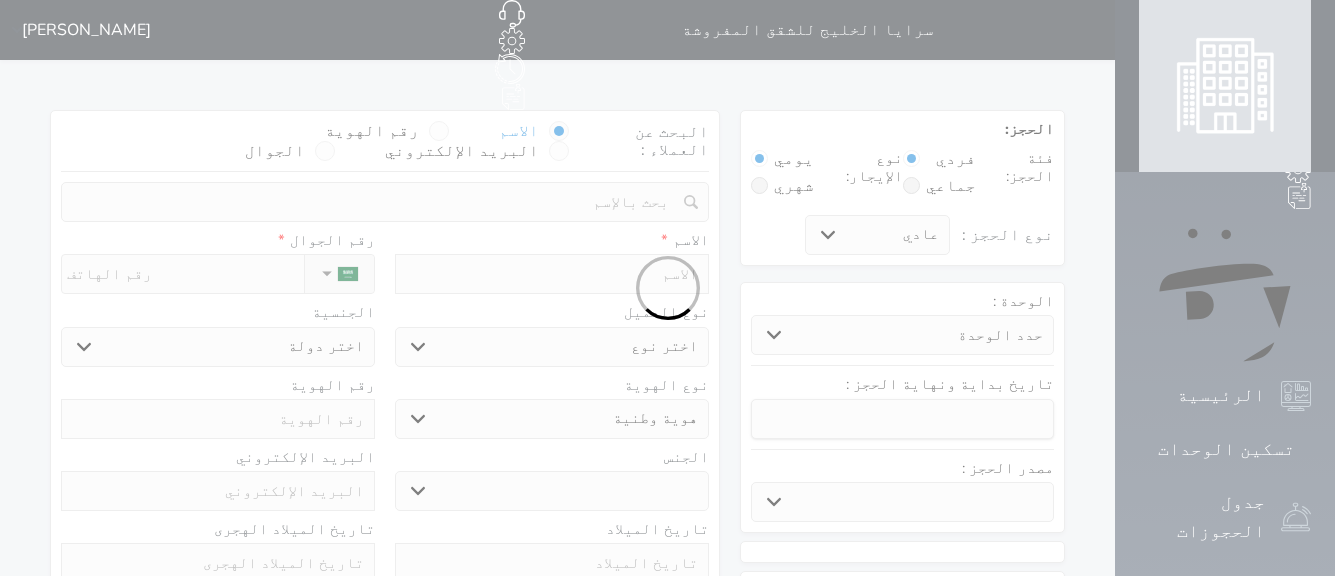 select 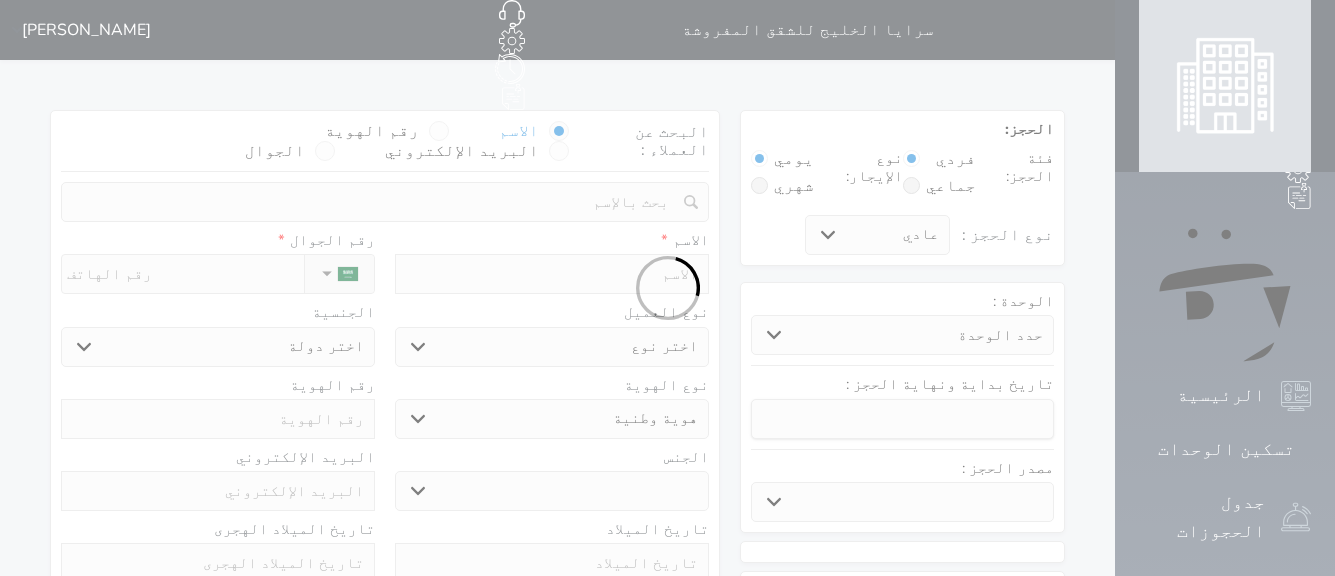 select 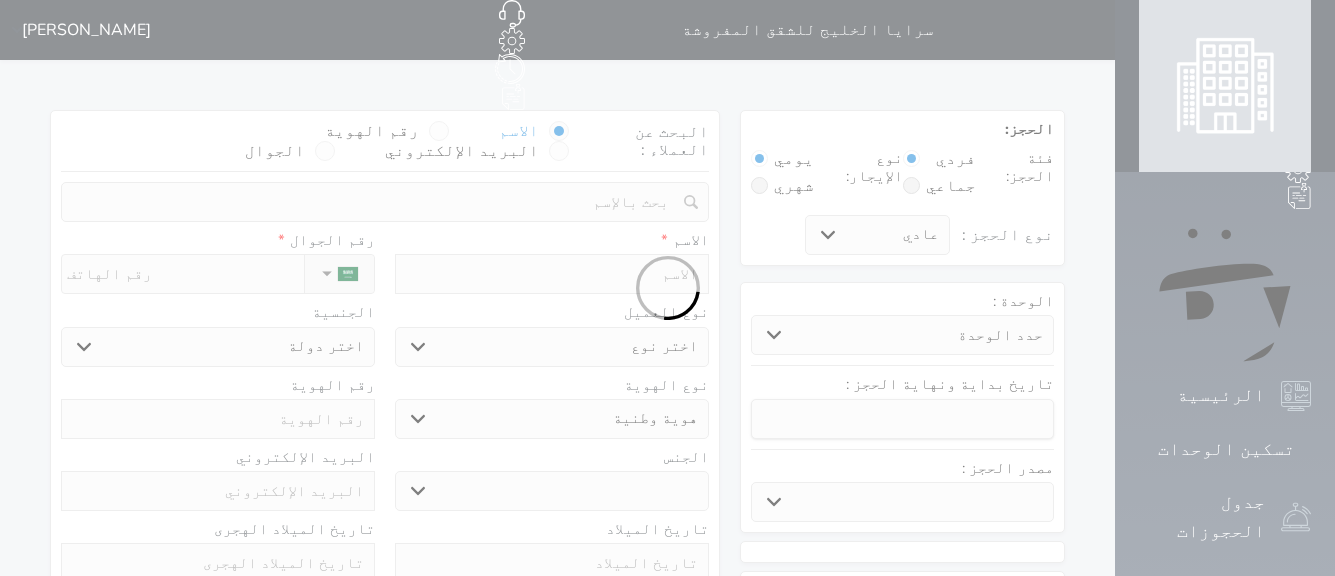 select 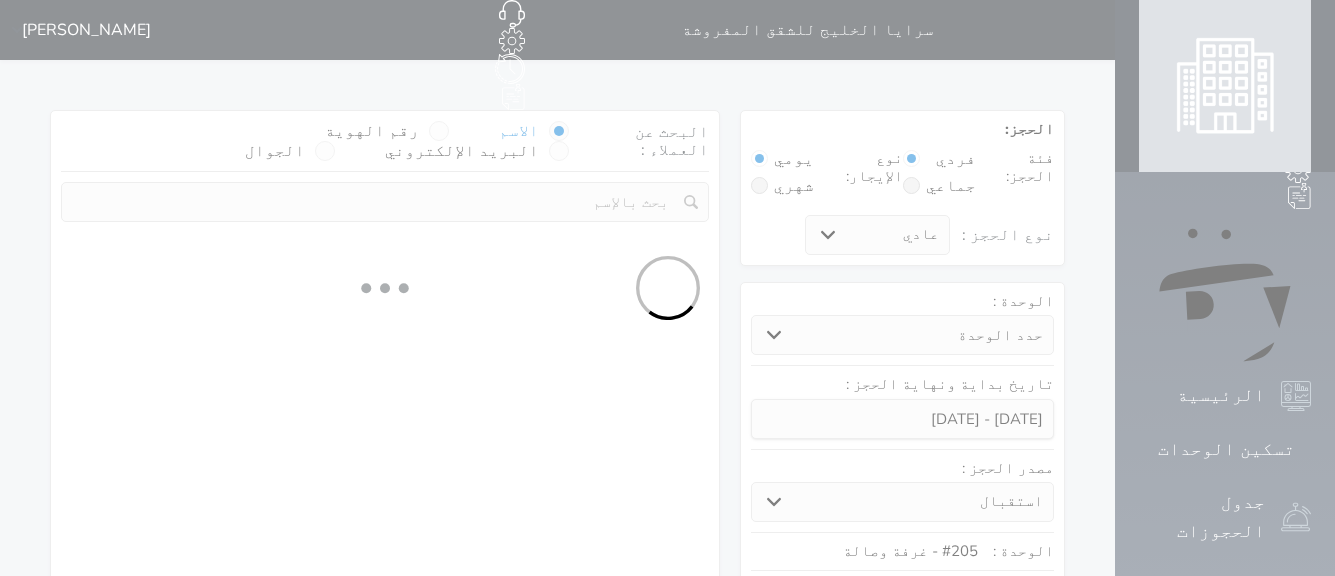select 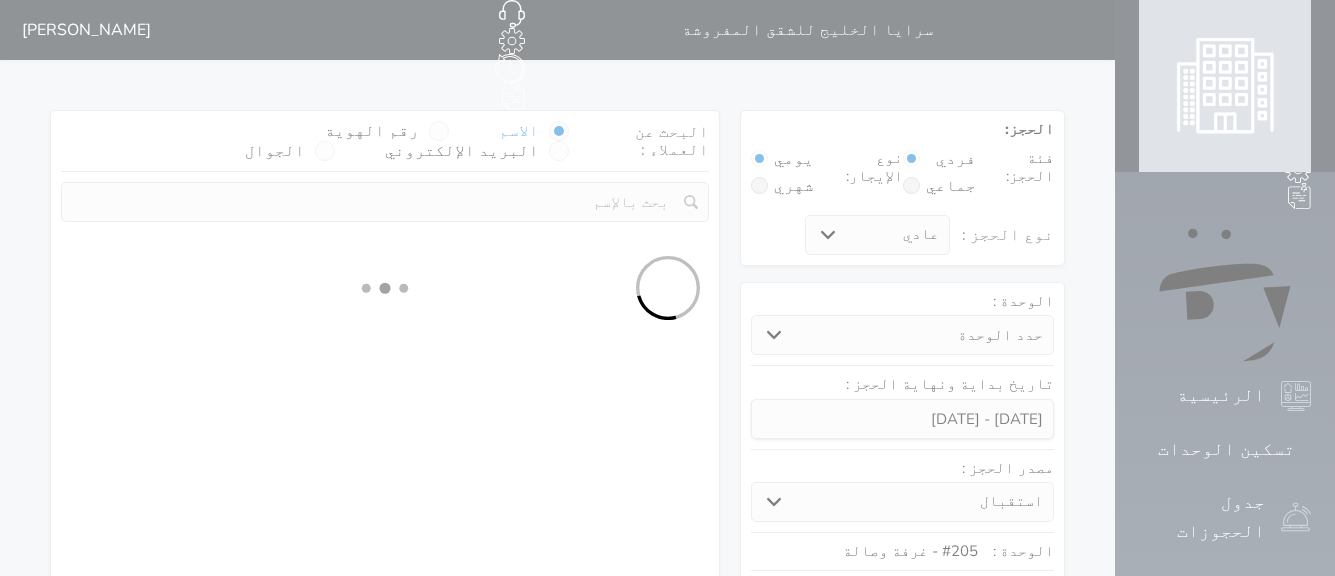 select on "113" 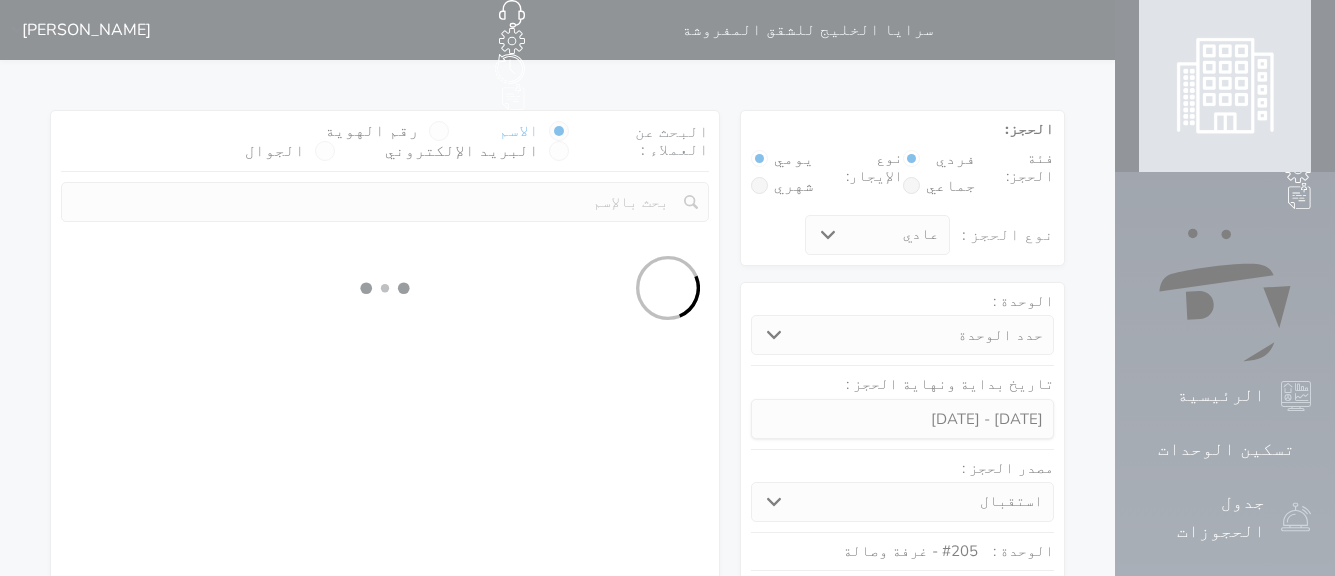 select on "1" 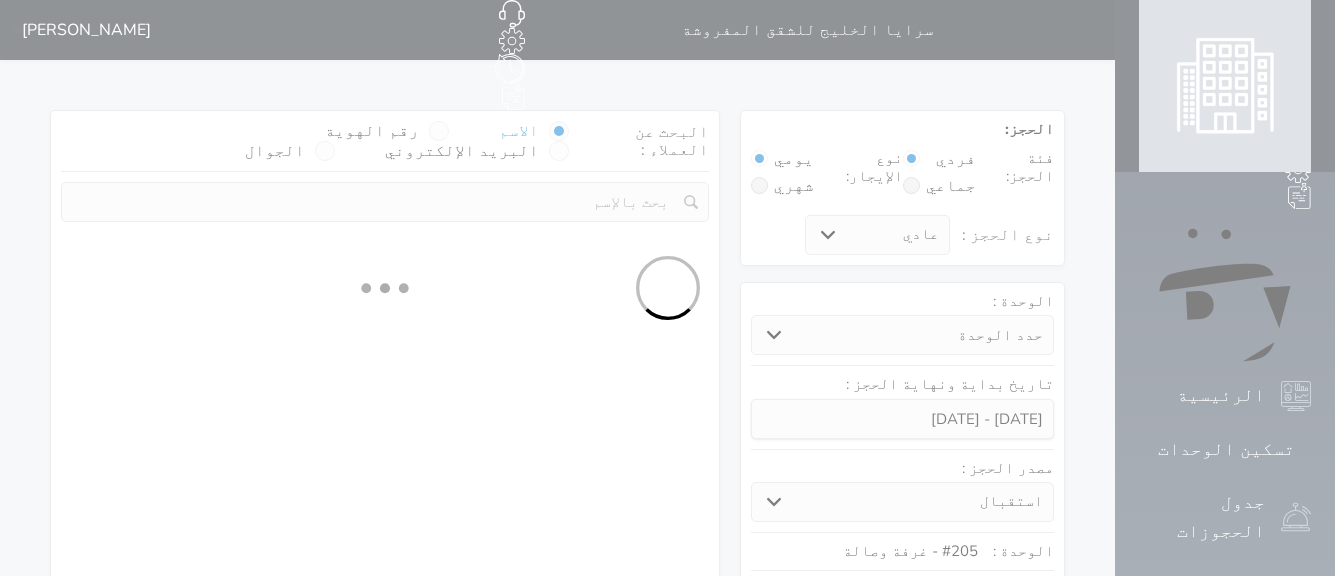 select 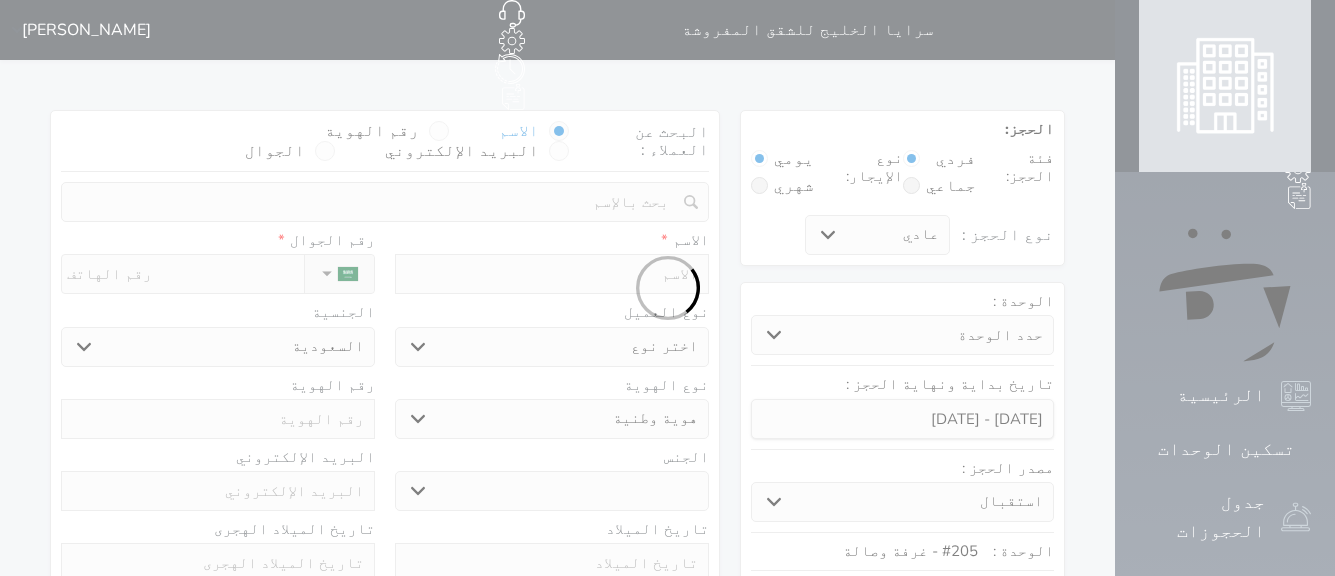 select 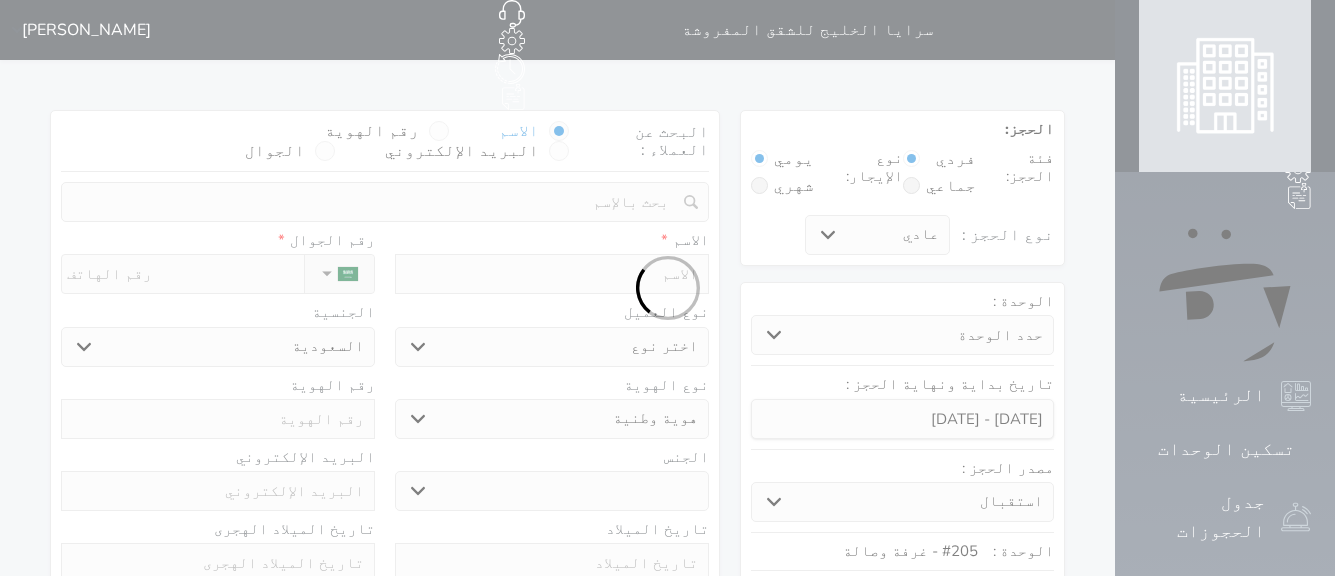 select 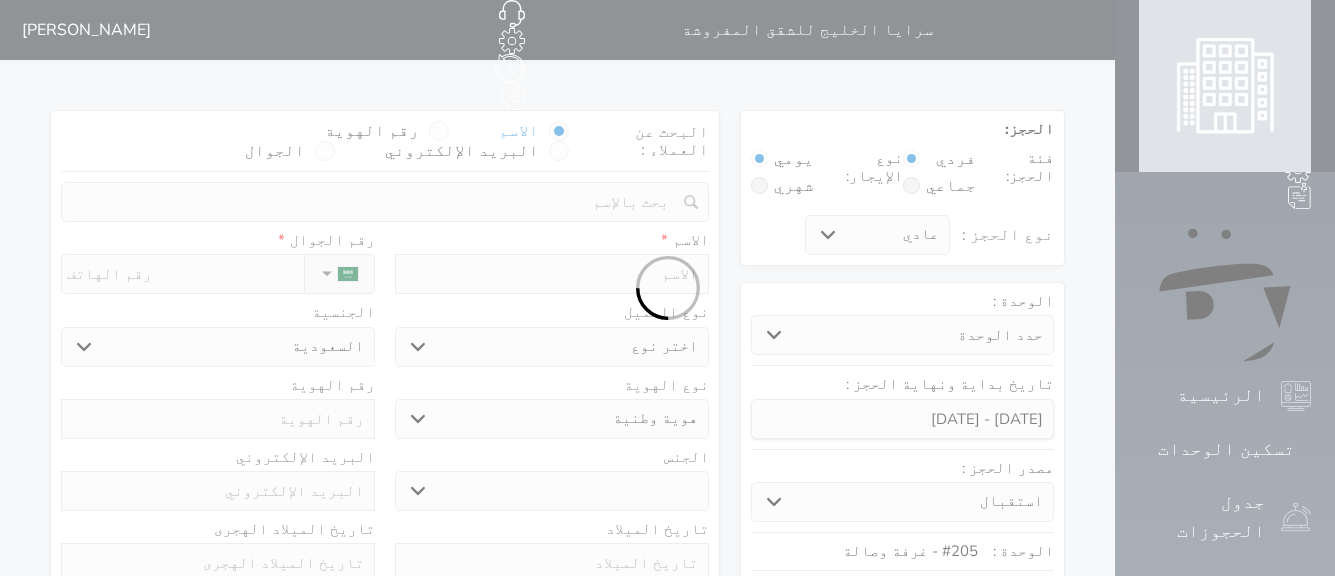 select 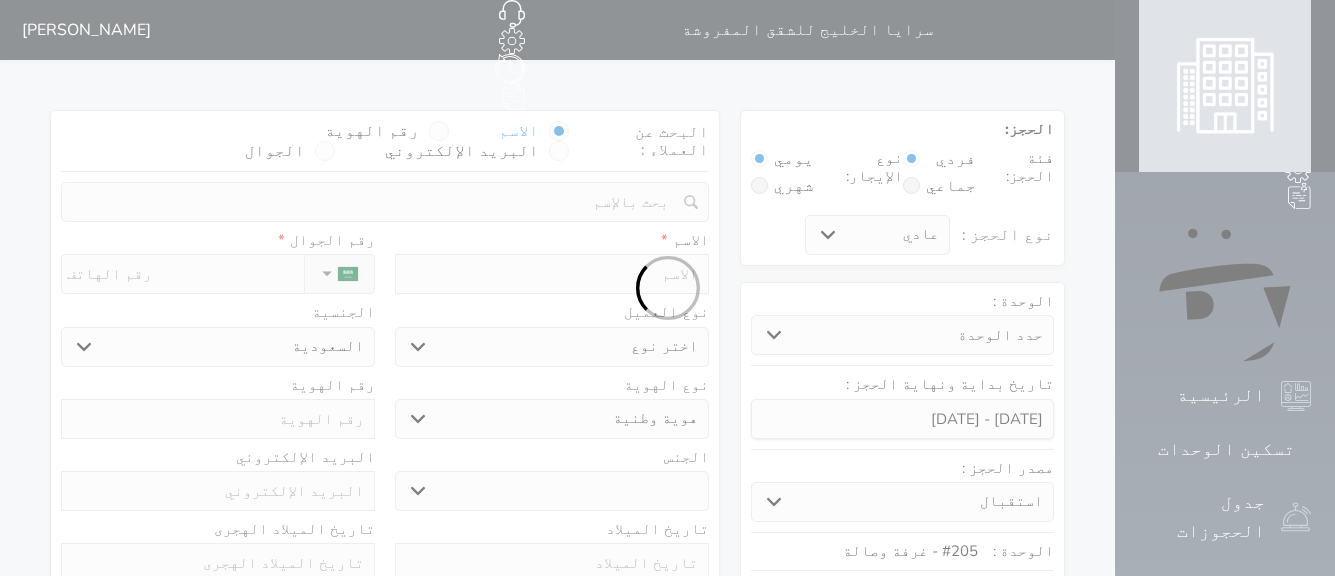 select 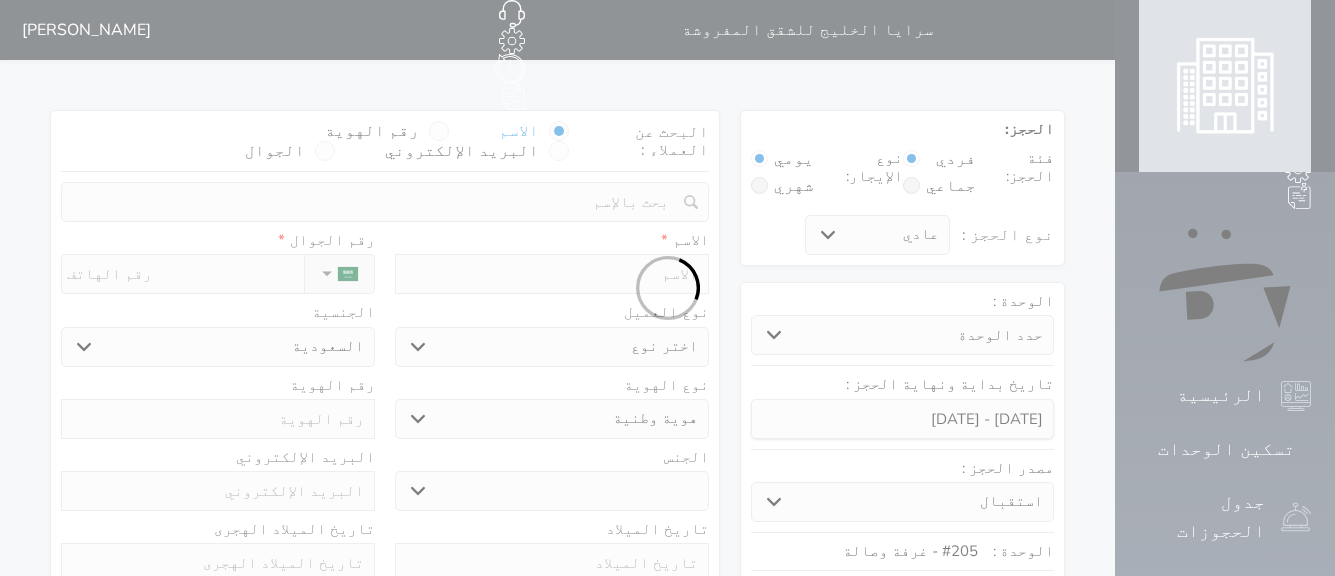 select on "1" 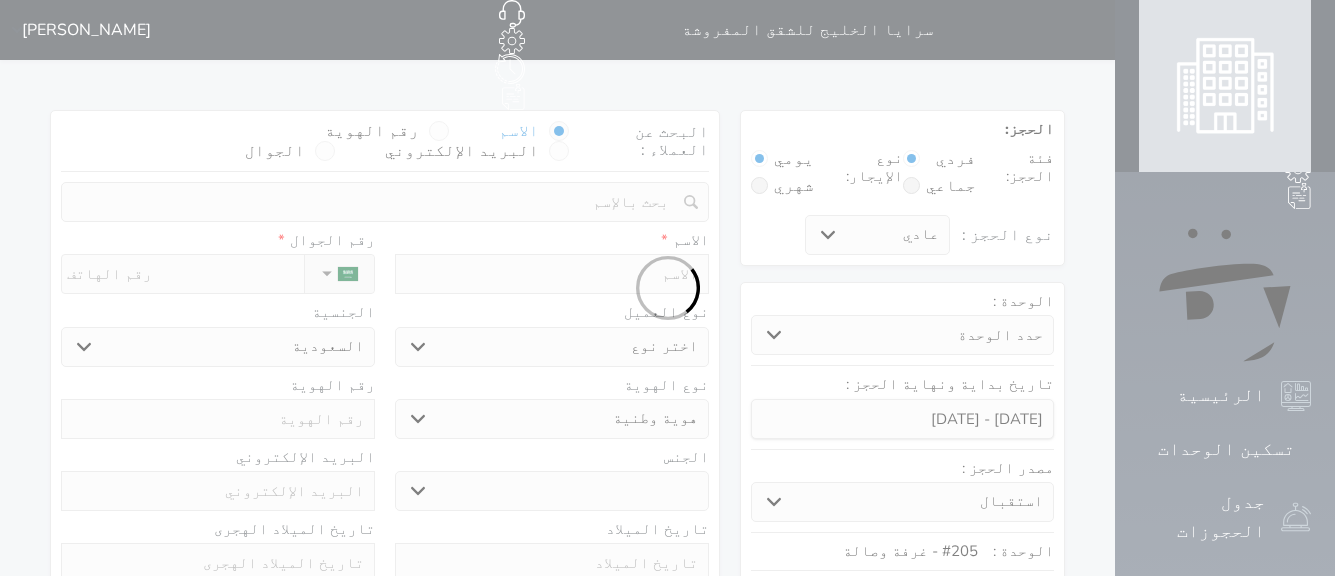 select on "7" 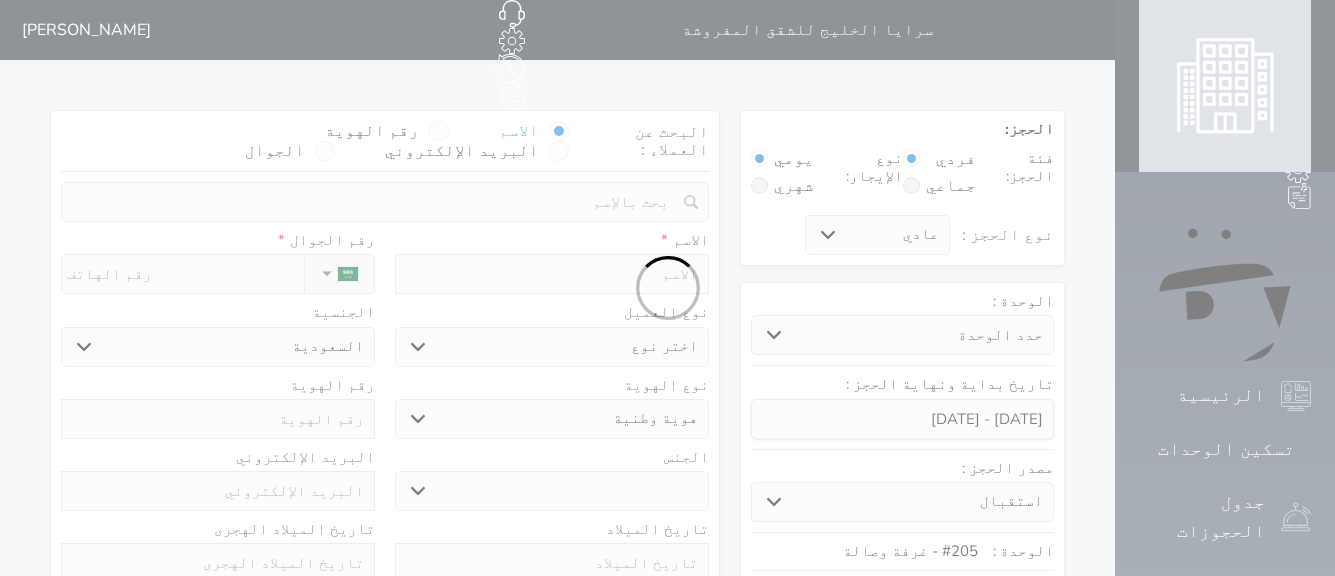 select 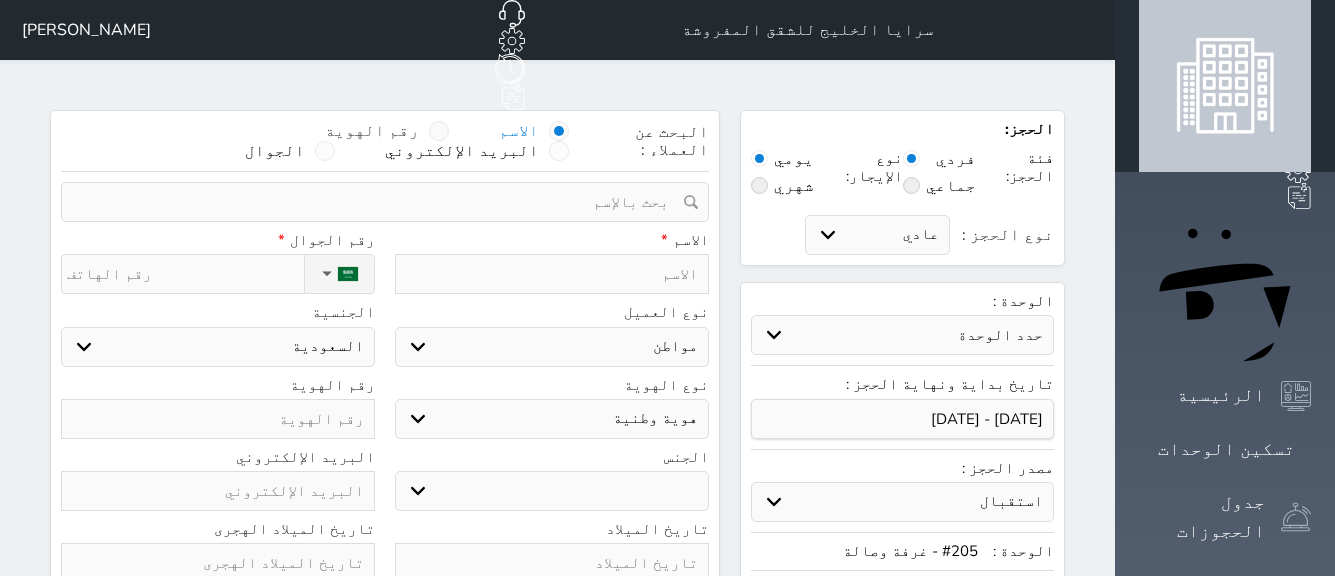 click at bounding box center (439, 131) 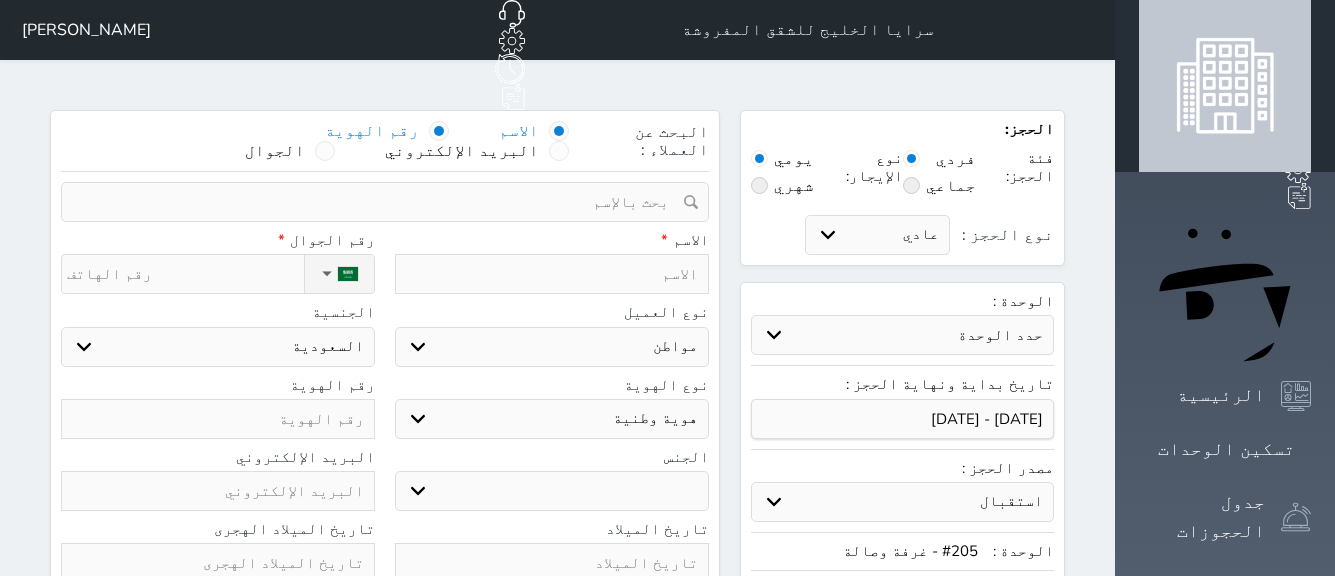 select 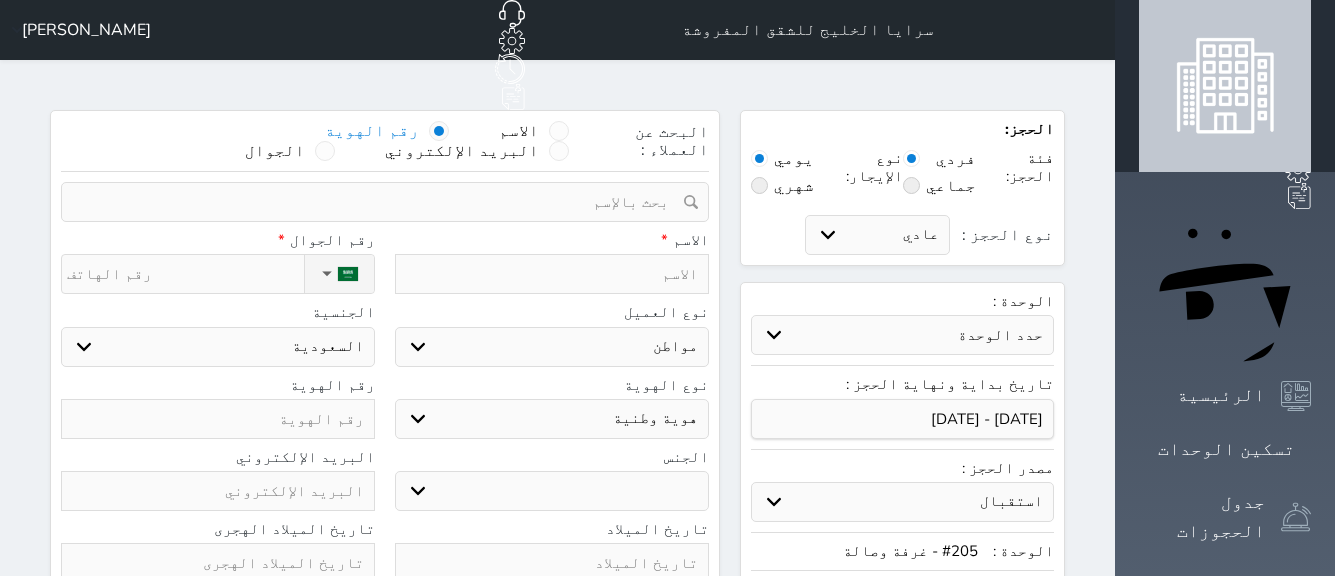 click at bounding box center (439, 131) 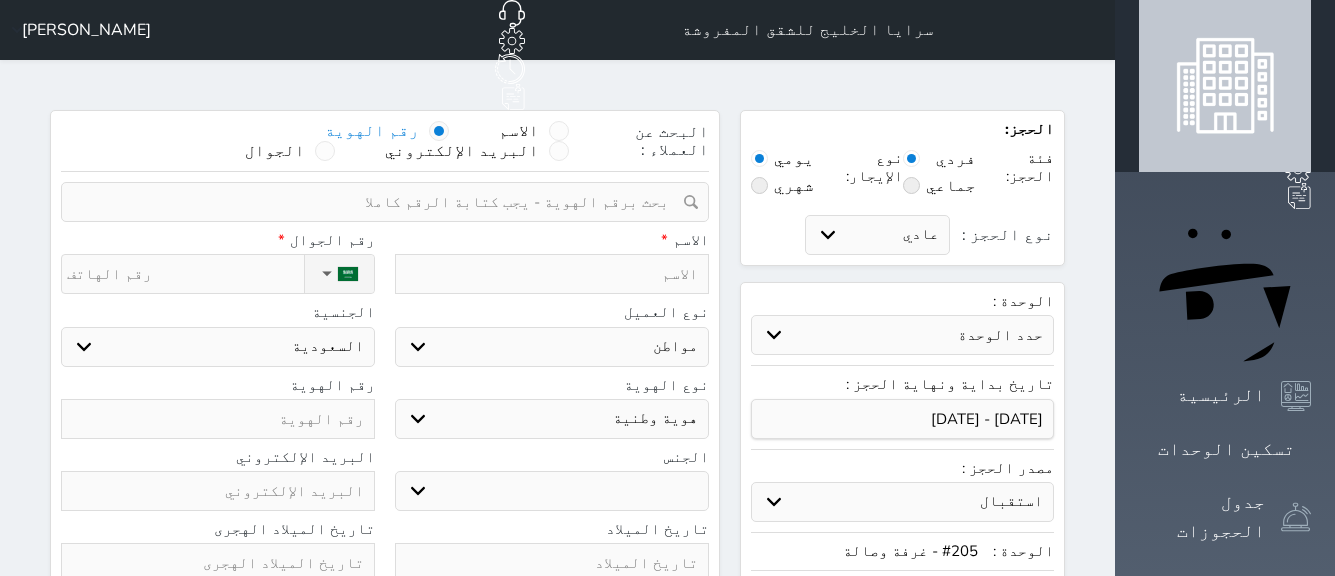 click at bounding box center [378, 202] 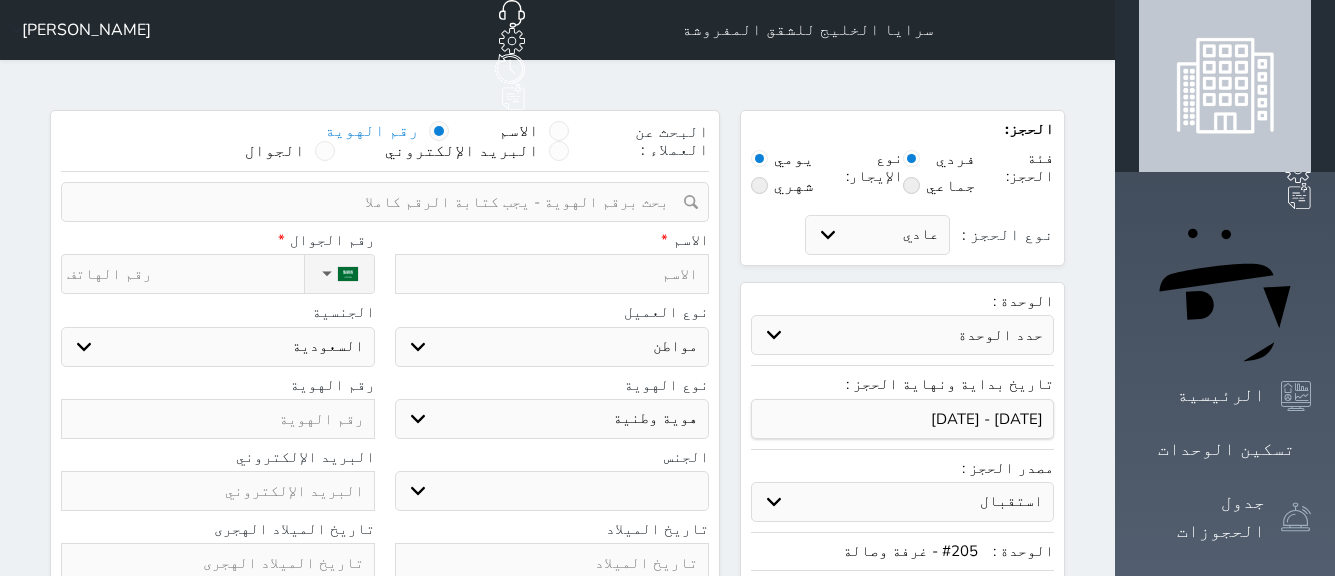select 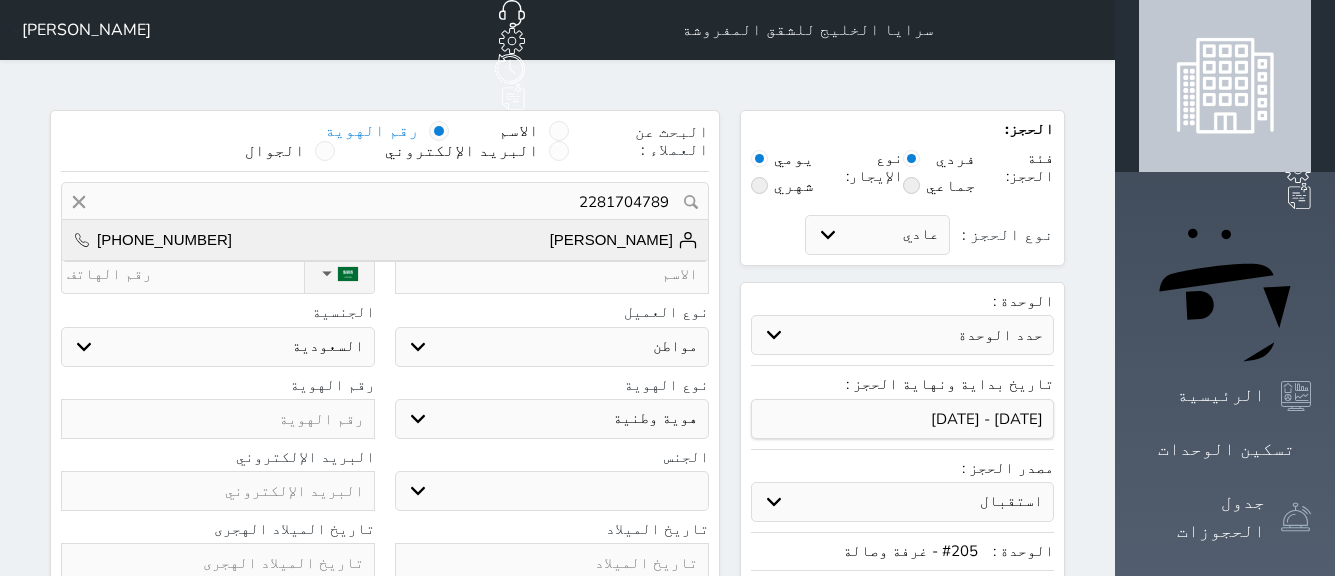 click on "[PERSON_NAME]" at bounding box center (624, 240) 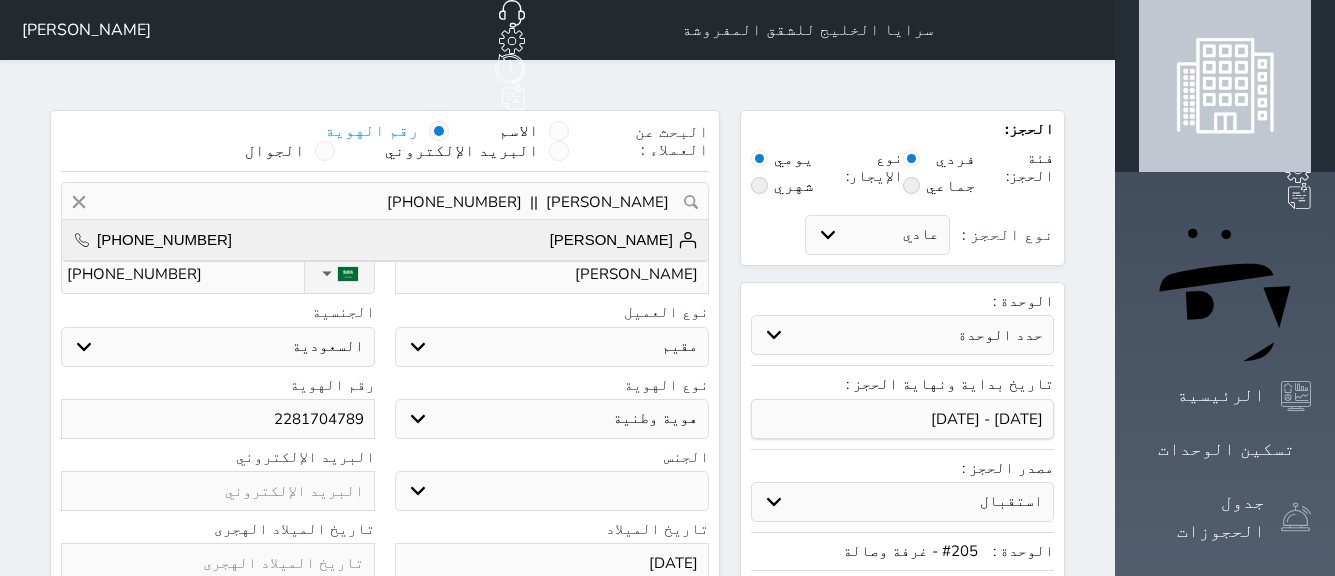 click on "الاسم *" at bounding box center (552, 240) 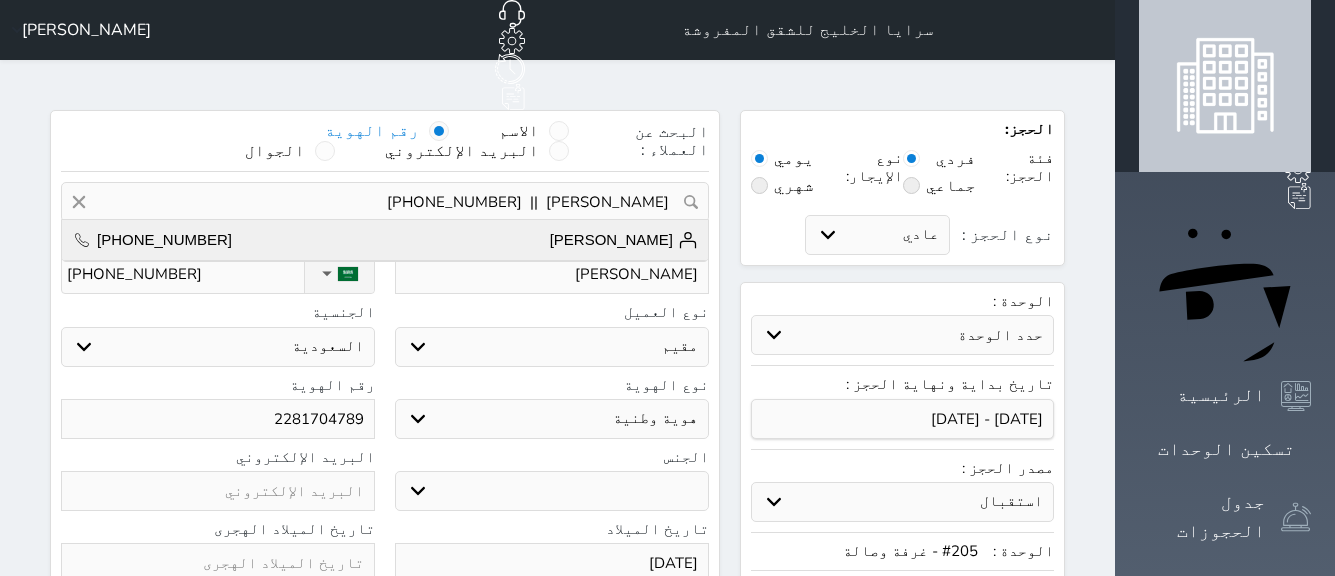 click on "الاسم *" at bounding box center [552, 240] 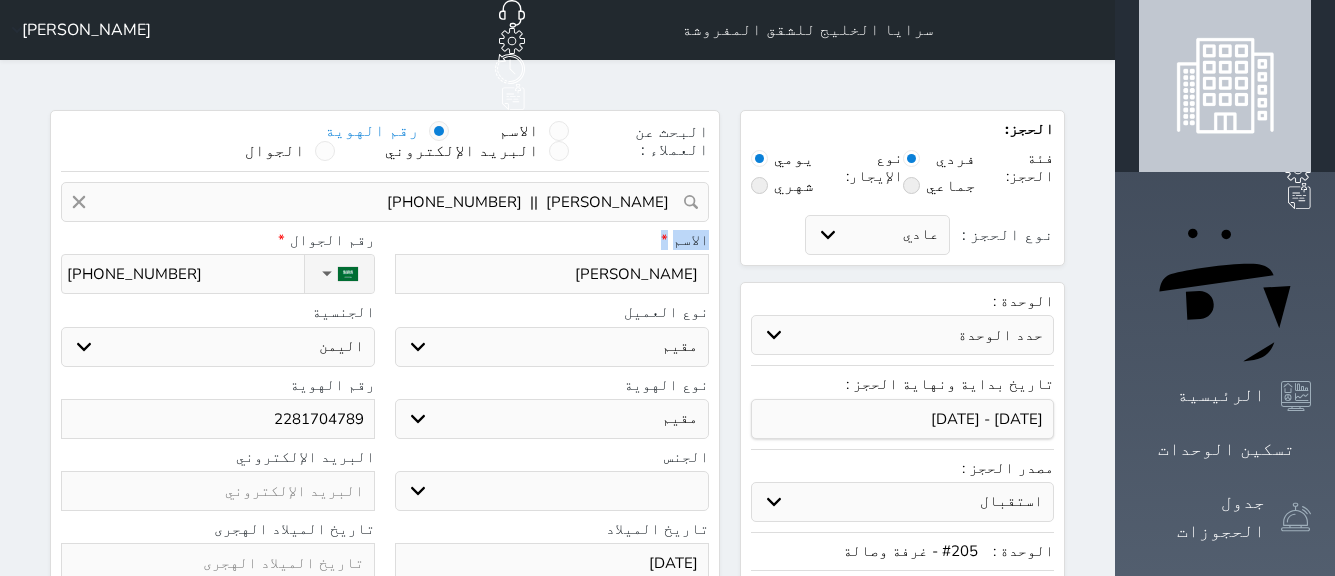 select 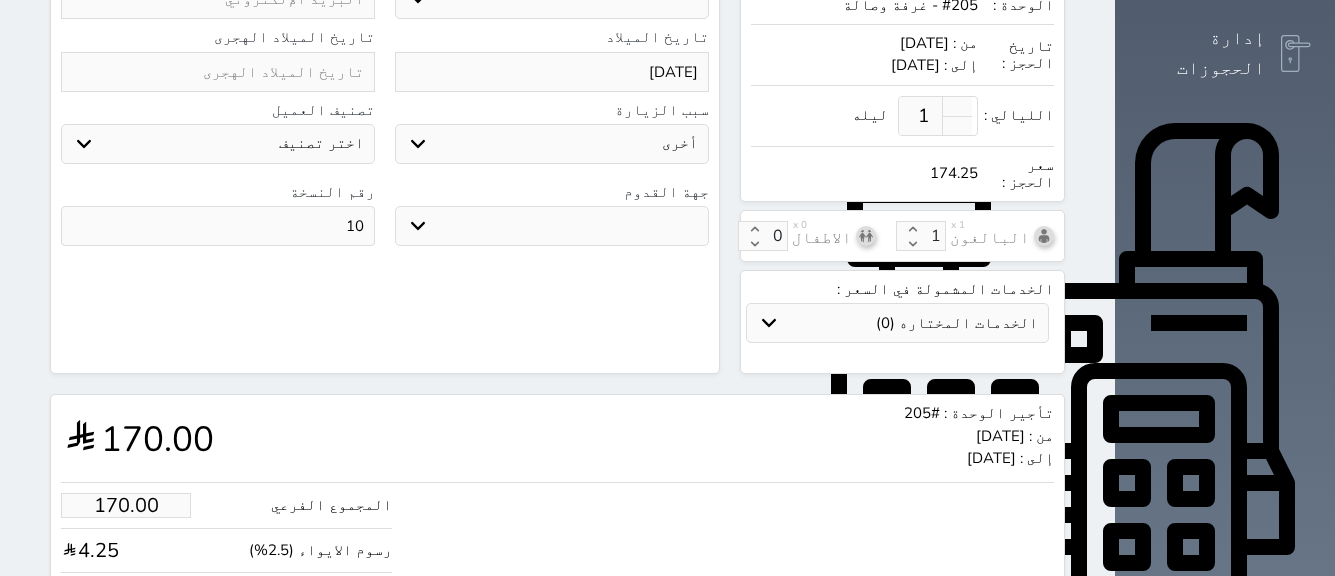 scroll, scrollTop: 733, scrollLeft: 0, axis: vertical 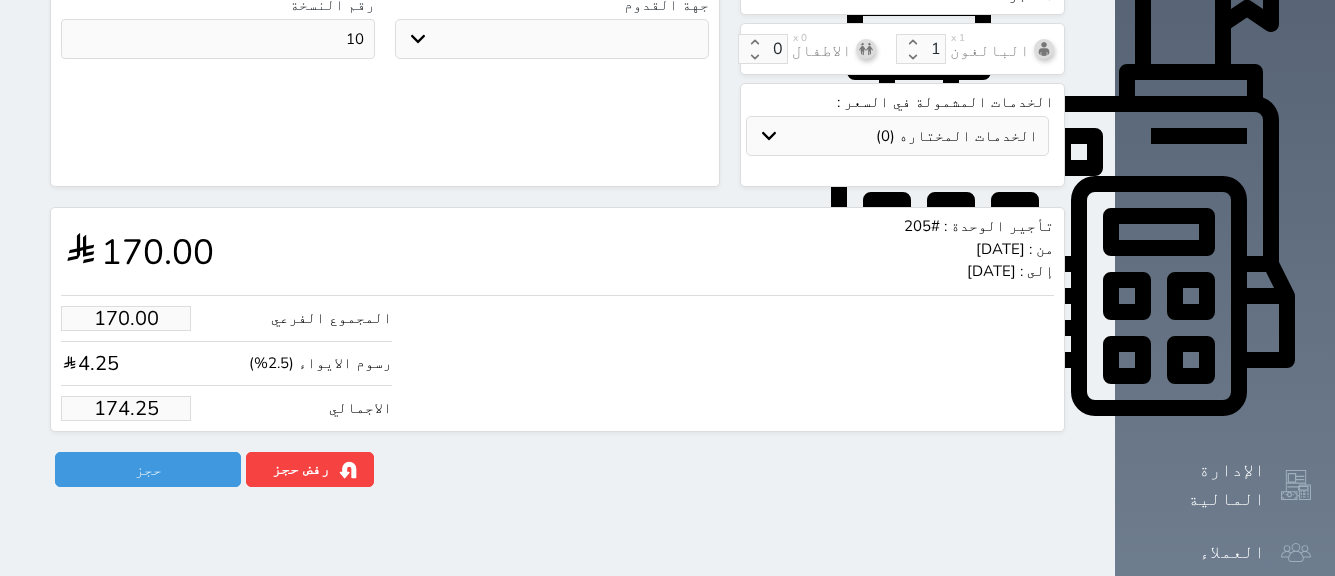 click on "174.25" at bounding box center [126, 408] 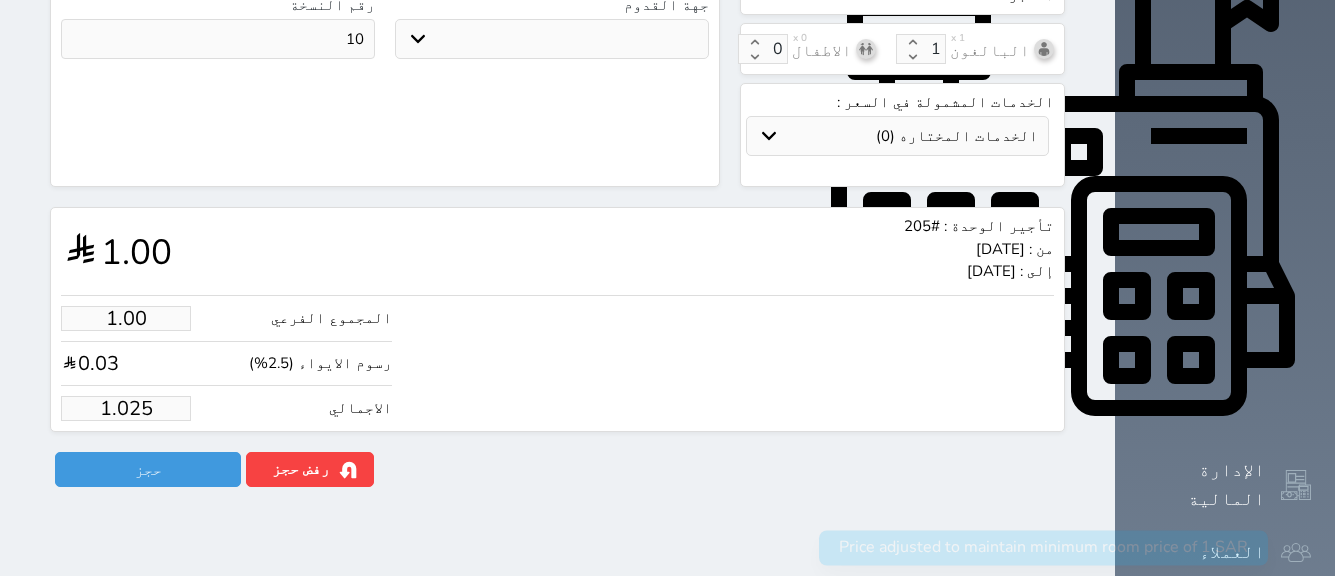 type on "1.02" 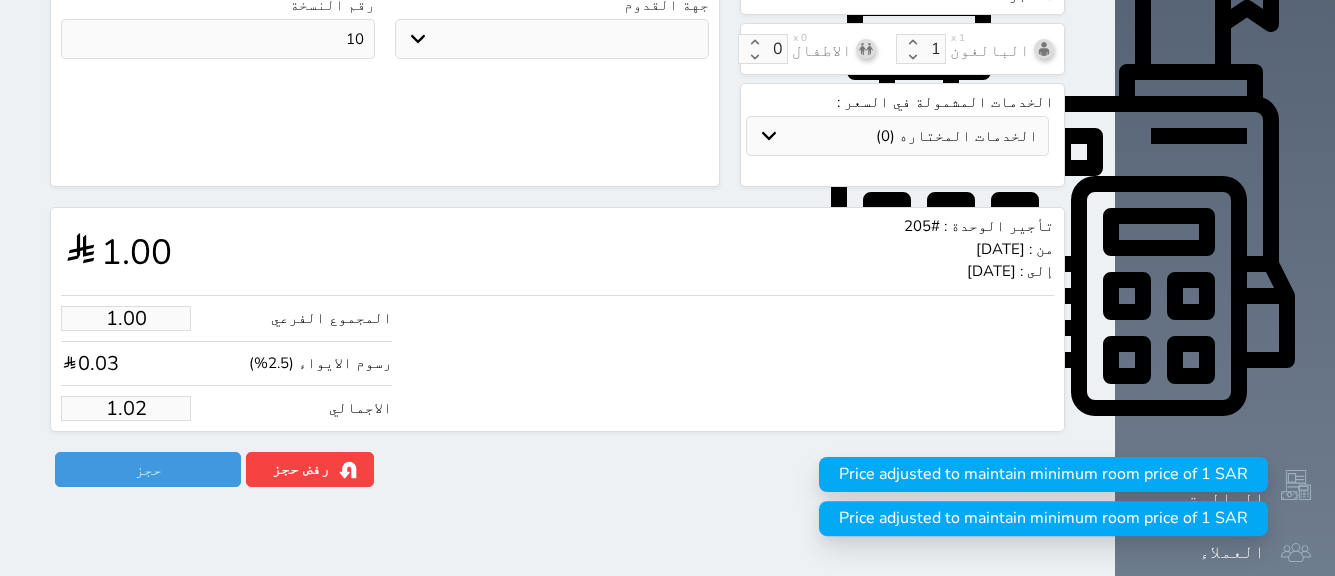 type on "1.0" 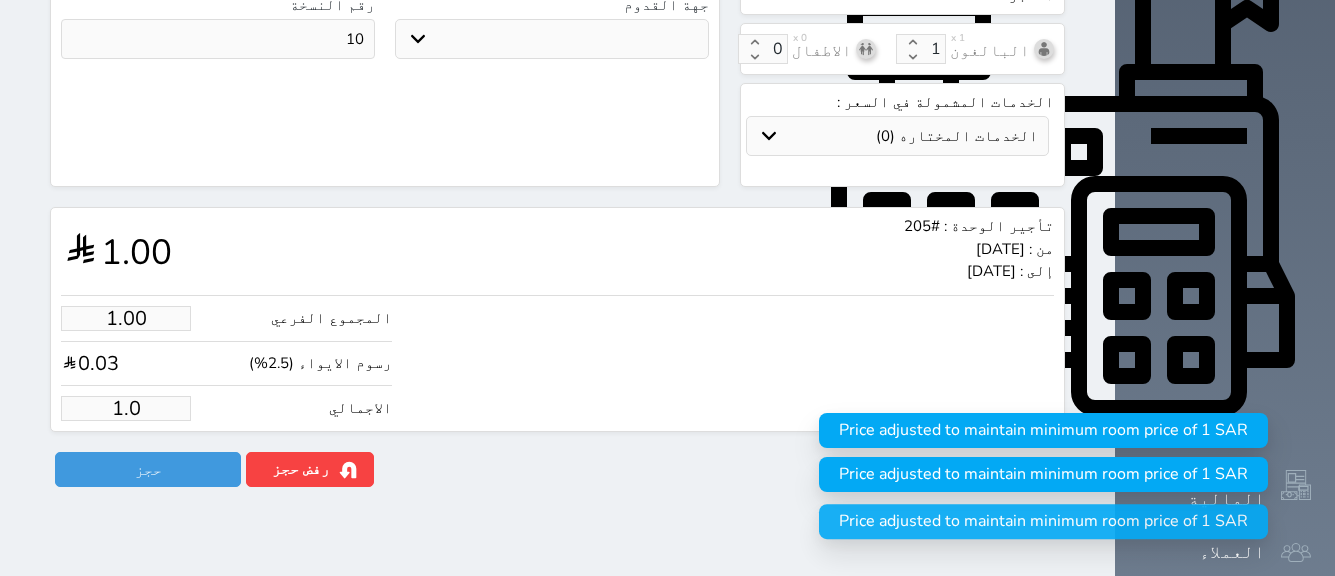 type on "1." 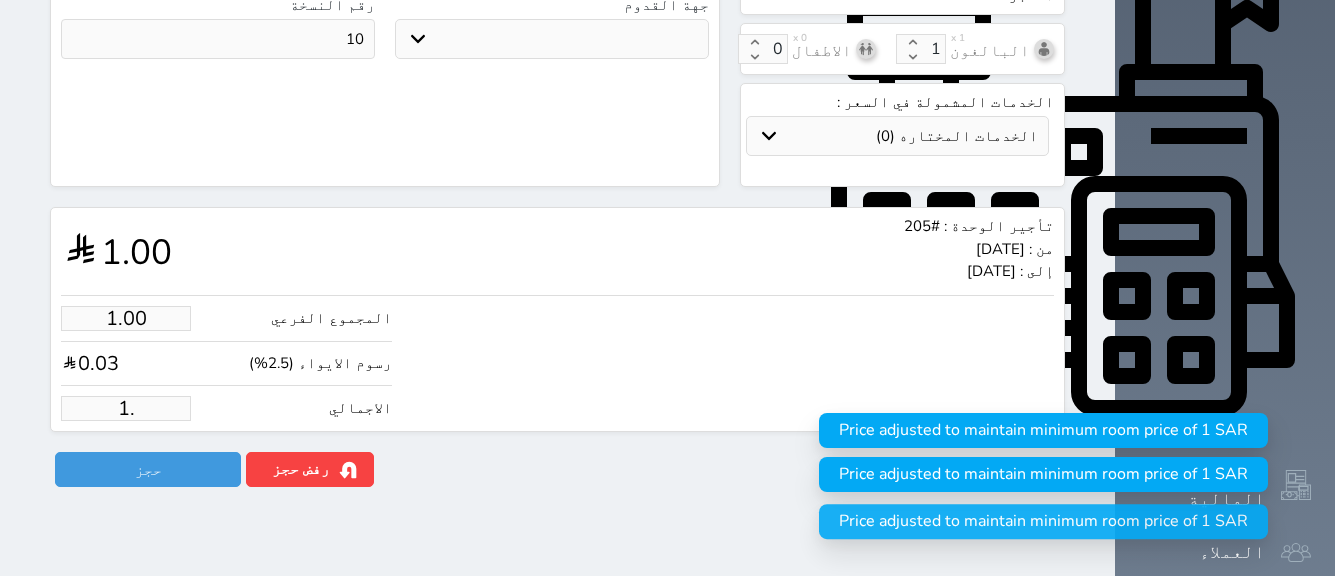 type on "1" 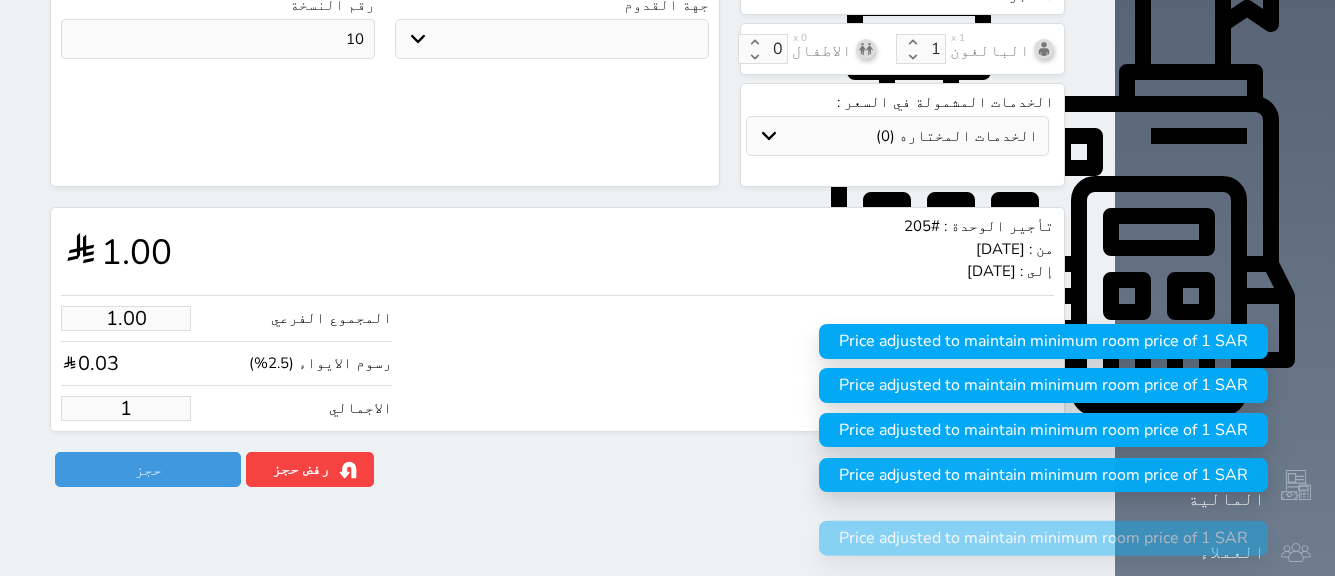 type 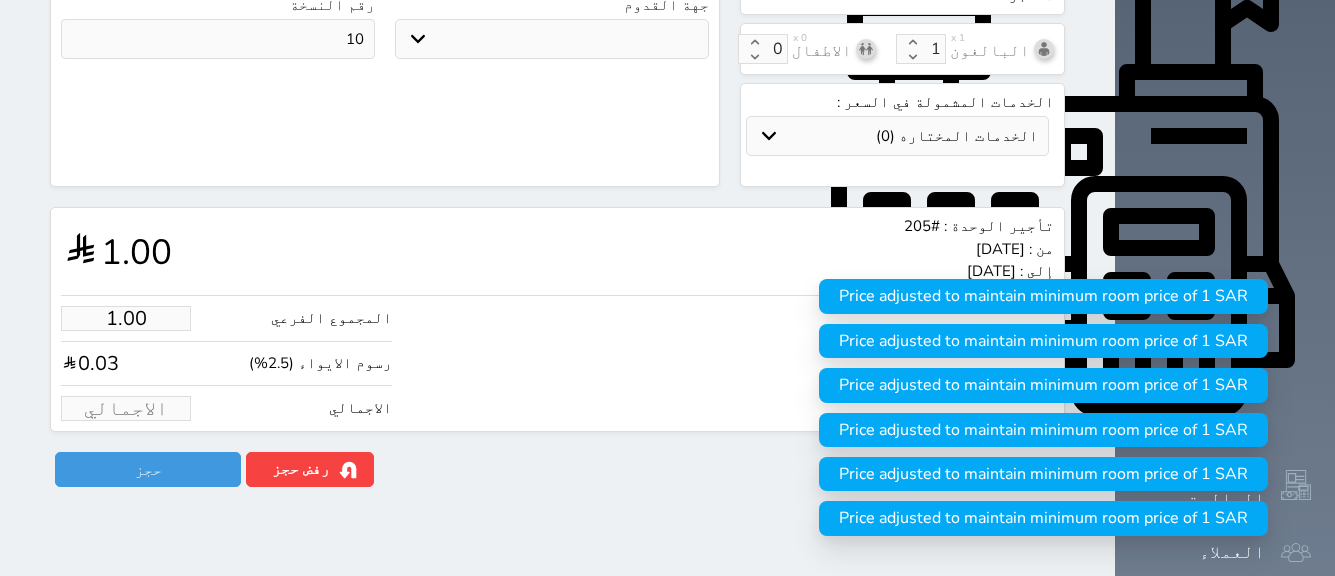 type on "1" 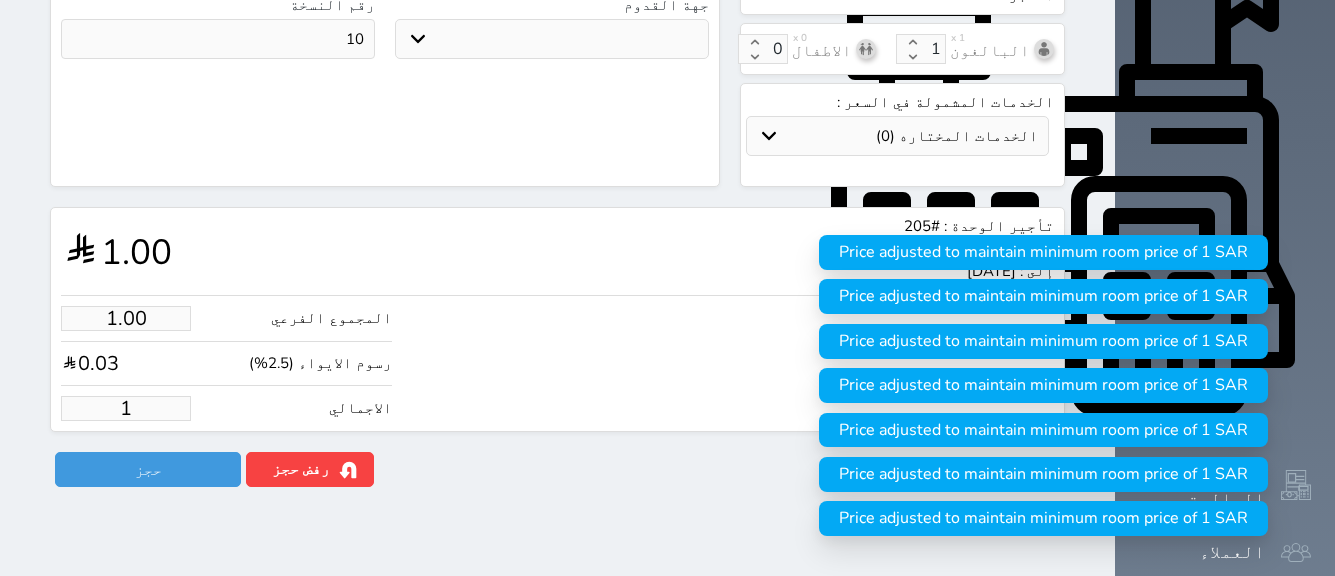 type on "15.61" 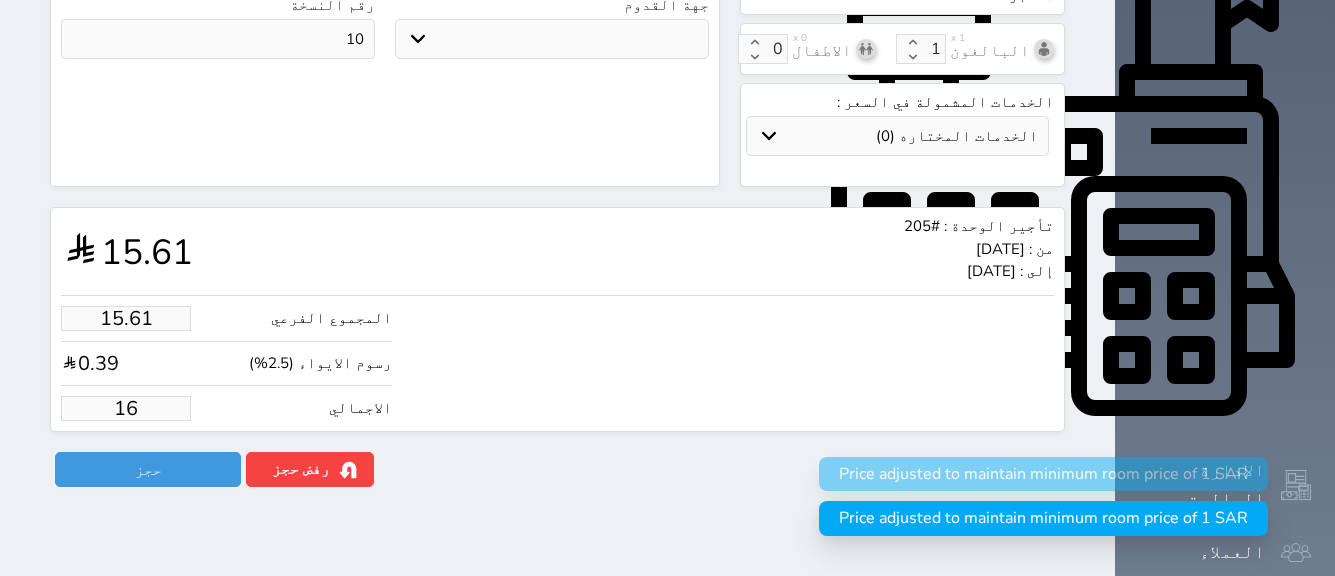 type on "156.10" 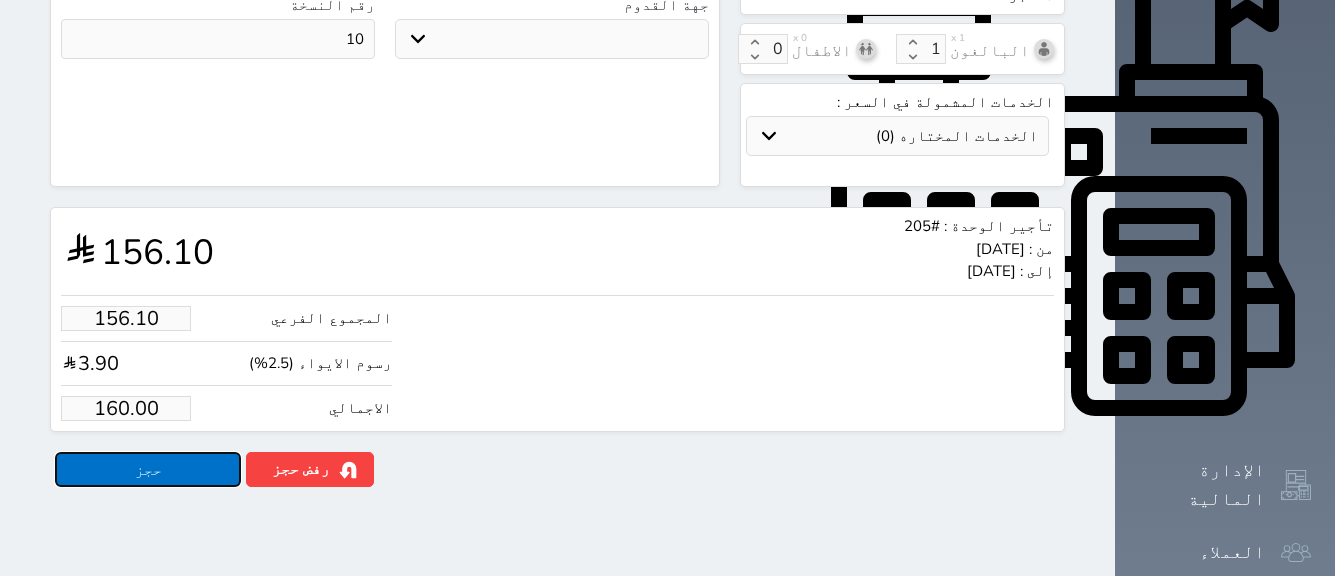 click on "حجز" at bounding box center (148, 469) 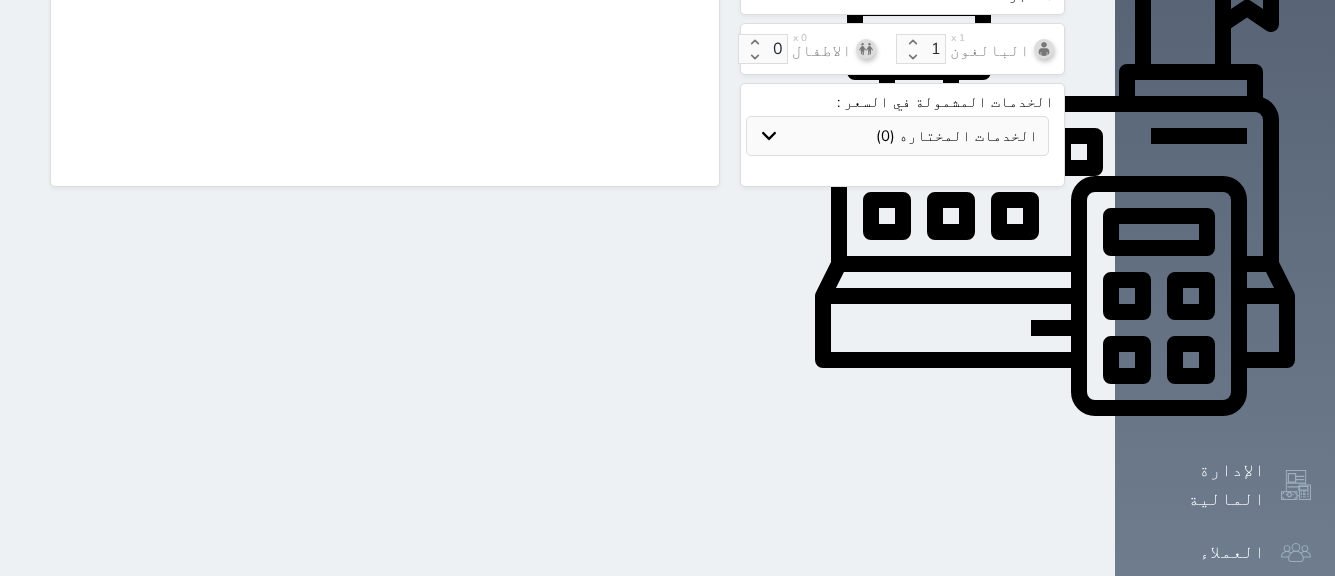 click at bounding box center (667, 288) 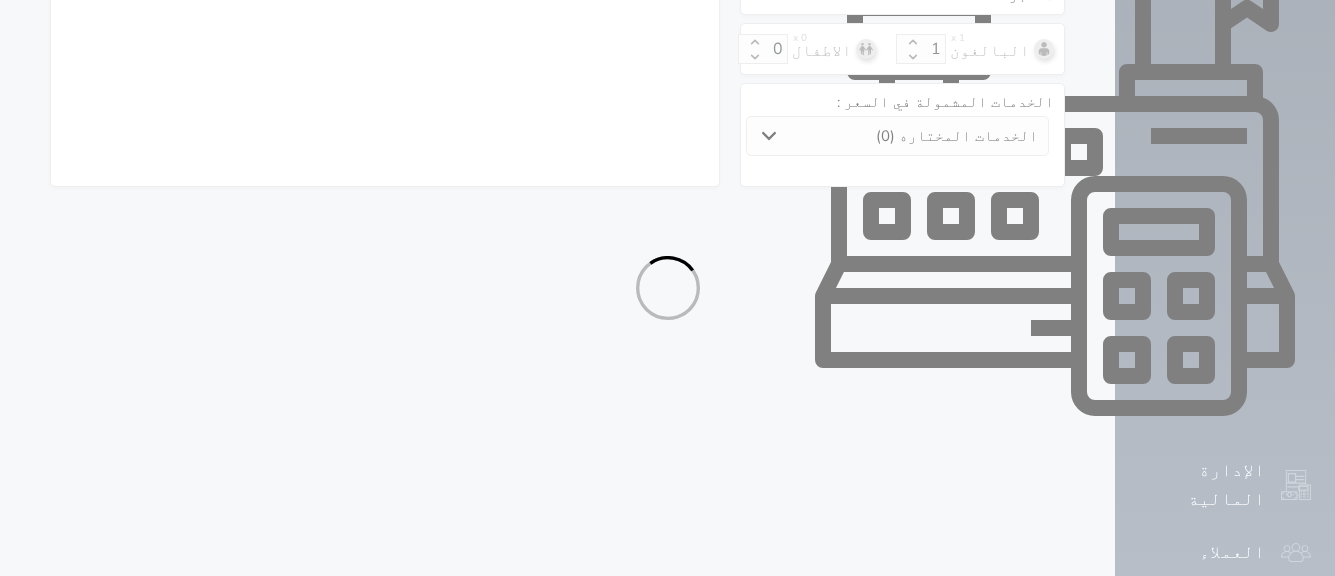 select on "4" 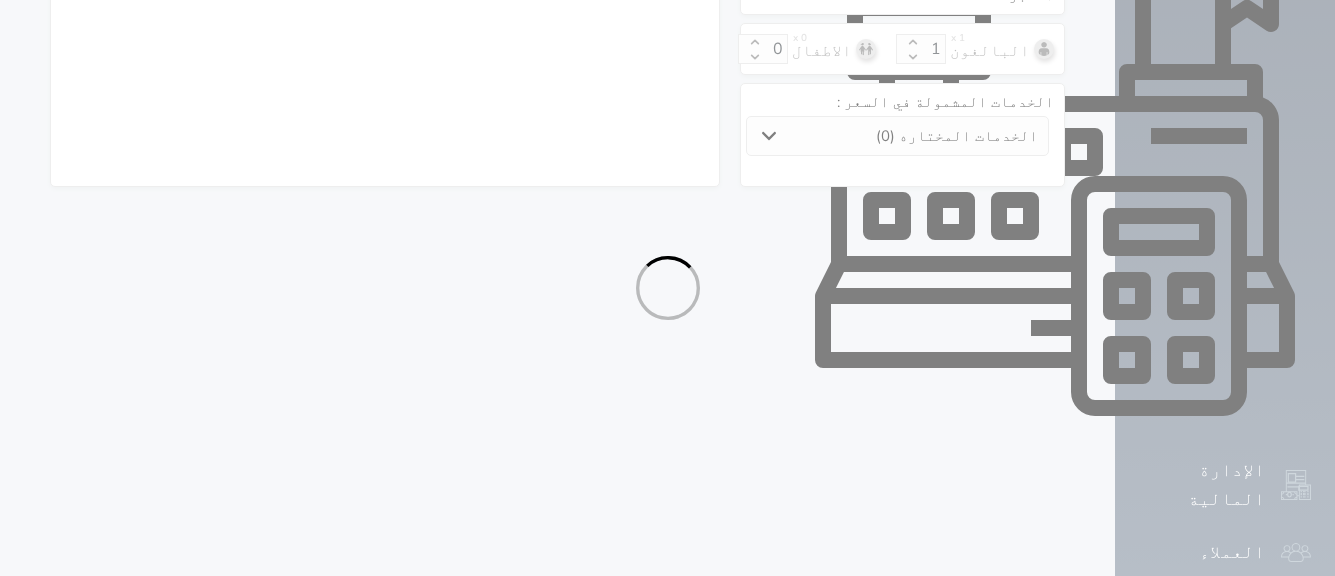 select on "111" 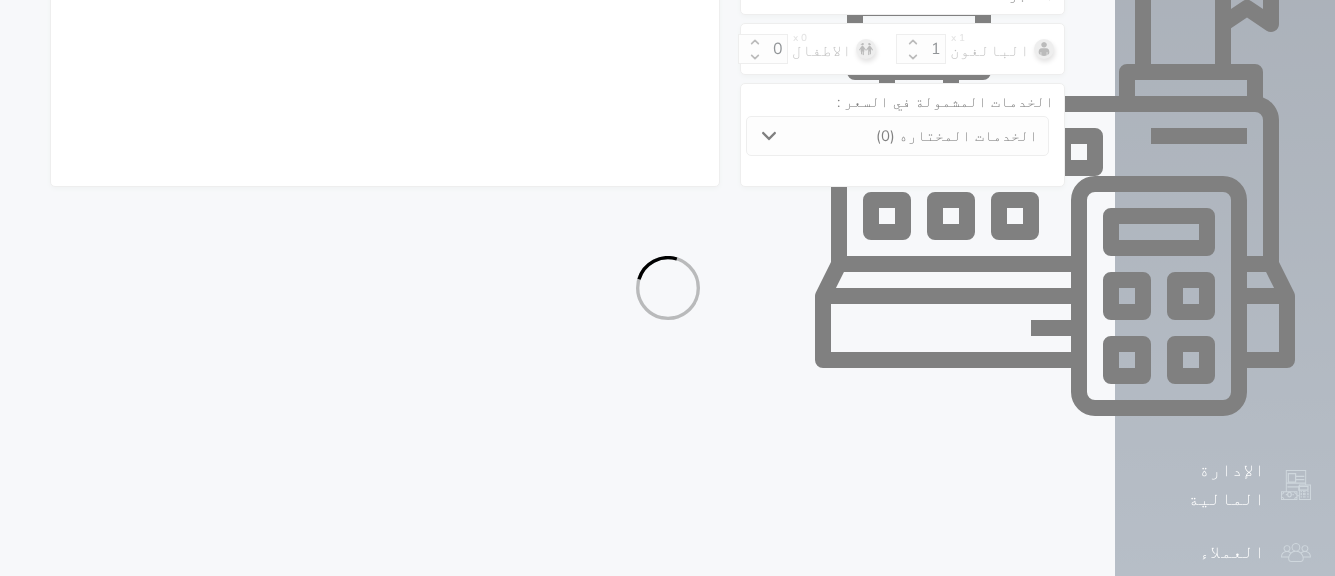 select on "4" 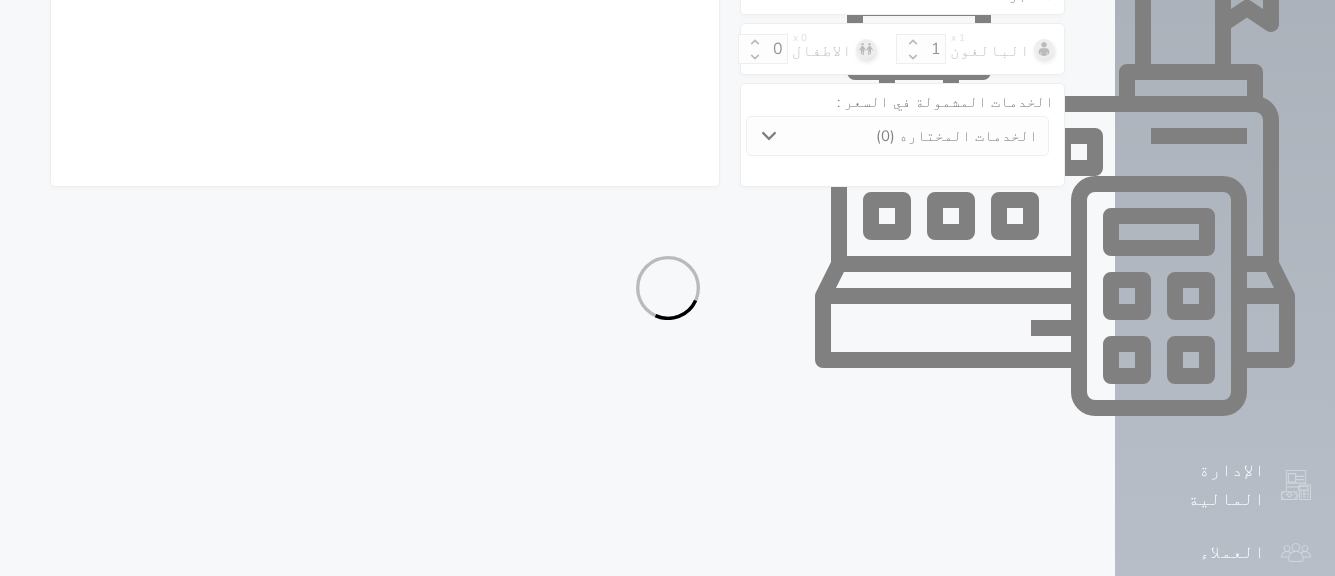 select on "7" 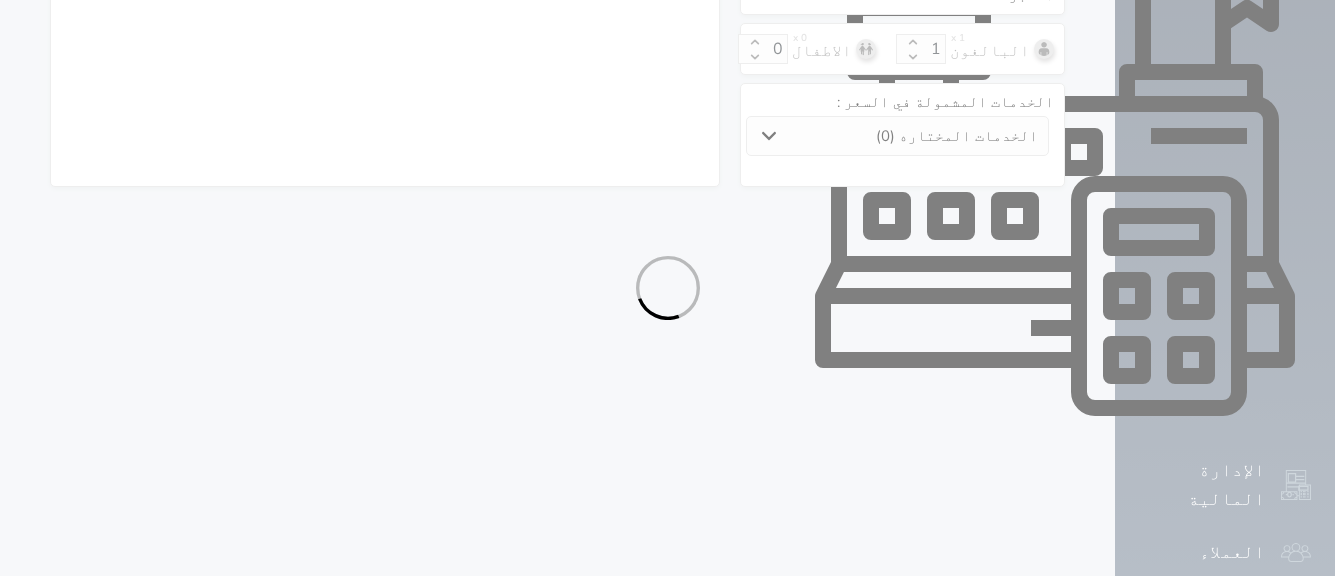 select 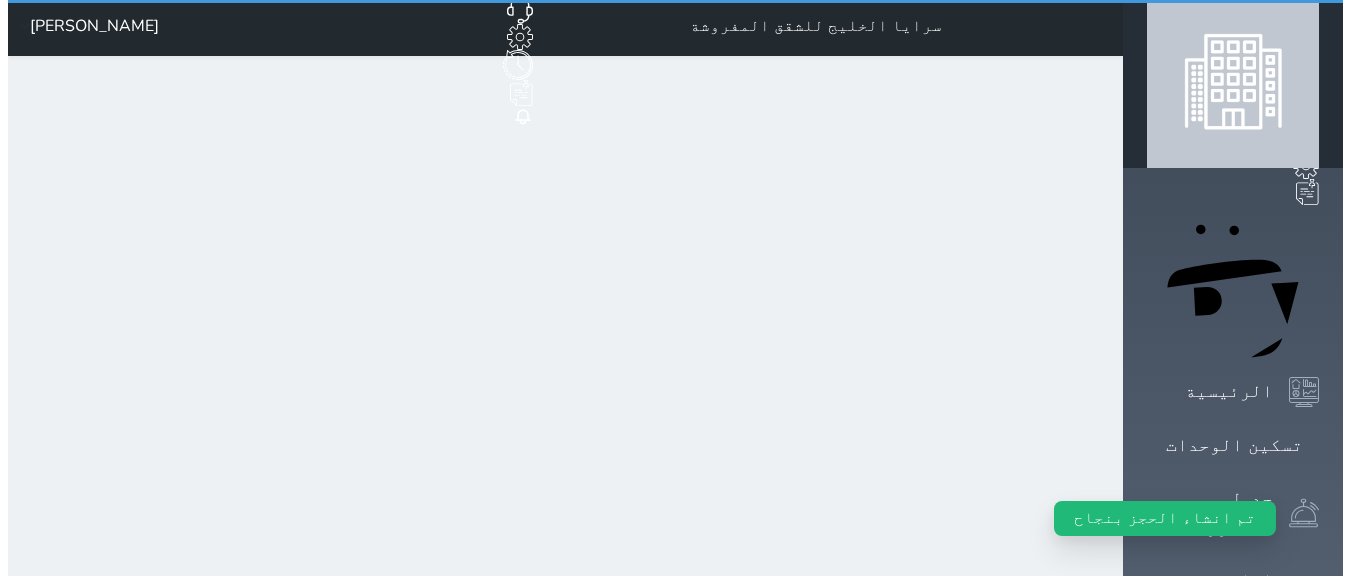 scroll, scrollTop: 0, scrollLeft: 0, axis: both 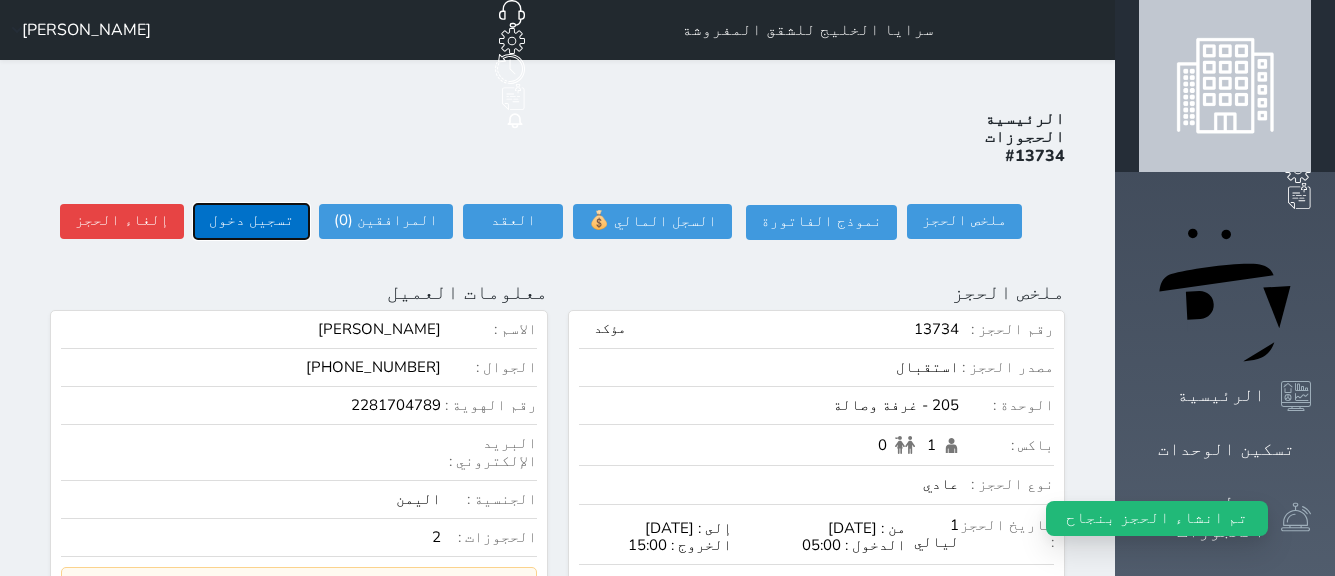 click on "تسجيل دخول" at bounding box center (251, 221) 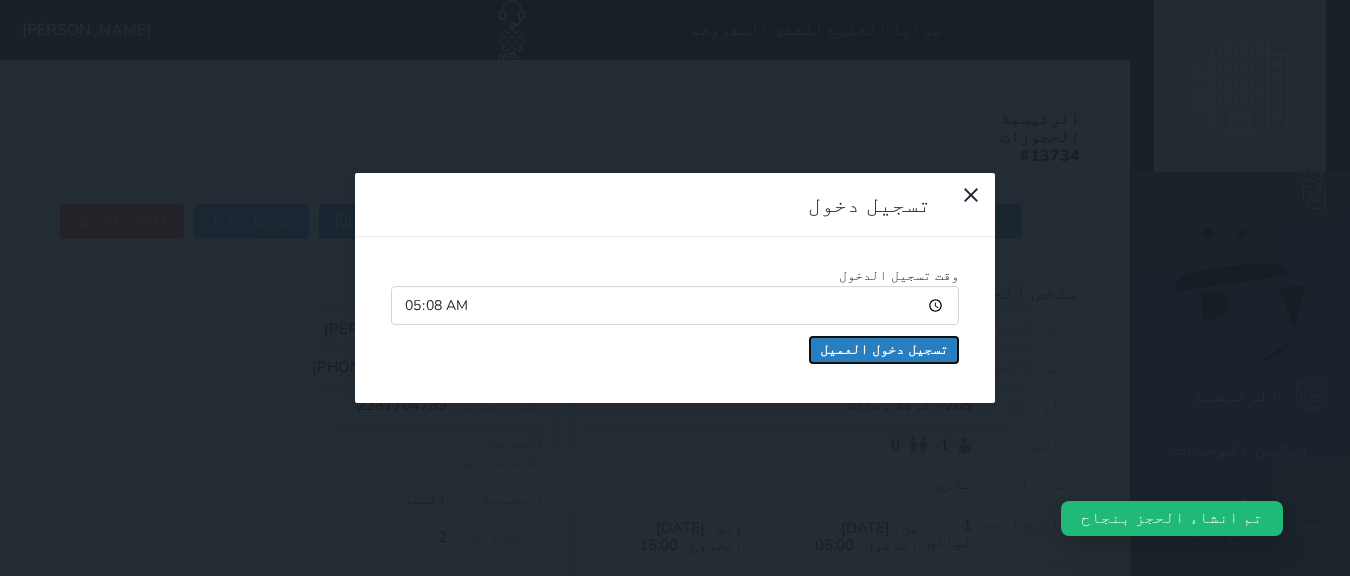 click on "تسجيل دخول العميل" at bounding box center (884, 350) 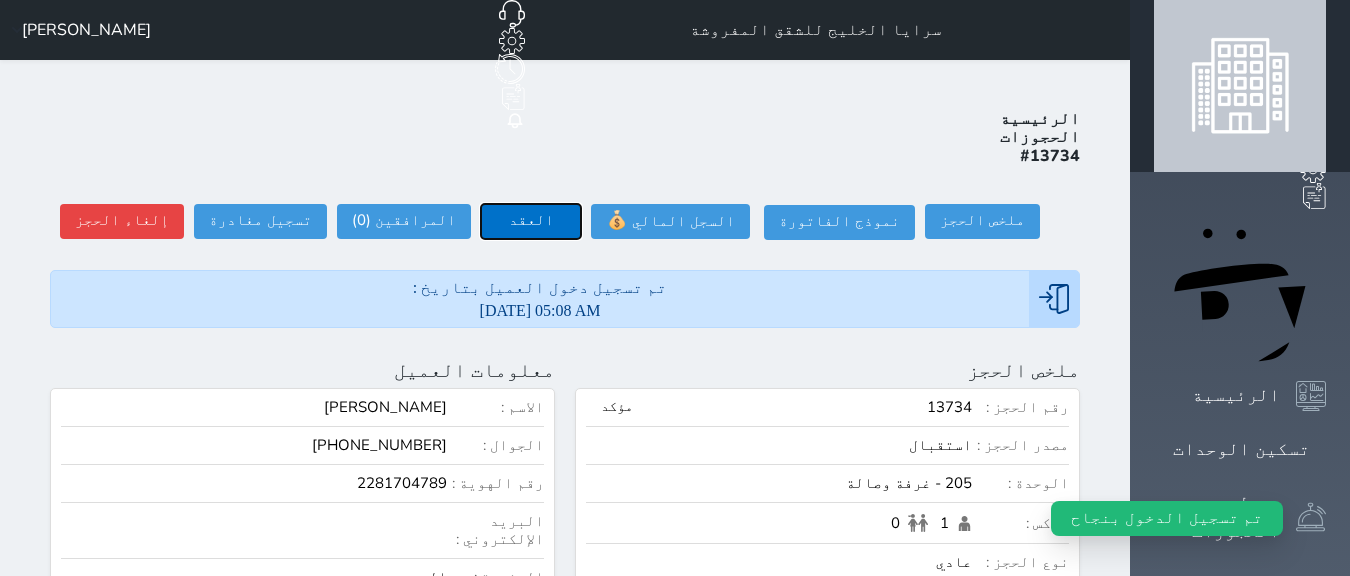 click on "العقد" at bounding box center (531, 221) 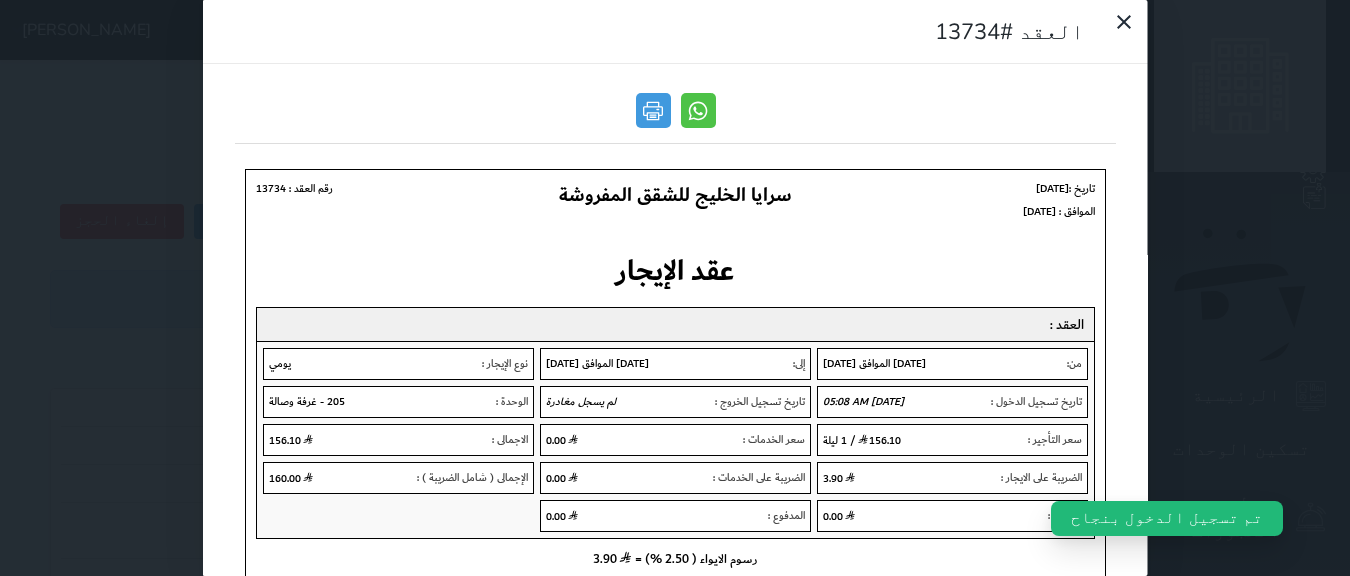 scroll, scrollTop: 0, scrollLeft: 0, axis: both 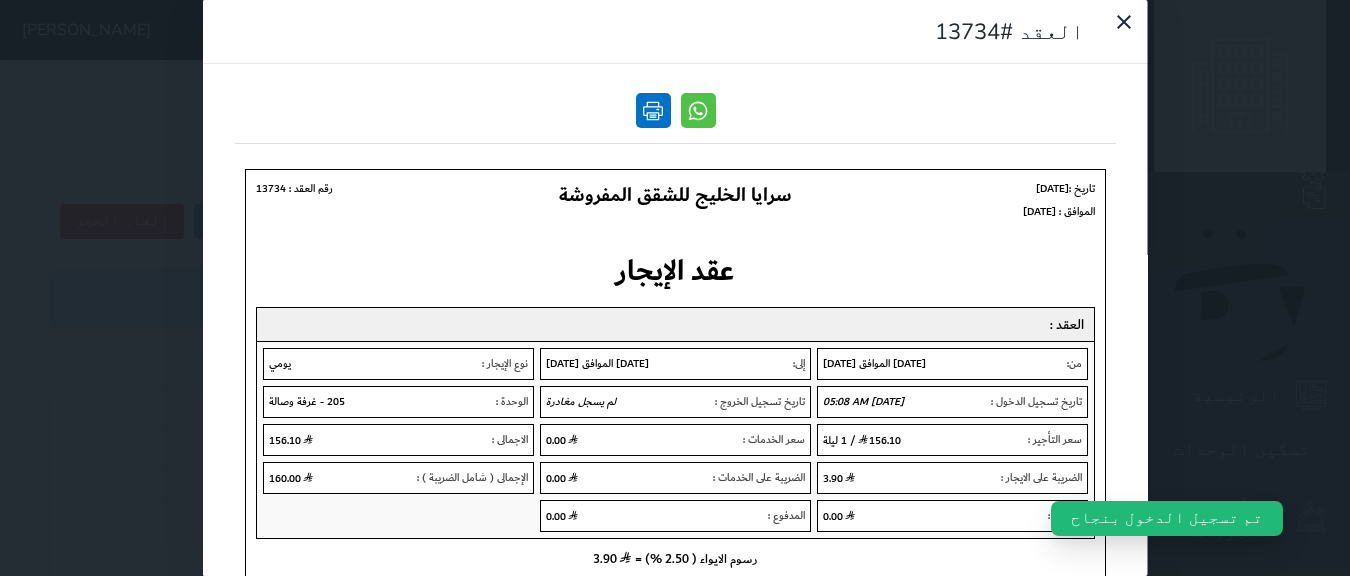 click at bounding box center [652, 110] 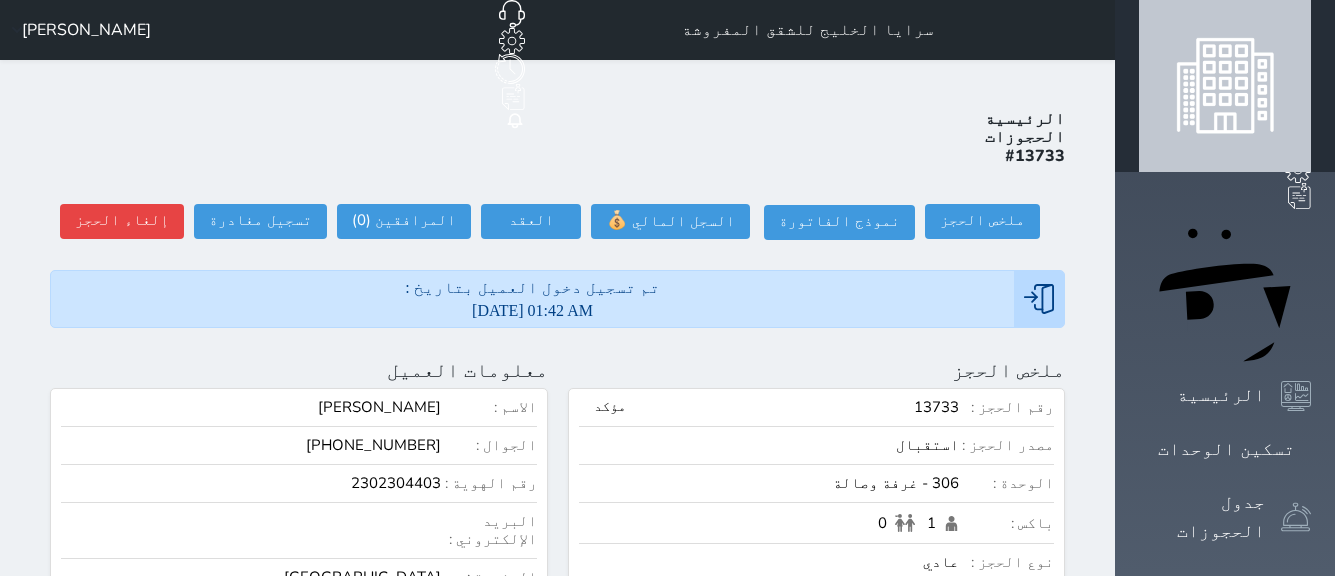 scroll, scrollTop: 0, scrollLeft: 0, axis: both 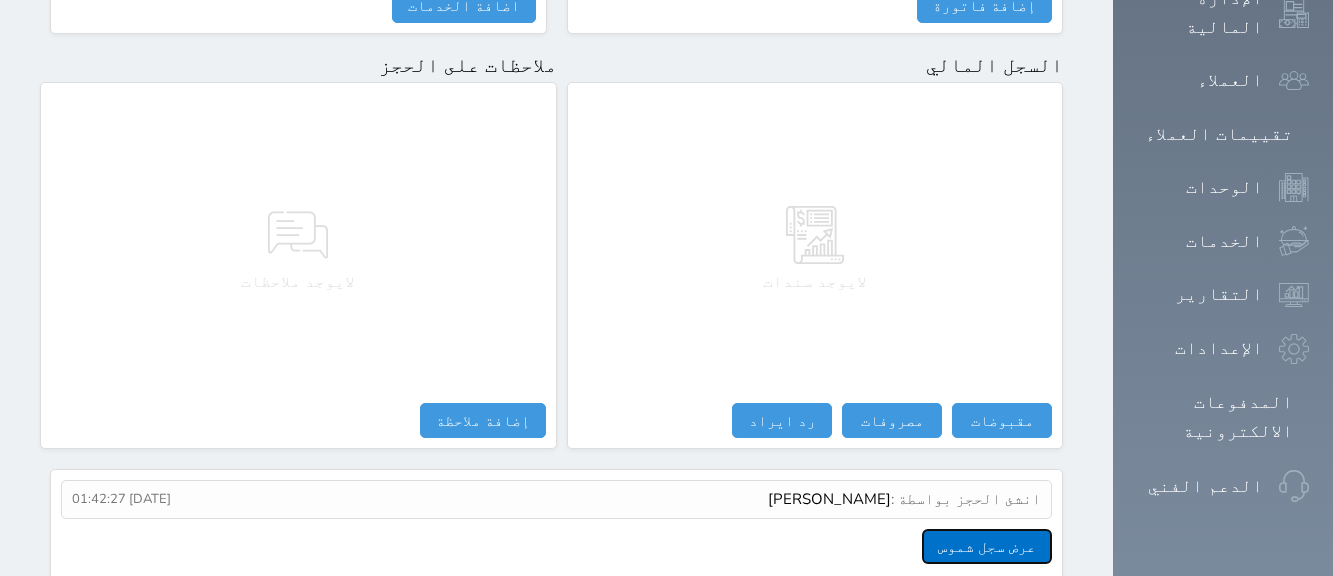 click on "عرض سجل شموس" at bounding box center (987, 546) 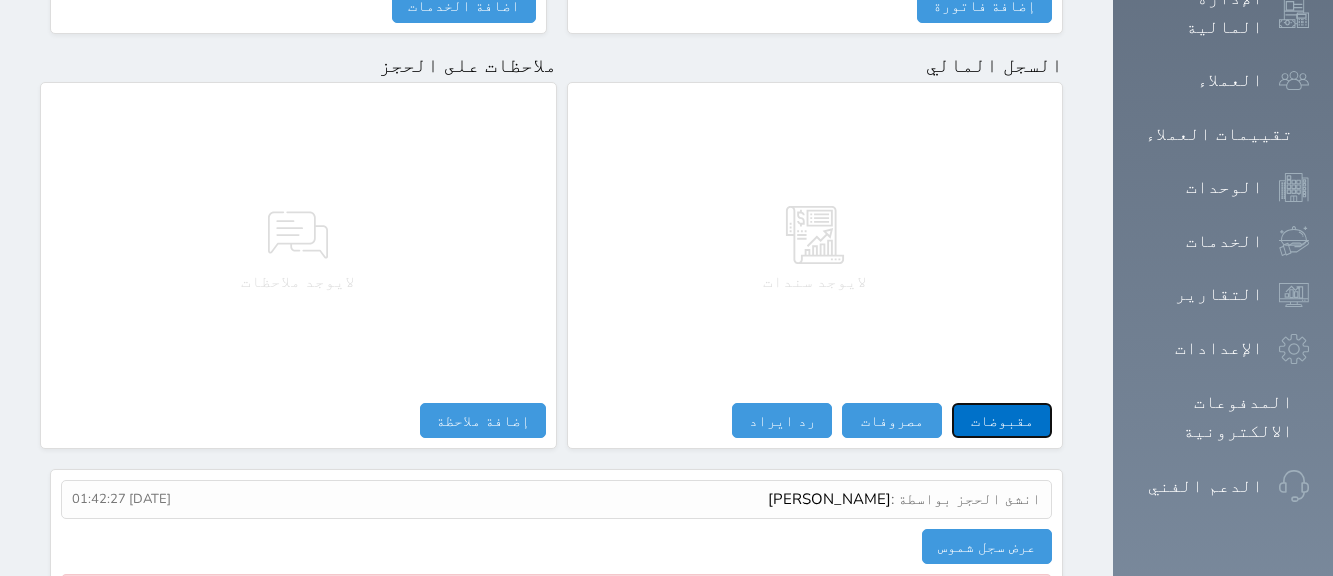 click on "مقبوضات" at bounding box center (1002, 420) 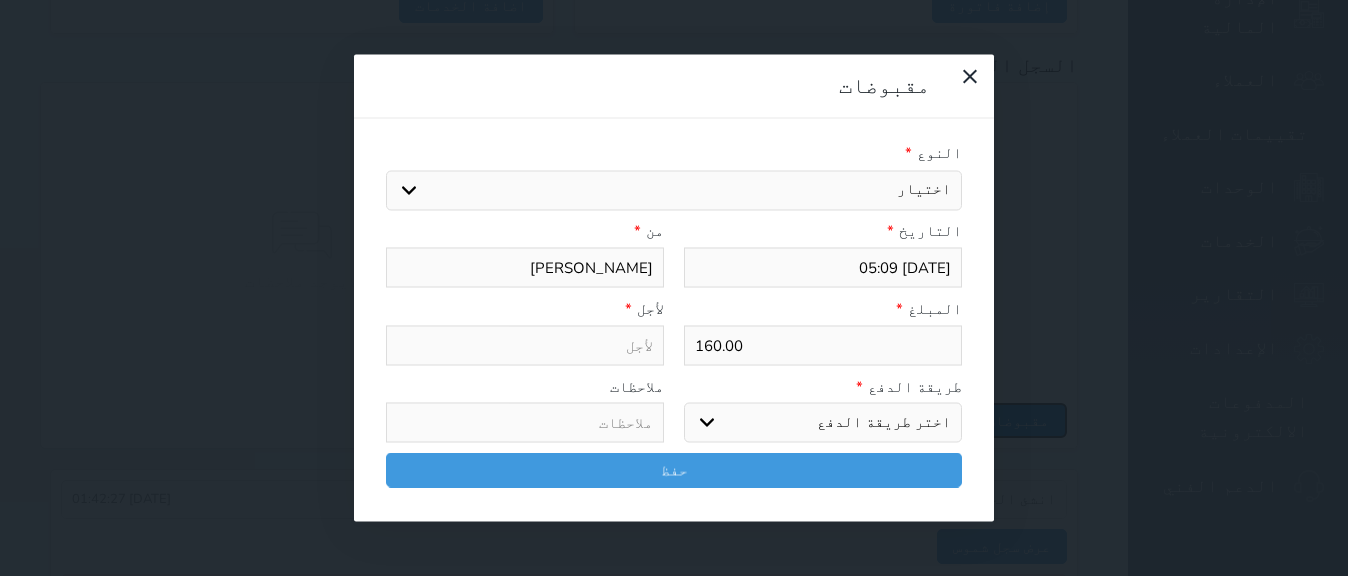 select 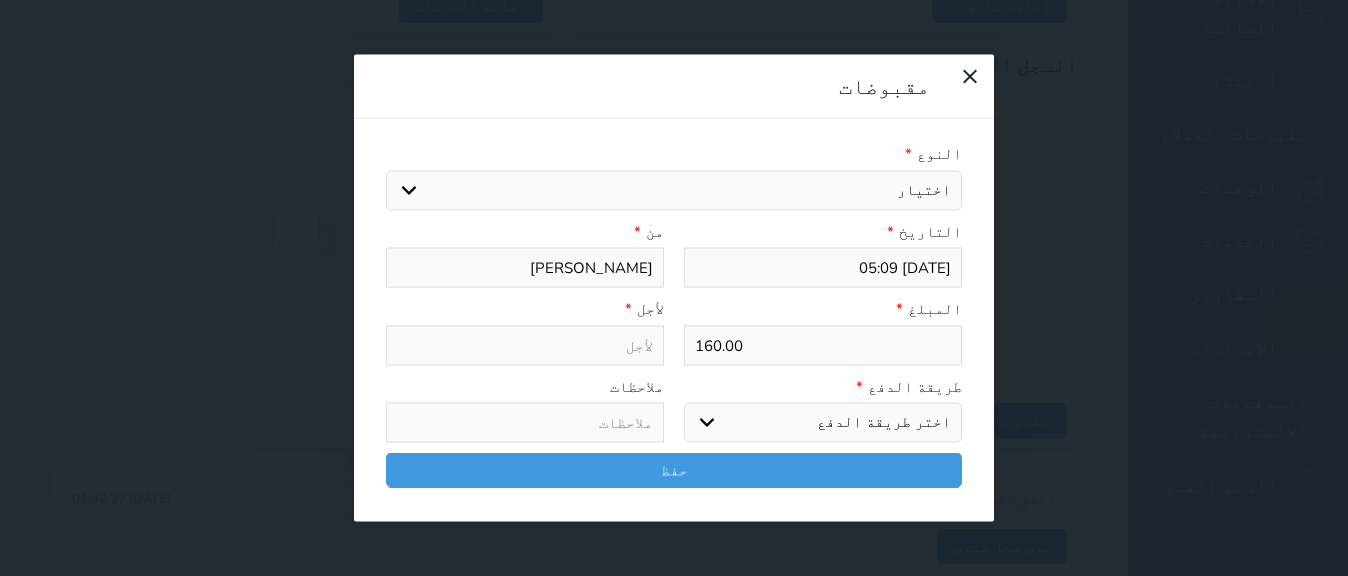 click on "اختيار   مقبوضات عامة قيمة إيجار فواتير تامين عربون لا ينطبق آخر مغسلة واي فاي - الإنترنت مواقف السيارات طعام الأغذية والمشروبات مشروبات المشروبات الباردة المشروبات الساخنة الإفطار غداء عشاء مخبز و كعك حمام سباحة الصالة الرياضية سبا و خدمات الجمال اختيار وإسقاط (خدمات النقل) ميني بار كابل - تلفزيون سرير إضافي تصفيف الشعر التسوق خدمات الجولات السياحية المنظمة خدمات الدليل السياحي" at bounding box center [674, 190] 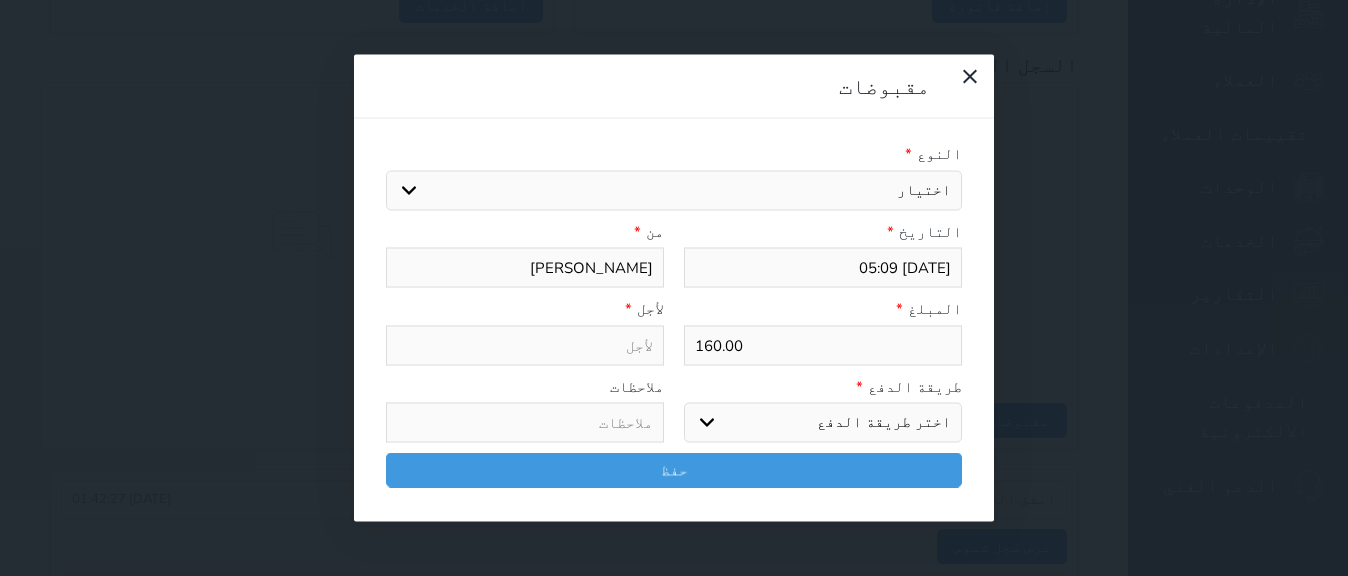 select on "15956" 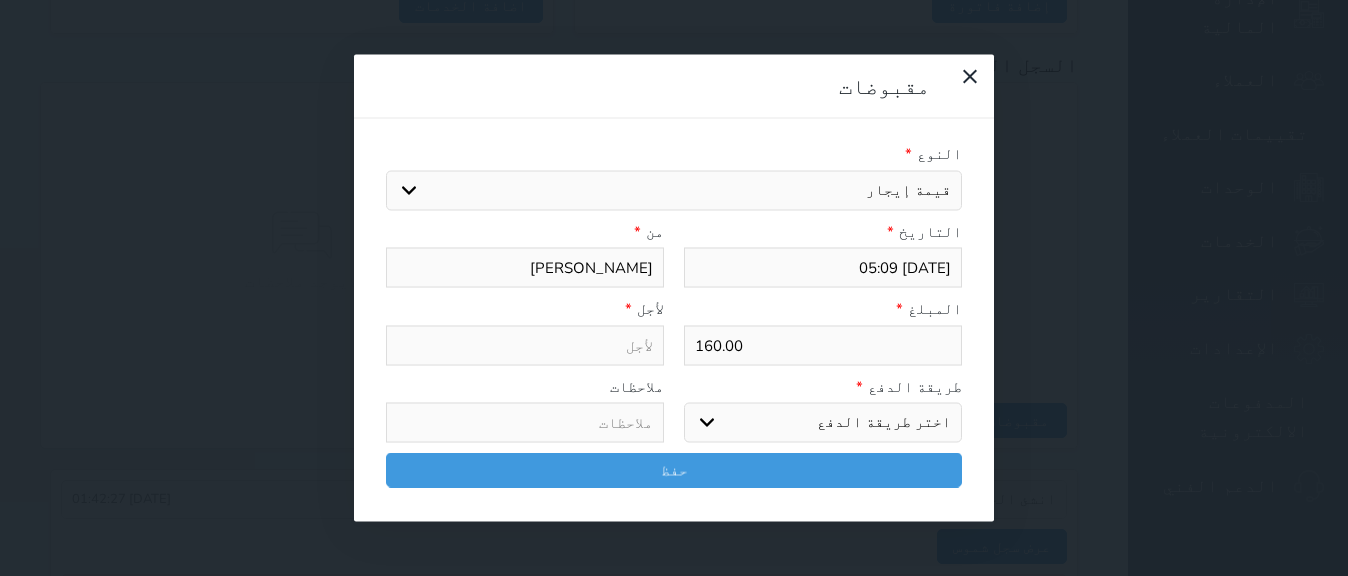 click on "اختيار   مقبوضات عامة قيمة إيجار فواتير تامين عربون لا ينطبق آخر مغسلة واي فاي - الإنترنت مواقف السيارات طعام الأغذية والمشروبات مشروبات المشروبات الباردة المشروبات الساخنة الإفطار غداء عشاء مخبز و كعك حمام سباحة الصالة الرياضية سبا و خدمات الجمال اختيار وإسقاط (خدمات النقل) ميني بار كابل - تلفزيون سرير إضافي تصفيف الشعر التسوق خدمات الجولات السياحية المنظمة خدمات الدليل السياحي" at bounding box center (674, 190) 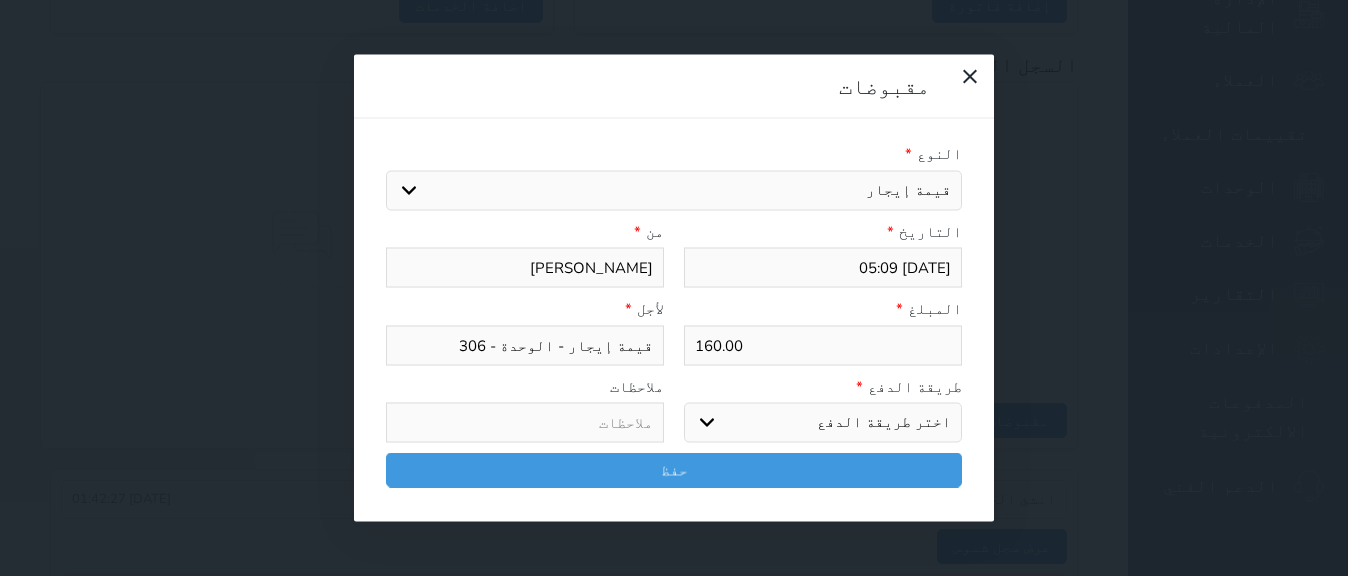 click on "اختر طريقة الدفع   دفع نقدى   تحويل بنكى   مدى   بطاقة ائتمان   آجل" at bounding box center (823, 423) 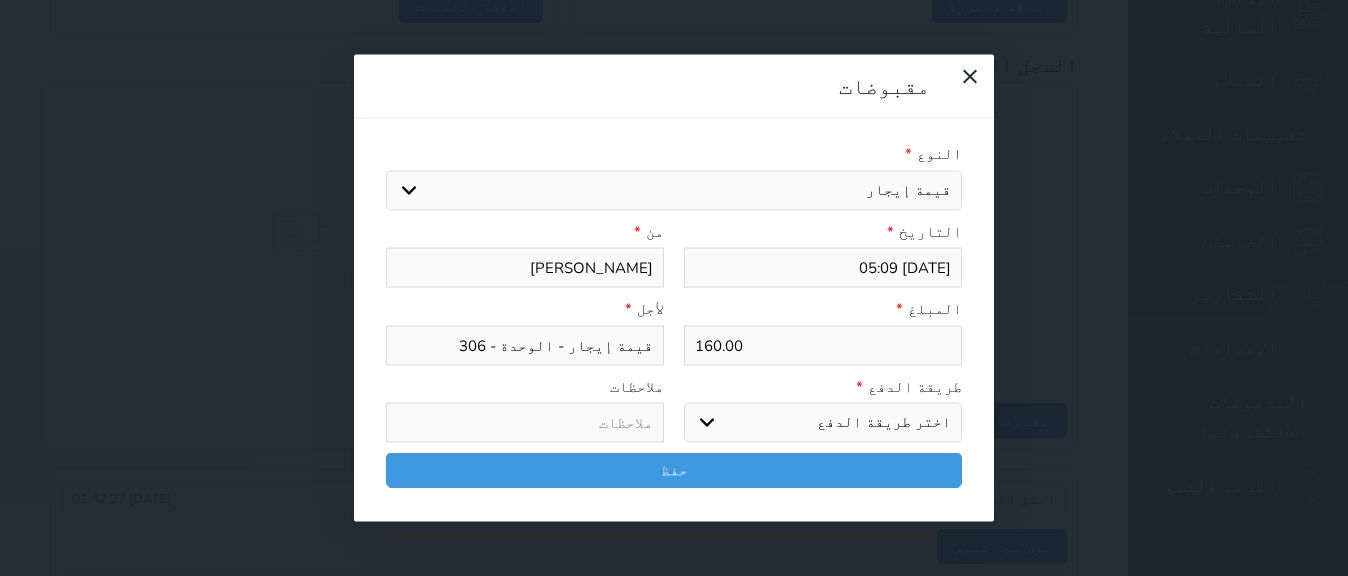 select on "cash" 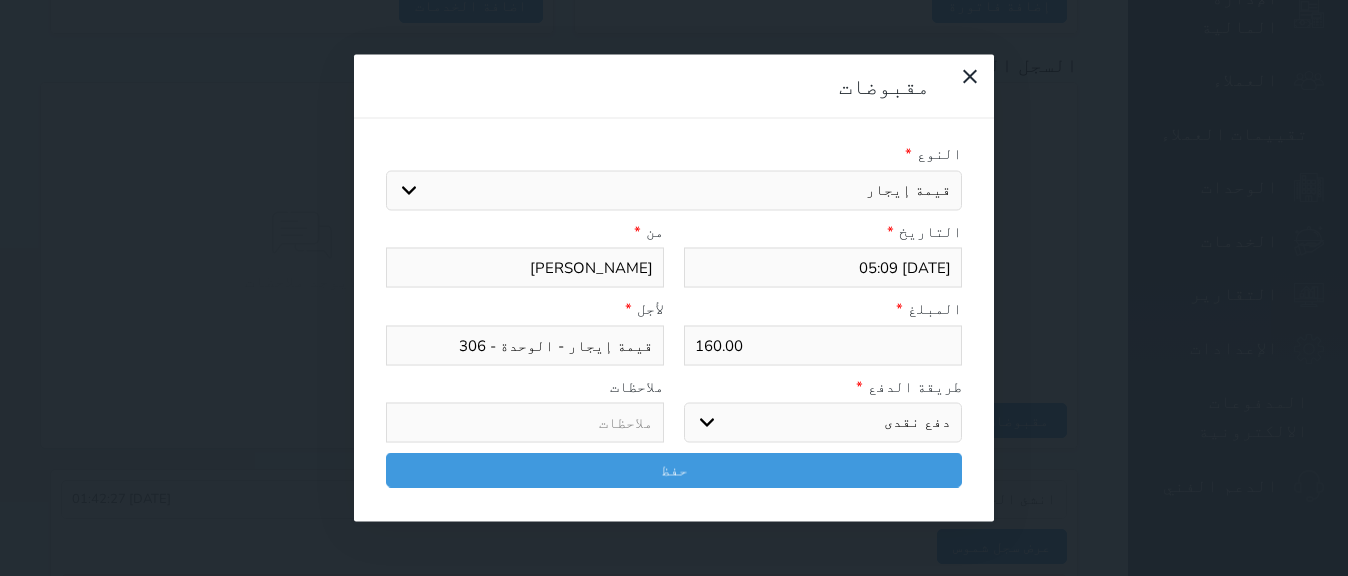 click on "اختر طريقة الدفع   دفع نقدى   تحويل بنكى   مدى   بطاقة ائتمان   آجل" at bounding box center (823, 423) 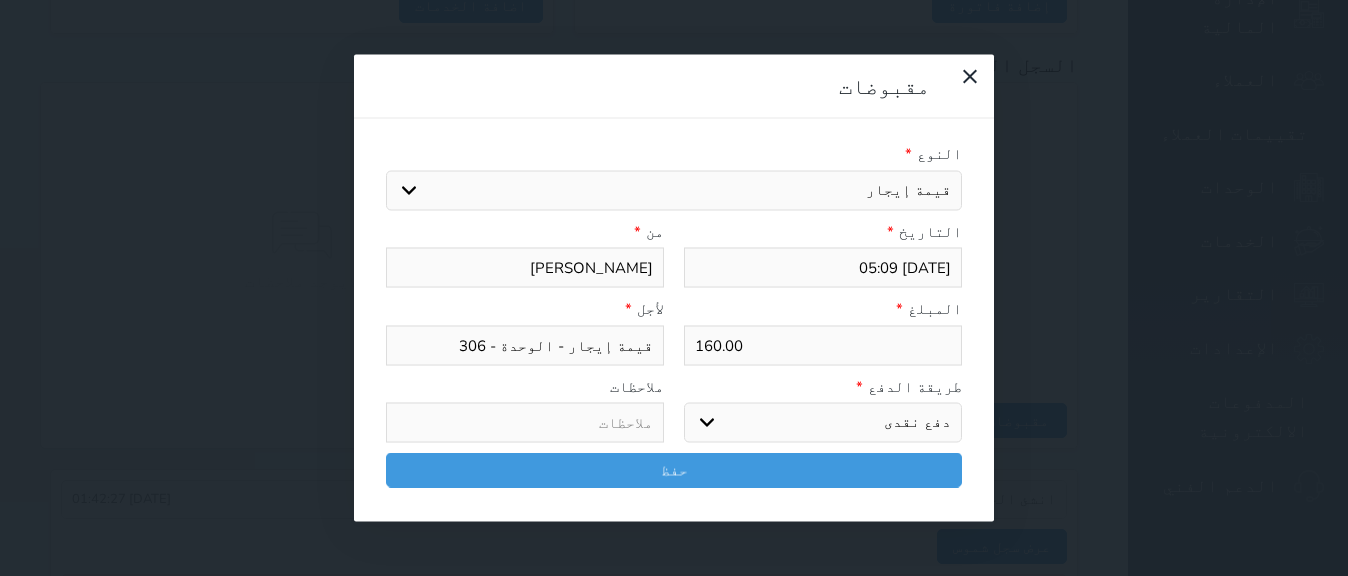 drag, startPoint x: 731, startPoint y: 383, endPoint x: 891, endPoint y: 444, distance: 171.23376 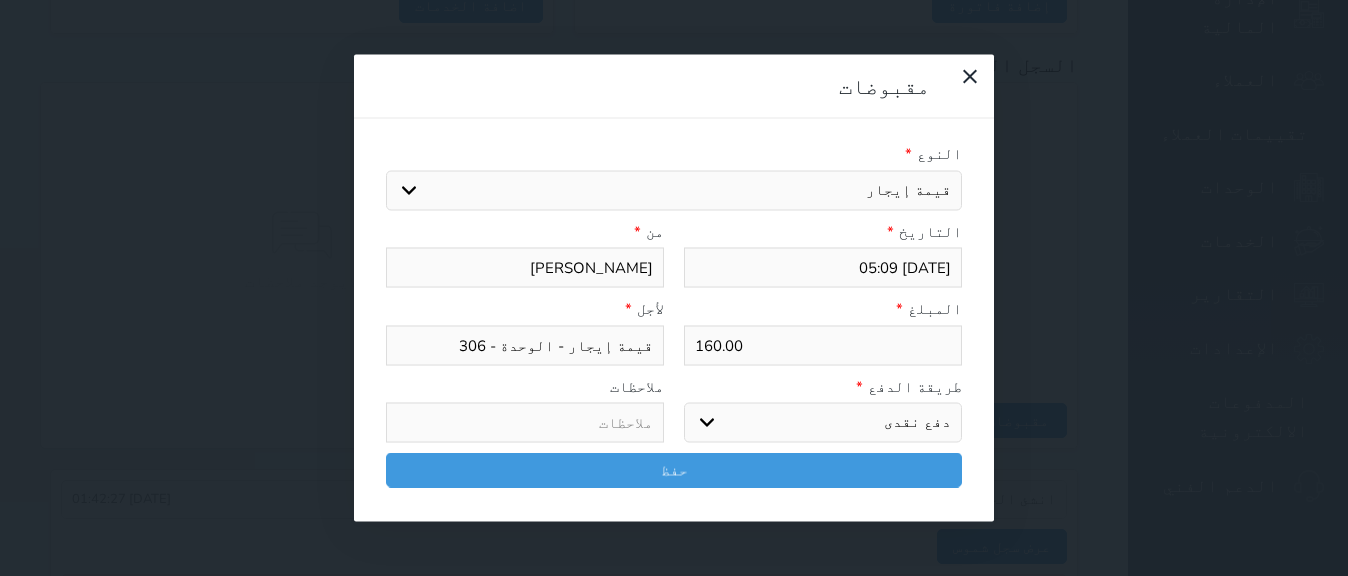 click on "النوع  *    اختيار   مقبوضات عامة قيمة إيجار فواتير تامين عربون لا ينطبق آخر مغسلة واي فاي - الإنترنت مواقف السيارات طعام الأغذية والمشروبات مشروبات المشروبات الباردة المشروبات الساخنة الإفطار غداء عشاء مخبز و كعك حمام سباحة الصالة الرياضية سبا و خدمات الجمال اختيار وإسقاط (خدمات النقل) ميني بار كابل - تلفزيون سرير إضافي تصفيف الشعر التسوق خدمات الجولات السياحية المنظمة خدمات الدليل السياحي   التاريخ *   2025-07-10 05:09   من *   احمد السيد حمزه   المبلغ *   160.00   لأجل *   قيمة إيجار - الوحدة - 306   طريقة الدفع *   اختر طريقة الدفع   دفع نقدى   تحويل بنكى   مدى   بطاقة ائتمان" at bounding box center (674, 320) 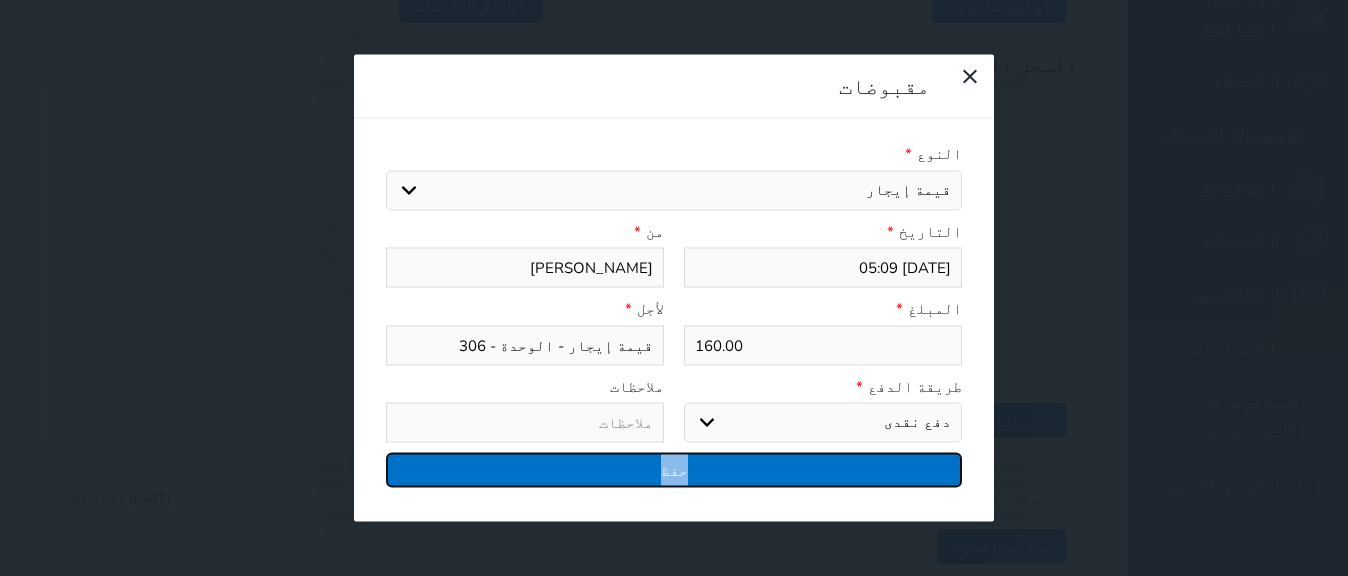 click on "حفظ" at bounding box center (674, 470) 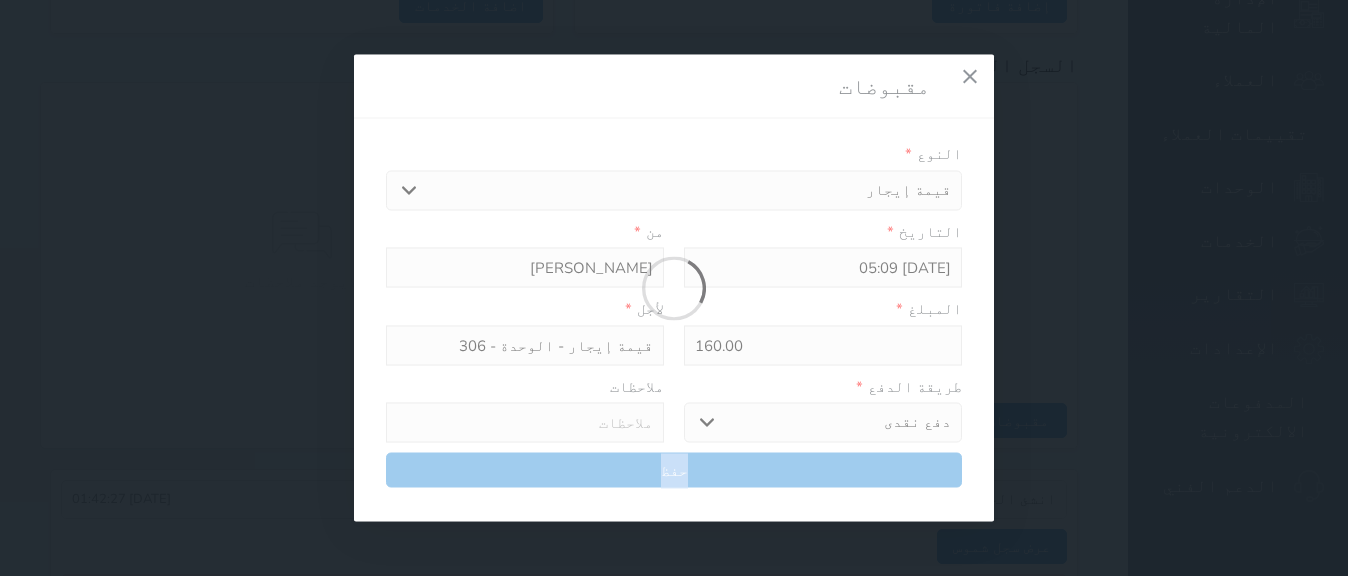 select 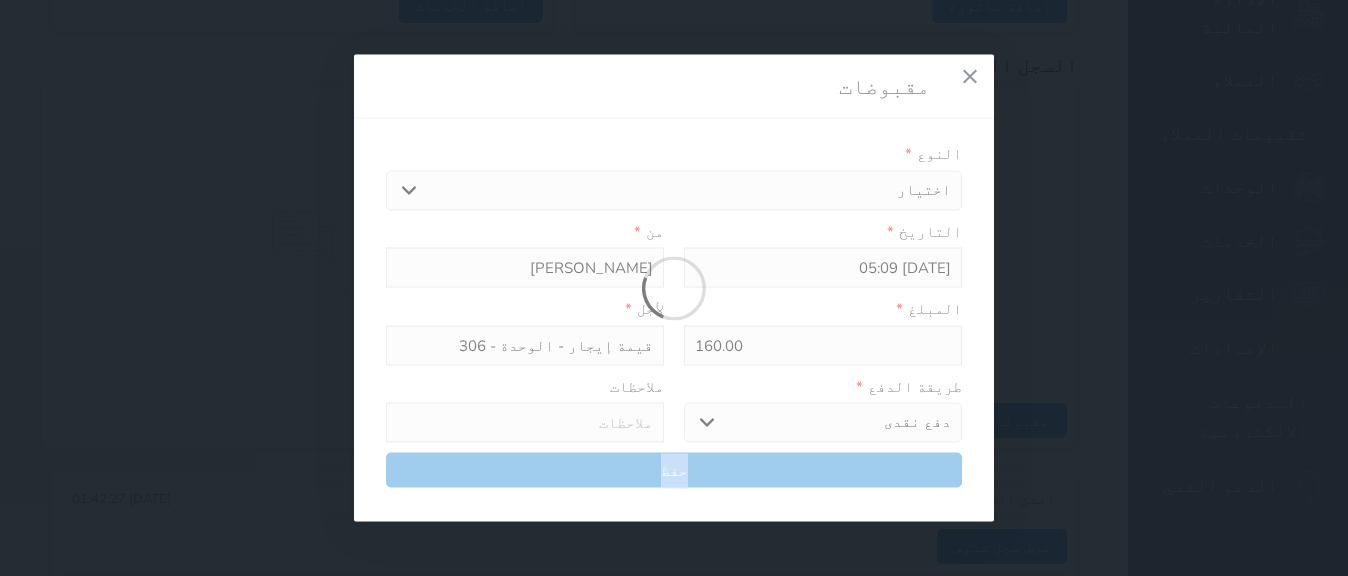 type 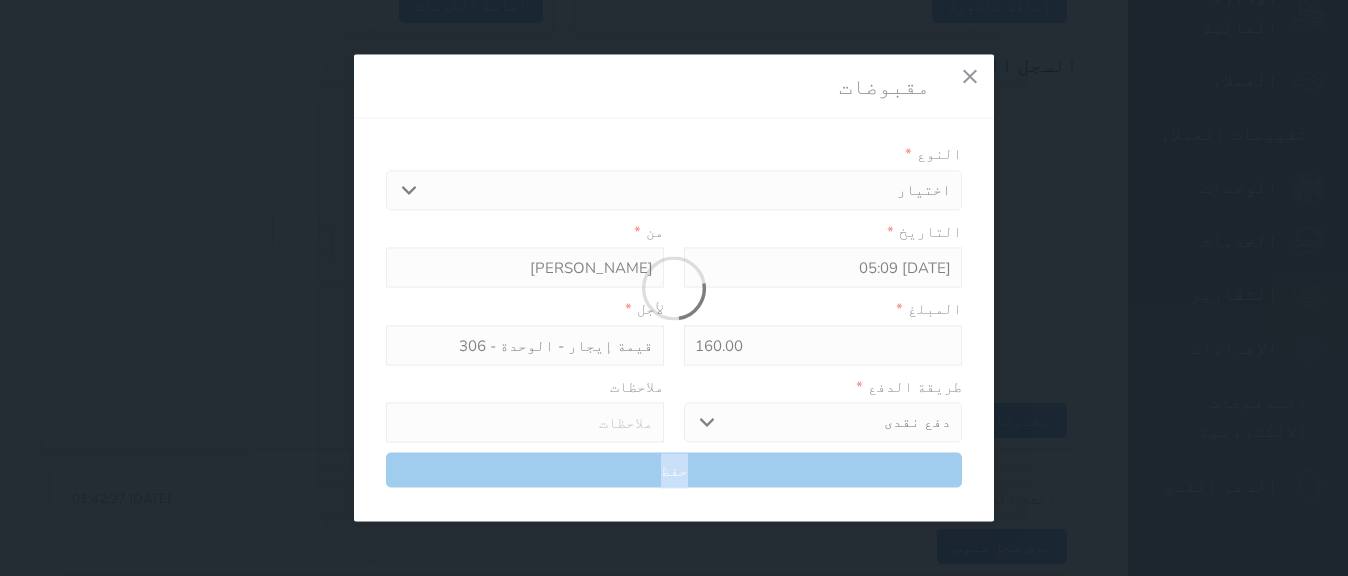 type on "0" 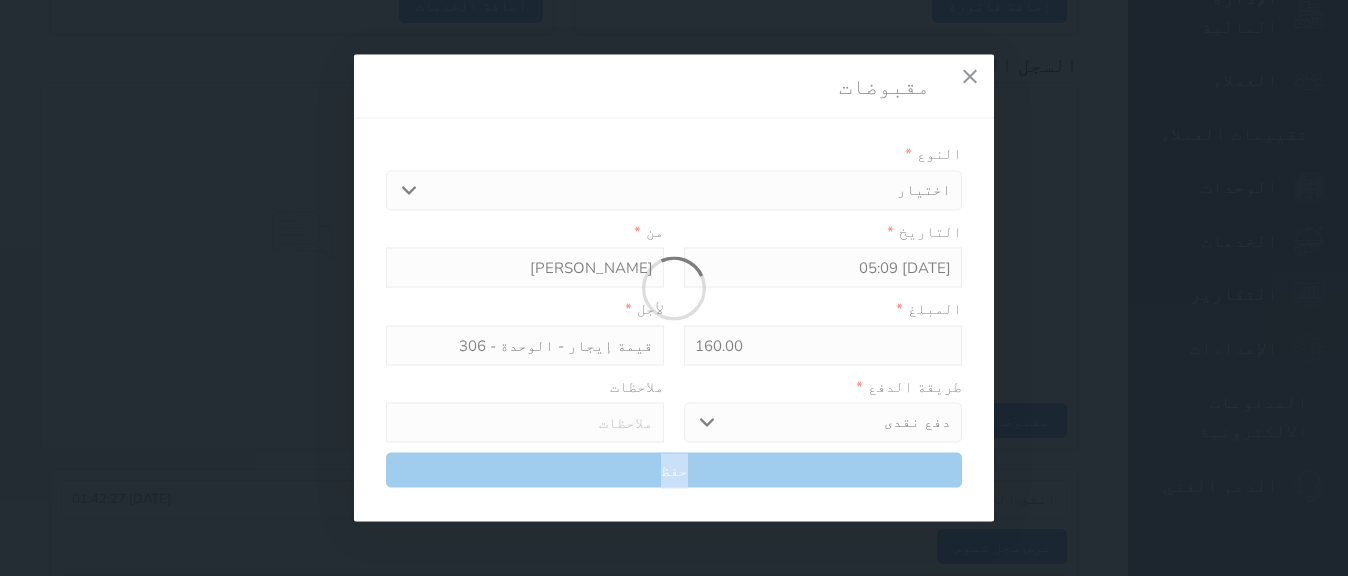 select 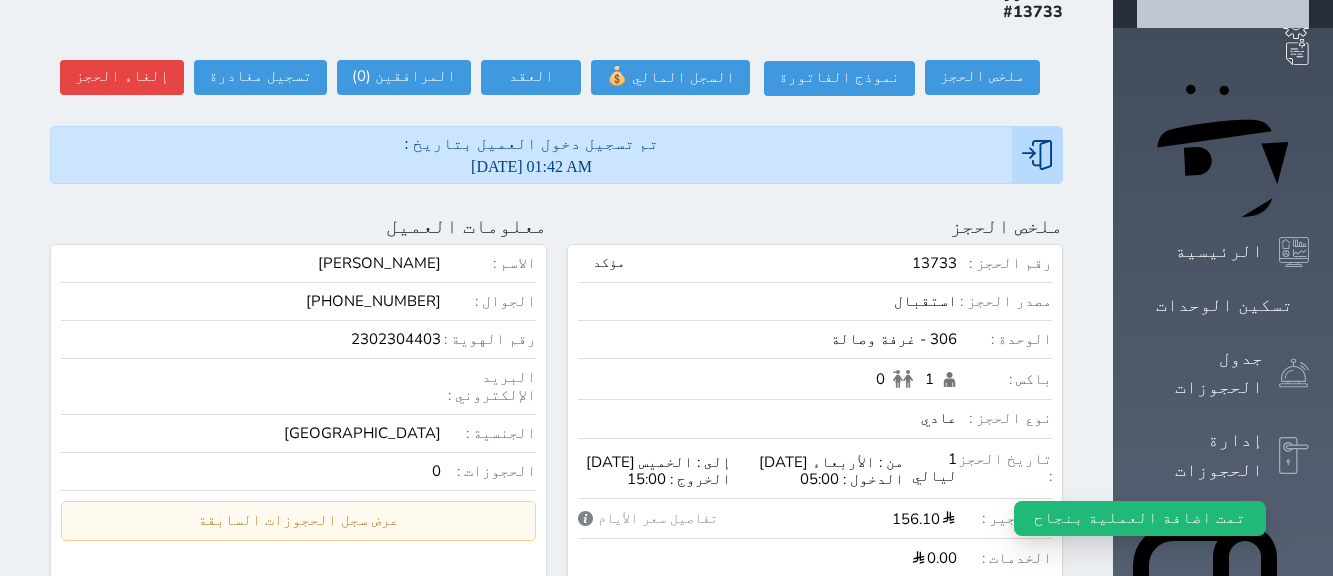 scroll, scrollTop: 63, scrollLeft: 0, axis: vertical 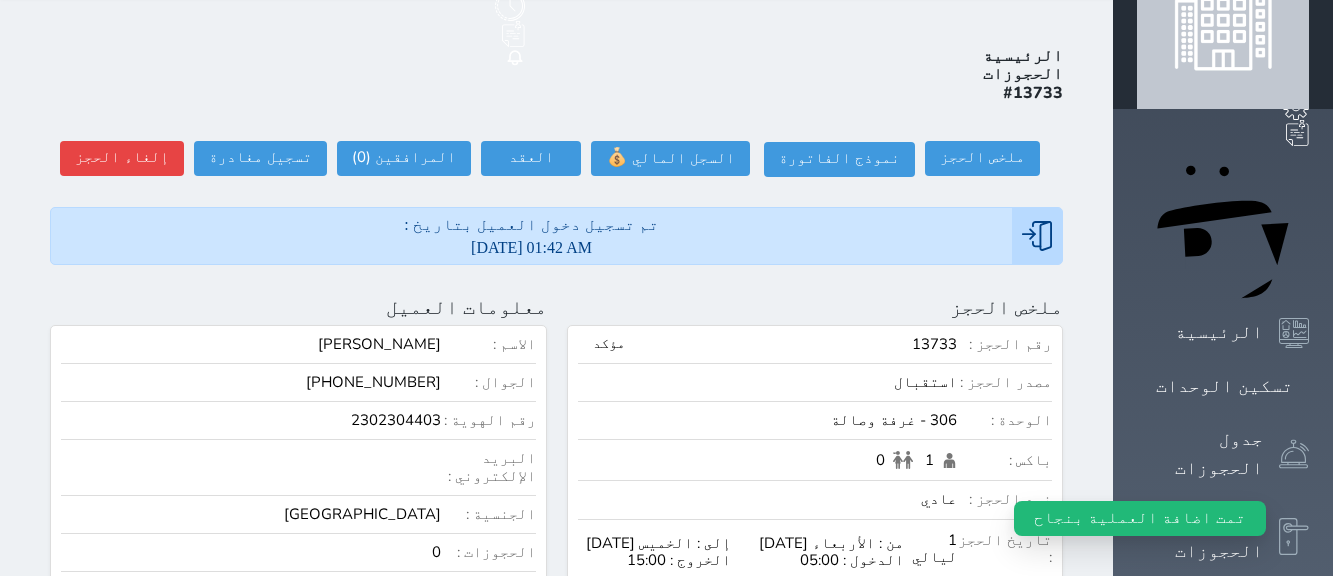 click at bounding box center (1223, 23) 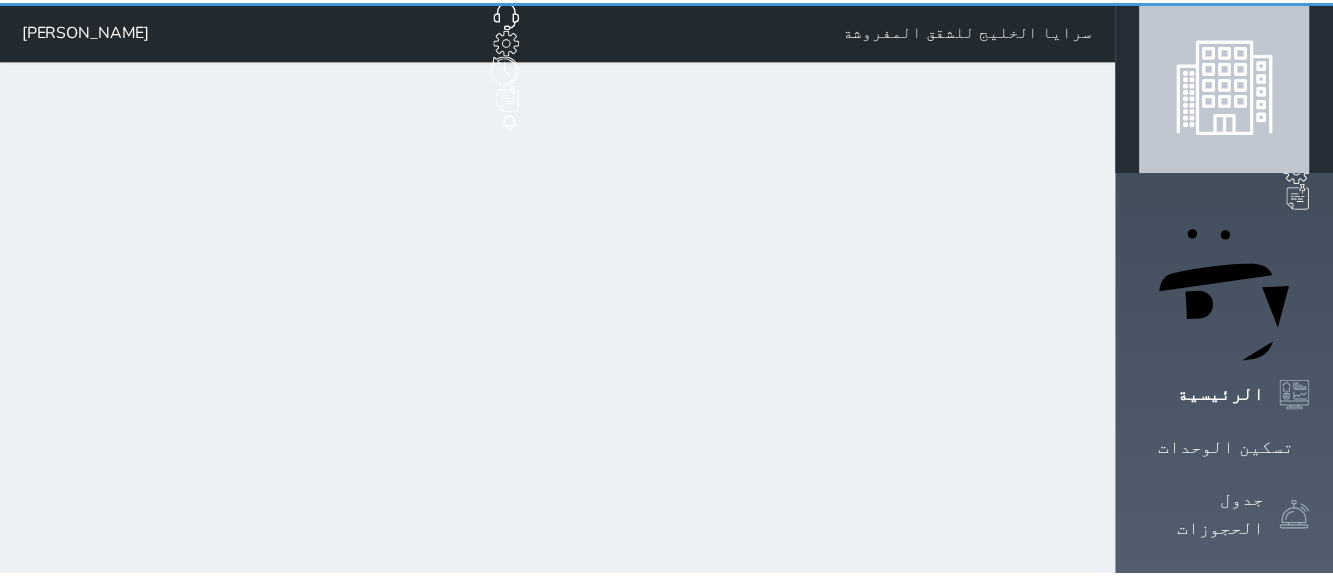 scroll, scrollTop: 0, scrollLeft: 0, axis: both 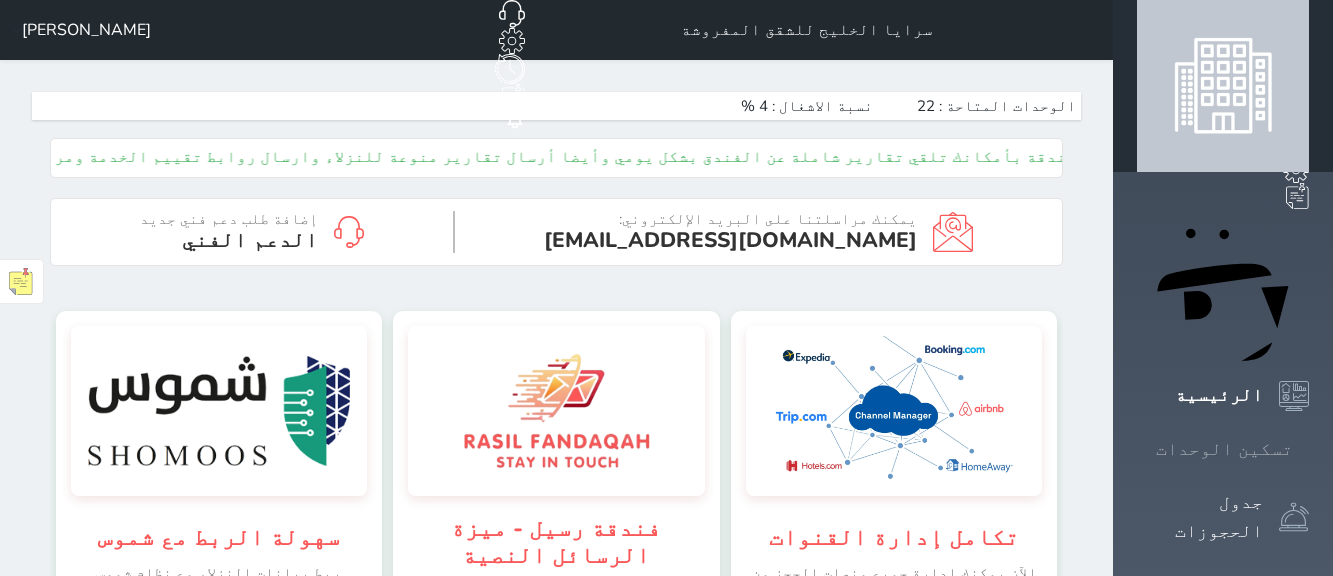 click on "تسكين الوحدات" at bounding box center [1224, 449] 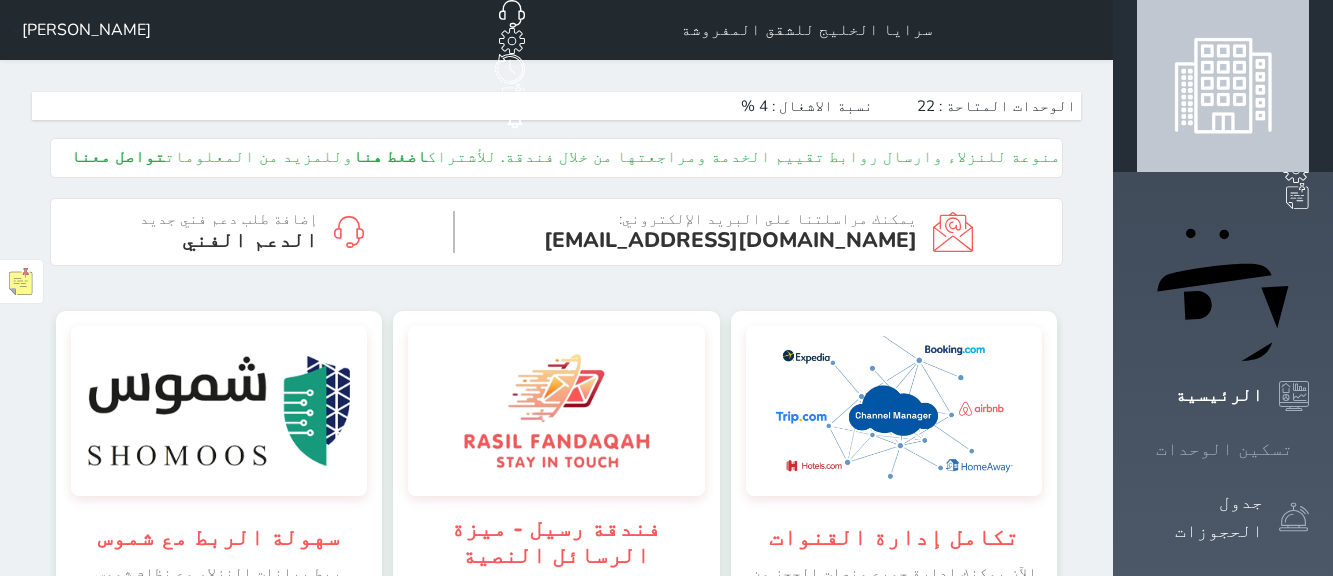 click on "تسكين الوحدات" at bounding box center (1224, 449) 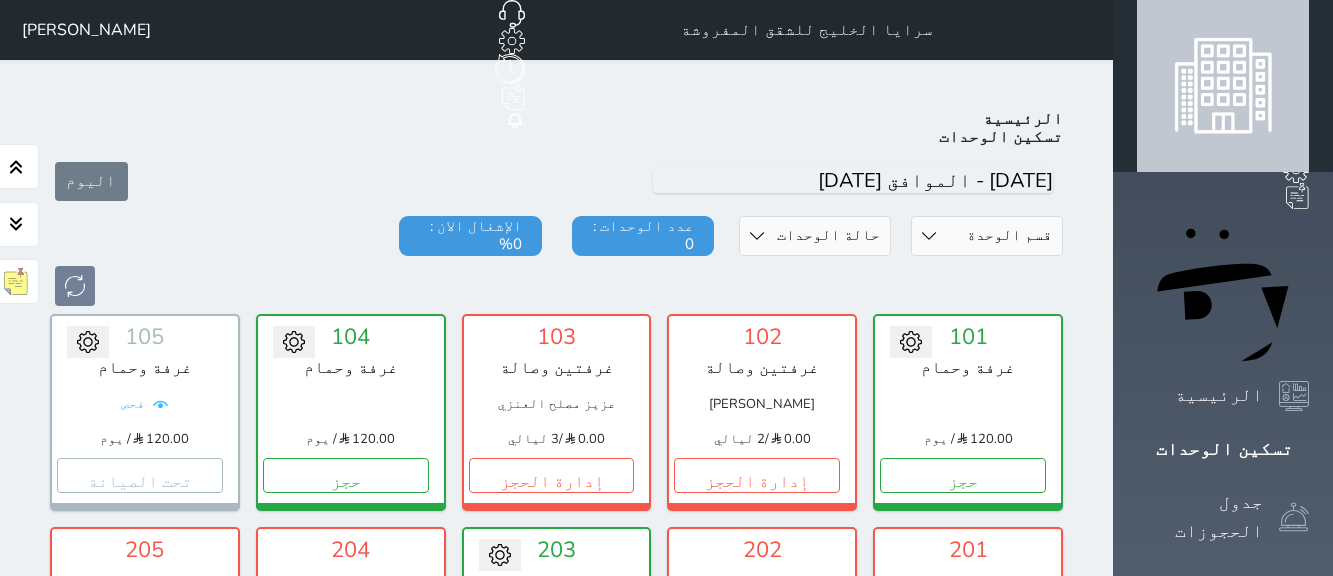 scroll, scrollTop: 78, scrollLeft: 0, axis: vertical 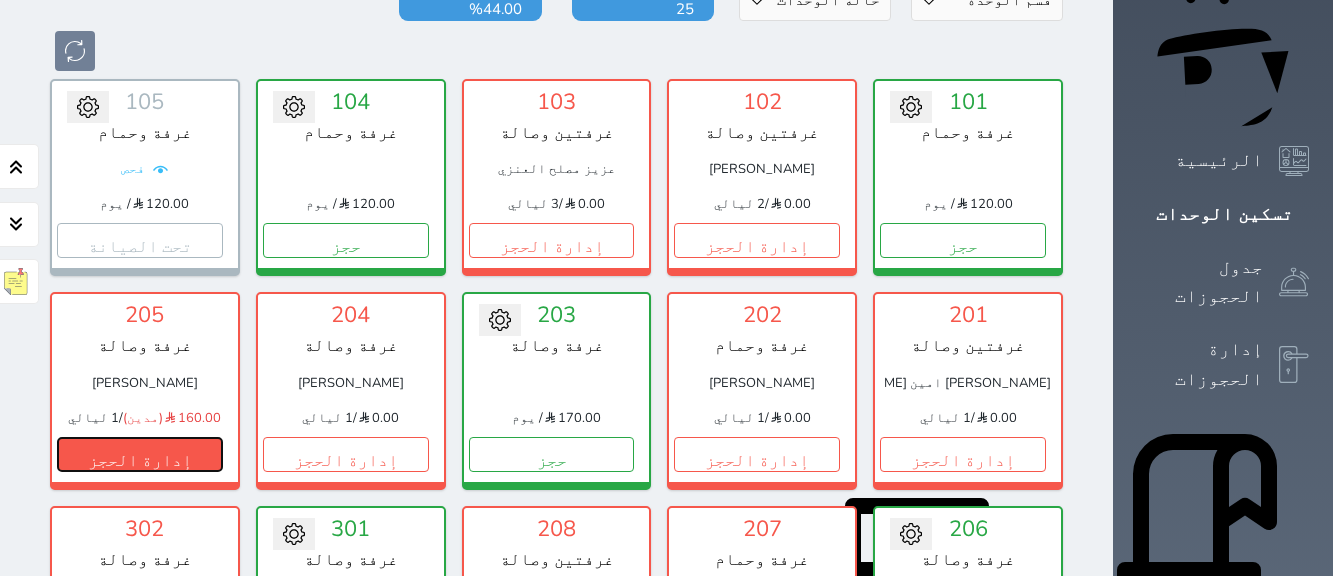 click on "إدارة الحجز" at bounding box center [140, 454] 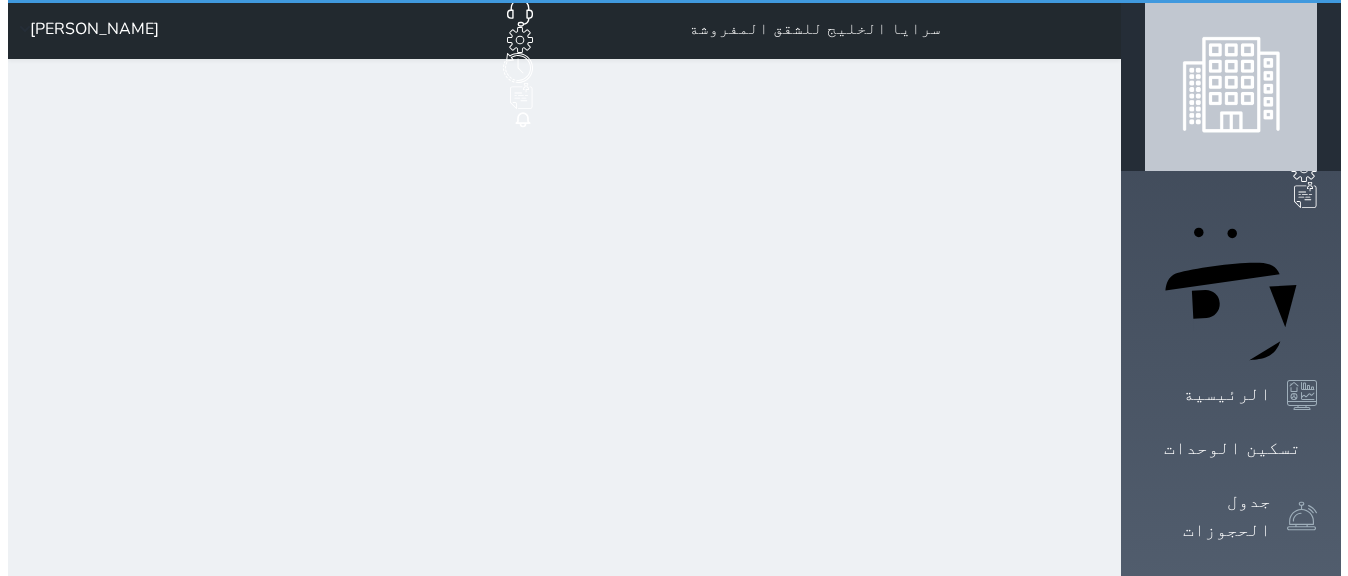 scroll, scrollTop: 0, scrollLeft: 0, axis: both 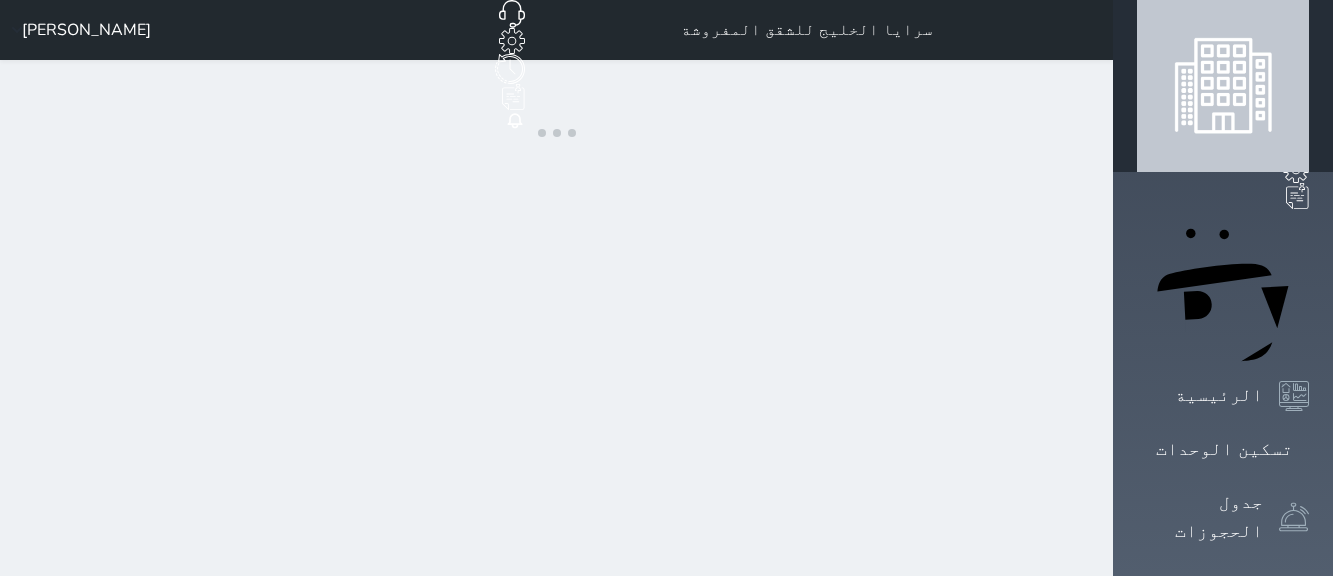 select on "4" 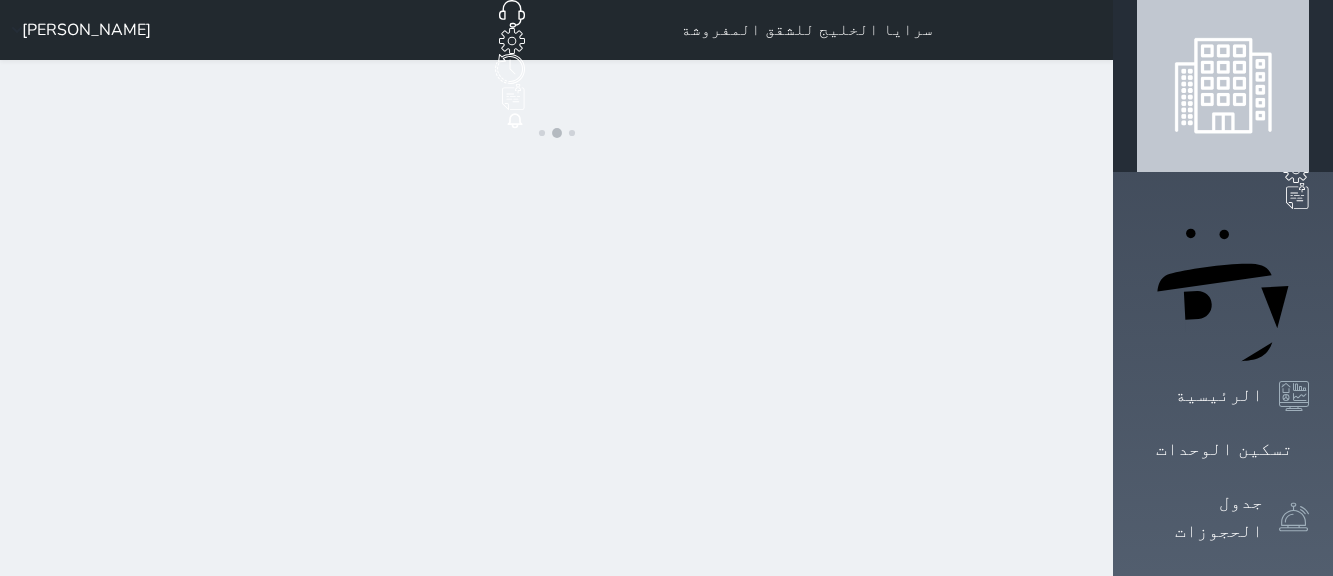 select 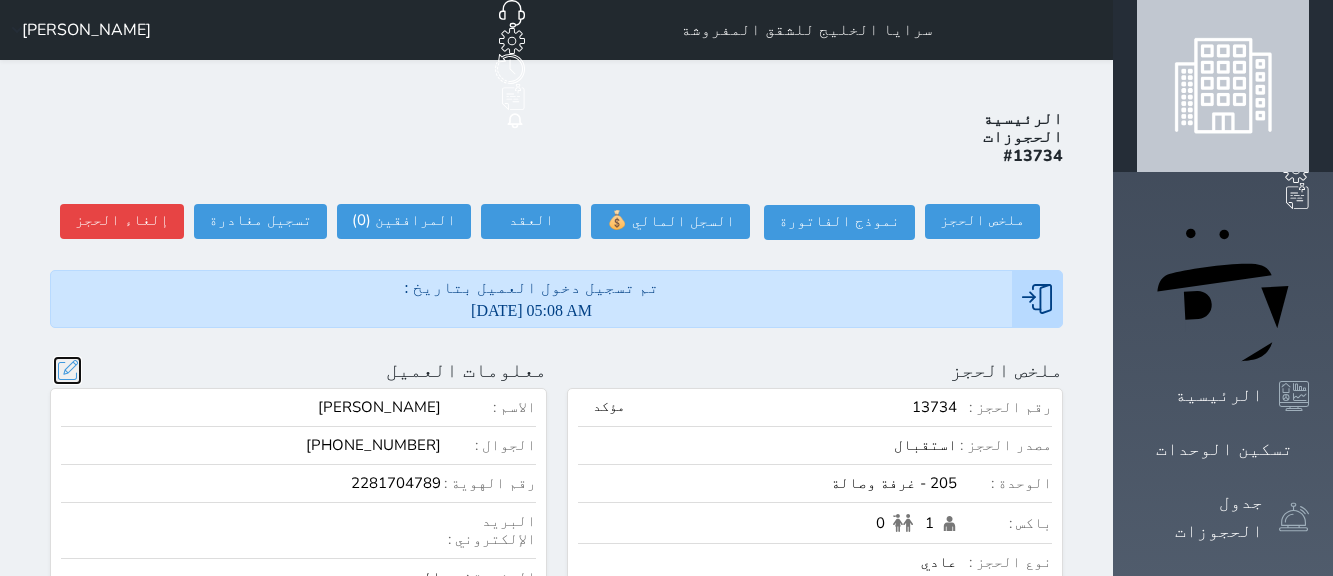 click at bounding box center [67, 370] 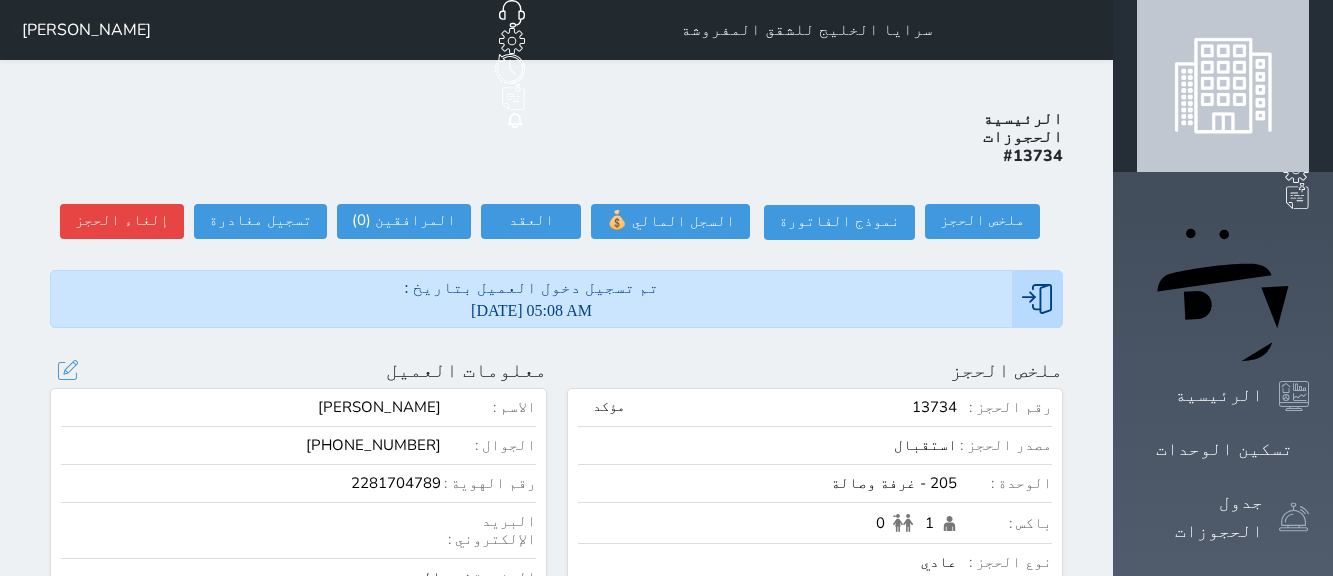 select 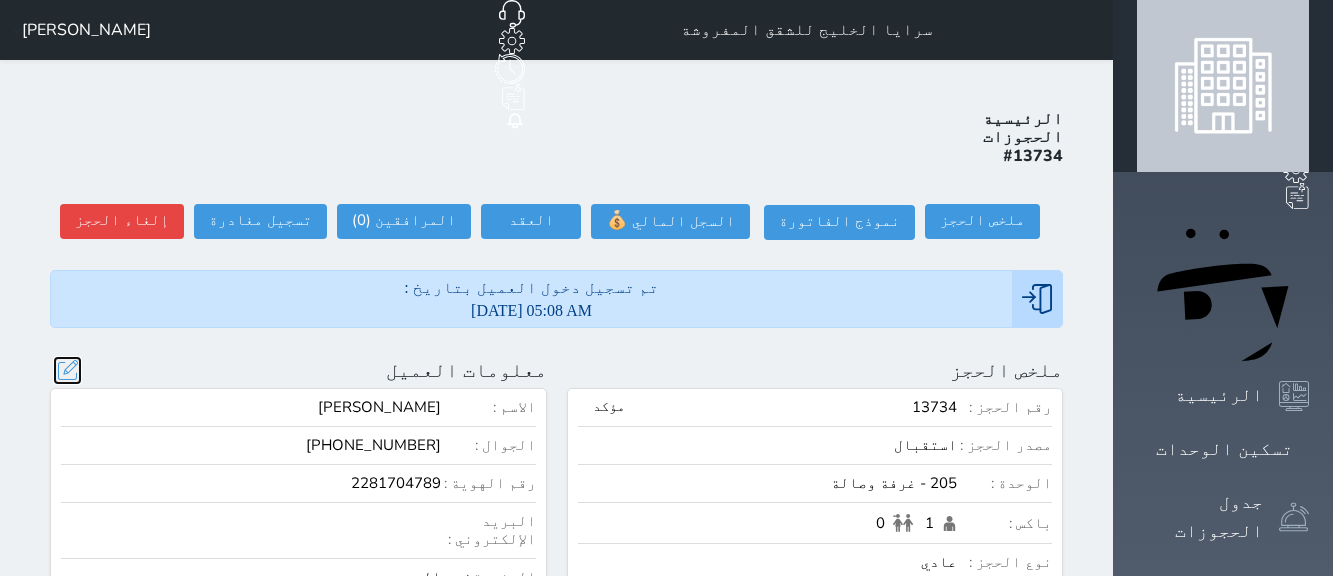 click at bounding box center [67, 370] 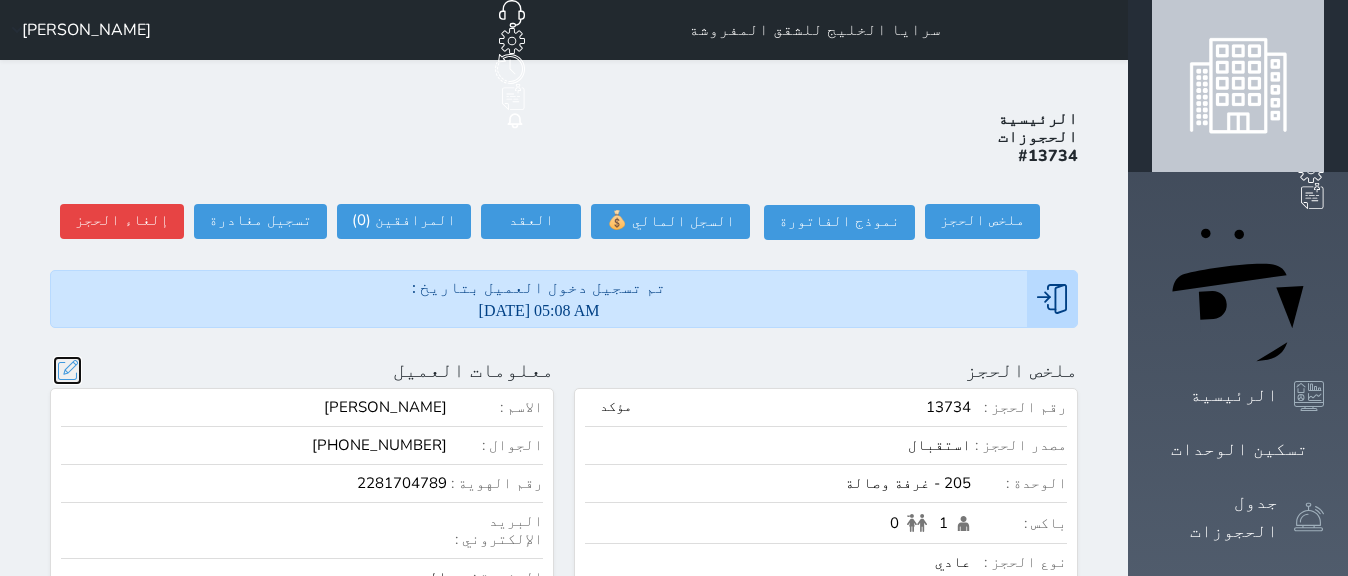 select 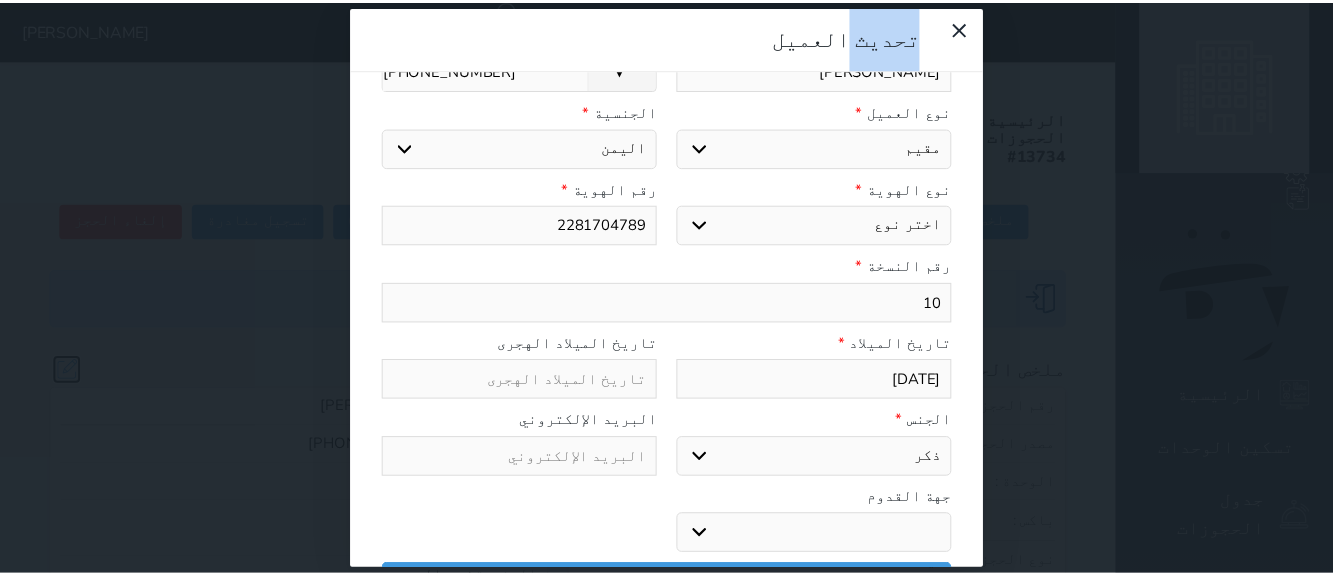 scroll, scrollTop: 252, scrollLeft: 0, axis: vertical 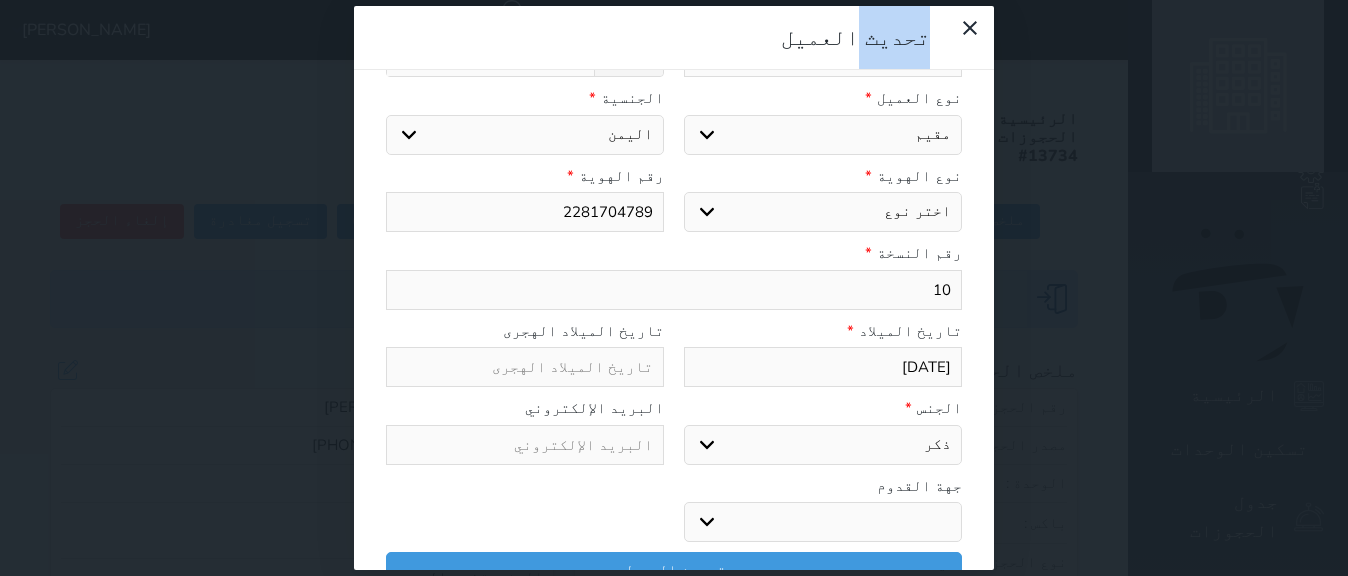 click on "[DATE]" at bounding box center (823, 367) 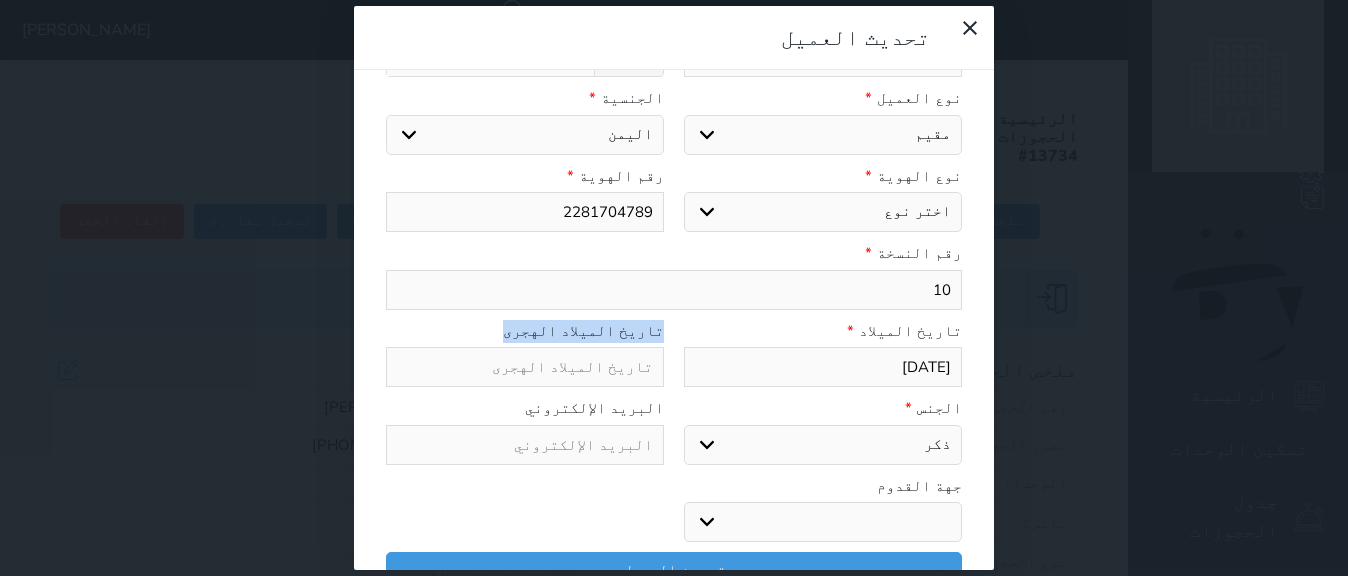 click on "1988   [DATE]         [DATE]
ح
ن
ث
ر
خ
ج
س
1   2   3   4   5   6   7   8   9   10   11   12   13   14   15   16   17   18   19   20   21   22   23   24   25   26   27   28   29   30   [DATE]
فبراير
مارس
أبريل
مايو
يونيو
يوليو
أغسطس
سبتمبر
أكتوبر" at bounding box center [674, 288] 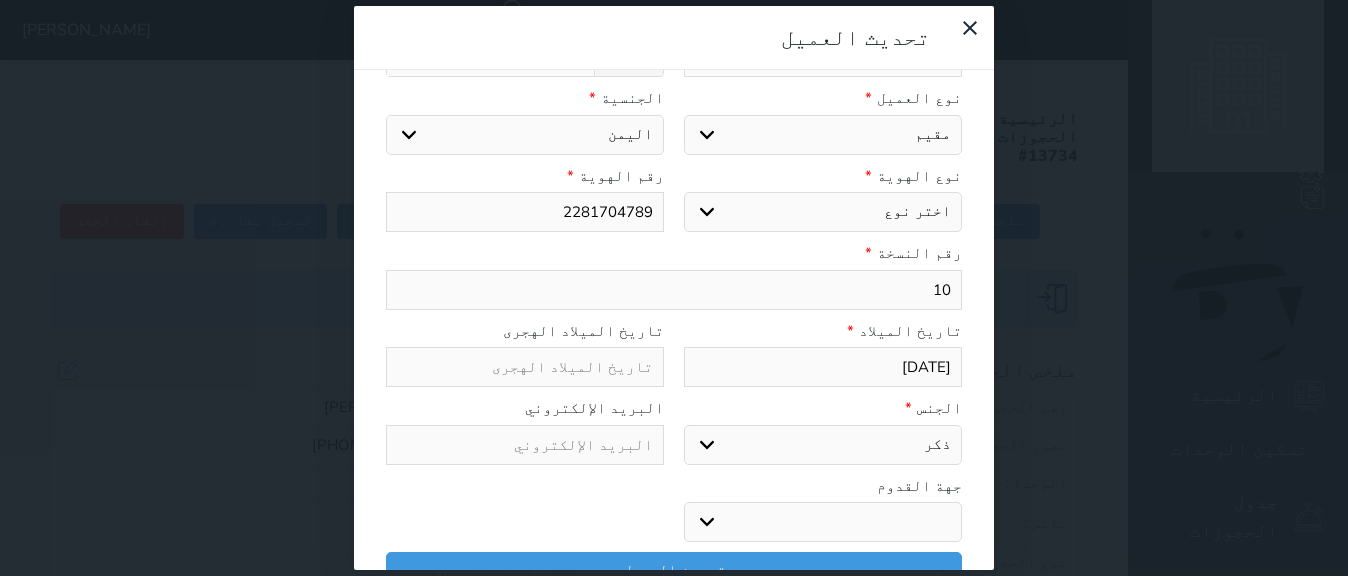 click on "[DATE]" at bounding box center (823, 367) 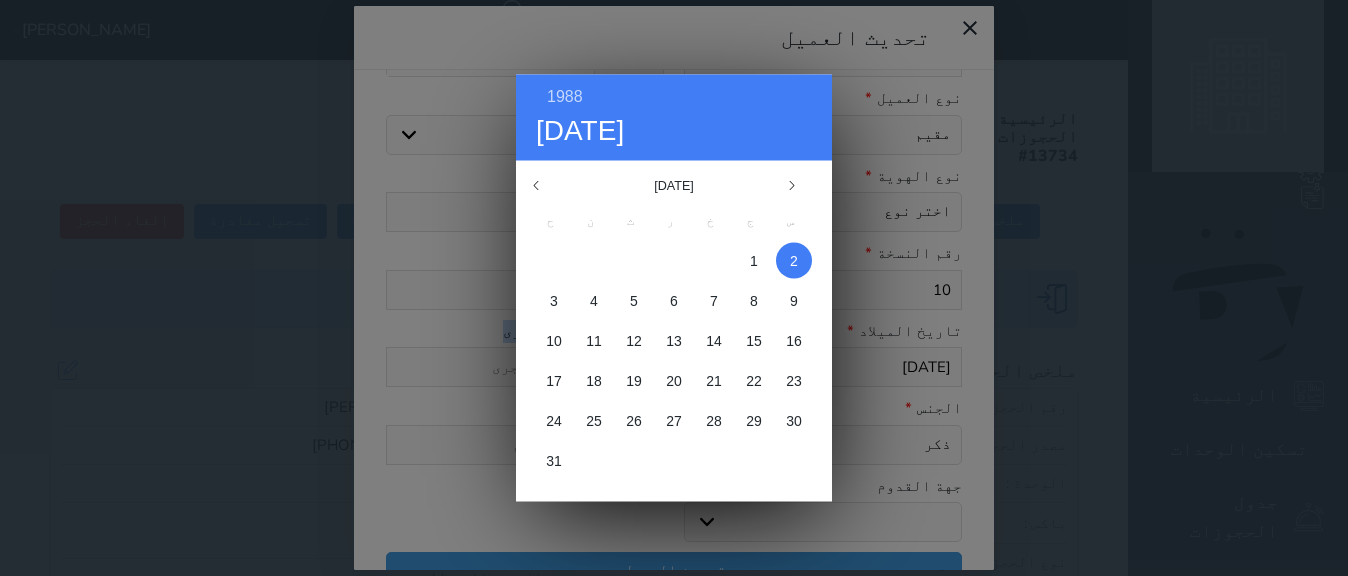 click on "1988   [DATE]         [DATE]
ح
ن
ث
ر
خ
ج
س
1   2   3   4   5   6   7   8   9   10   11   12   13   14   15   16   17   18   19   20   21   22   23   24   25   26   27   28   29   30   [DATE]
فبراير
مارس
أبريل
مايو
يونيو
يوليو
أغسطس
سبتمبر
أكتوبر" at bounding box center (674, 288) 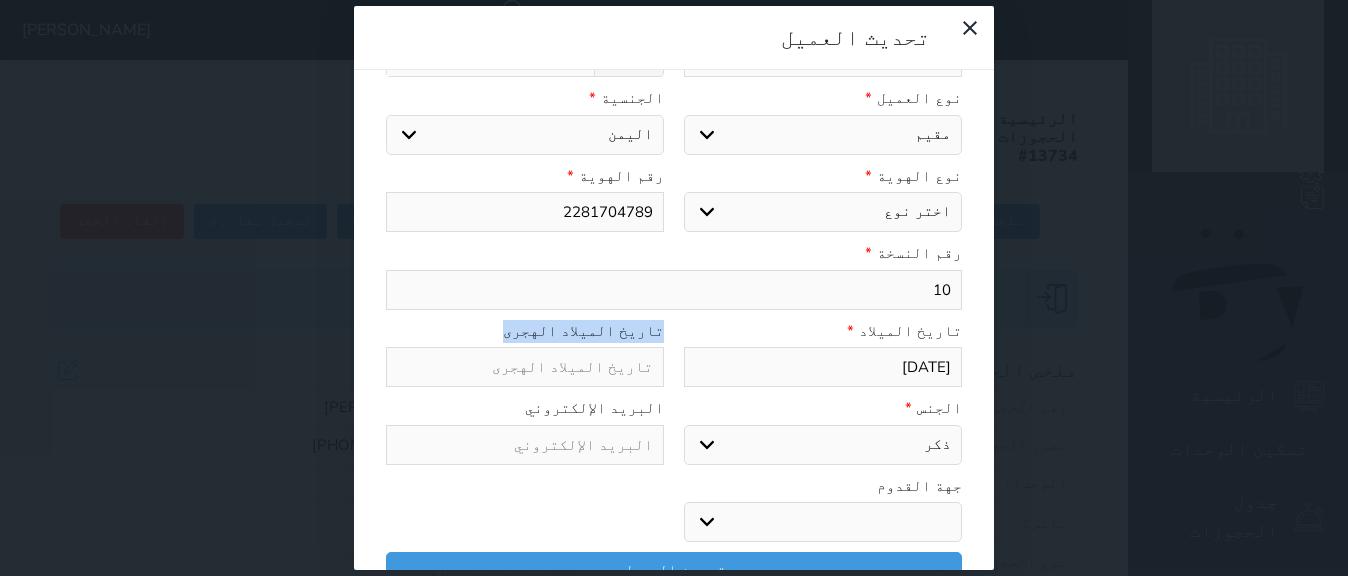 click on "1988   [DATE]         [DATE]
ح
ن
ث
ر
خ
ج
س
1   2   3   4   5   6   7   8   9   10   11   12   13   14   15   16   17   18   19   20   21   22   23   24   25   26   27   28   29   30   [DATE]
فبراير
مارس
أبريل
مايو
يونيو
يوليو
أغسطس
سبتمبر
أكتوبر" at bounding box center [674, 288] 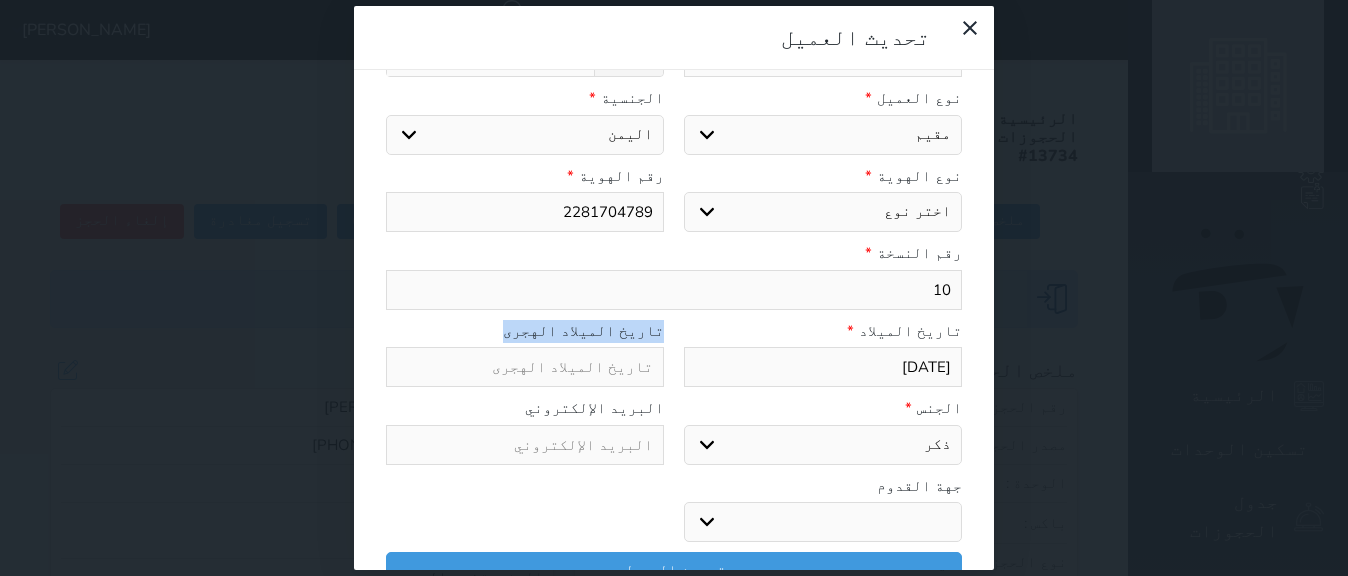 click on "[DATE]" at bounding box center (823, 367) 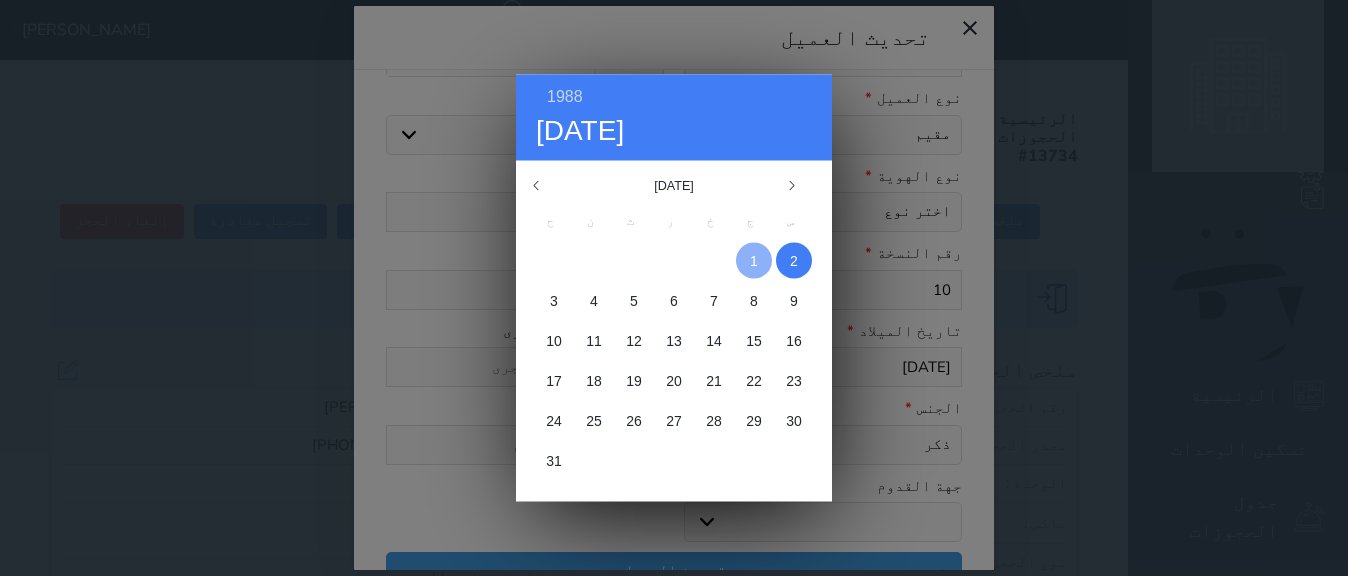 click on "1" at bounding box center (754, 261) 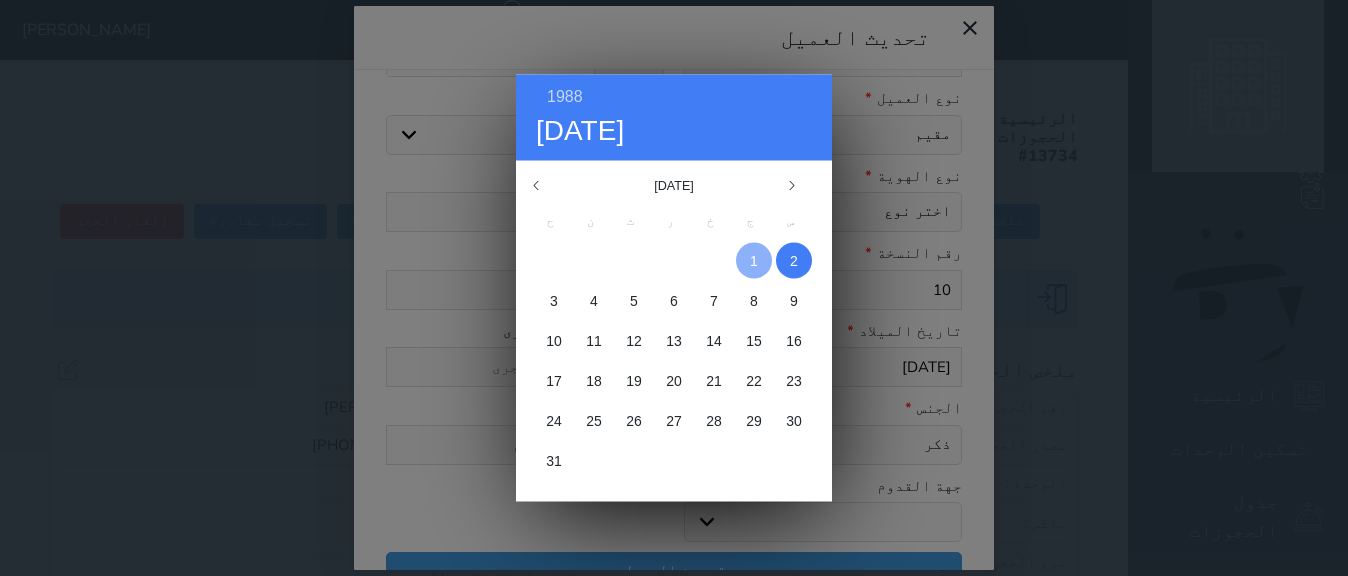 type on "[DATE]" 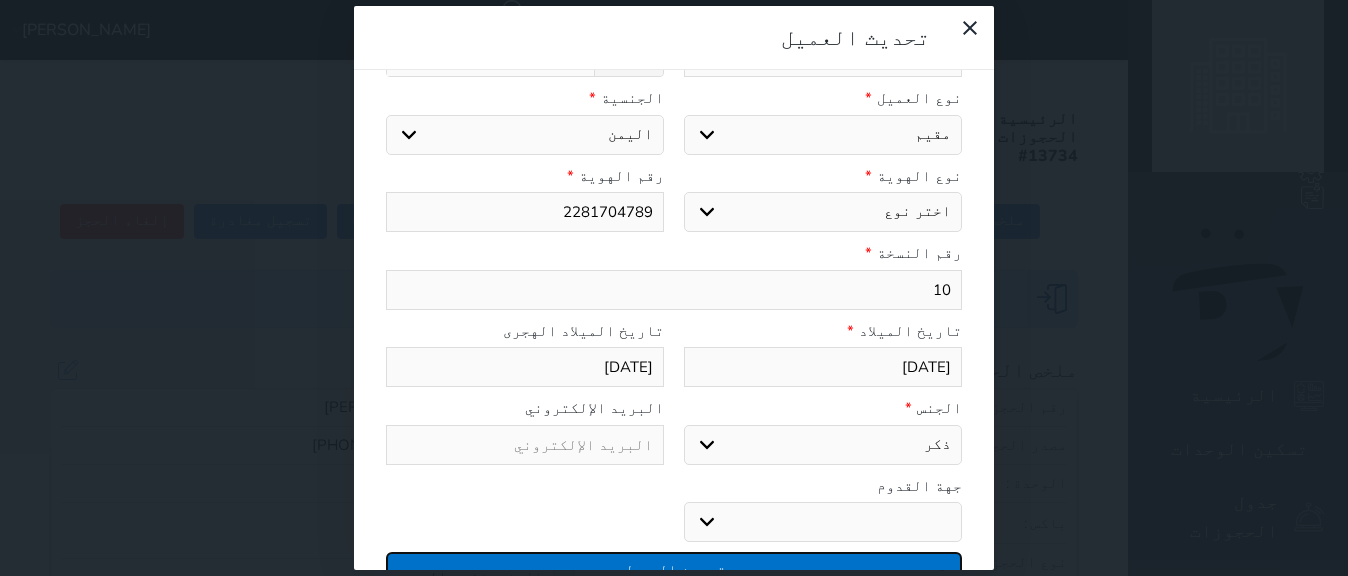 click on "تحديث العميل" at bounding box center (674, 569) 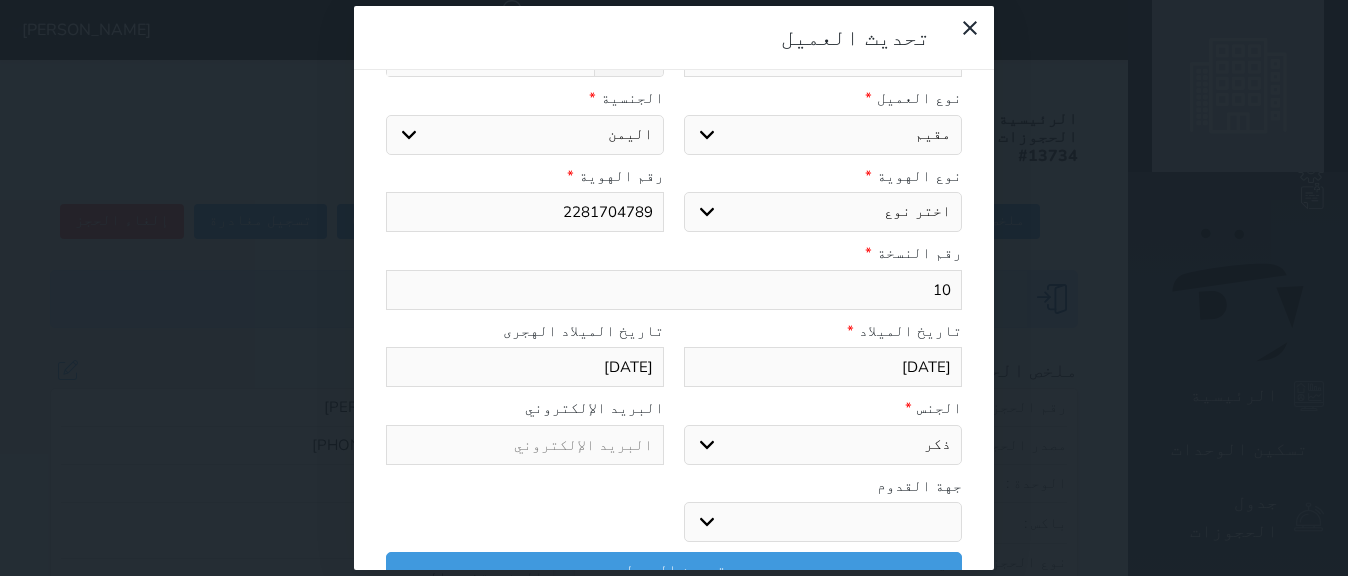 click at bounding box center [674, 288] 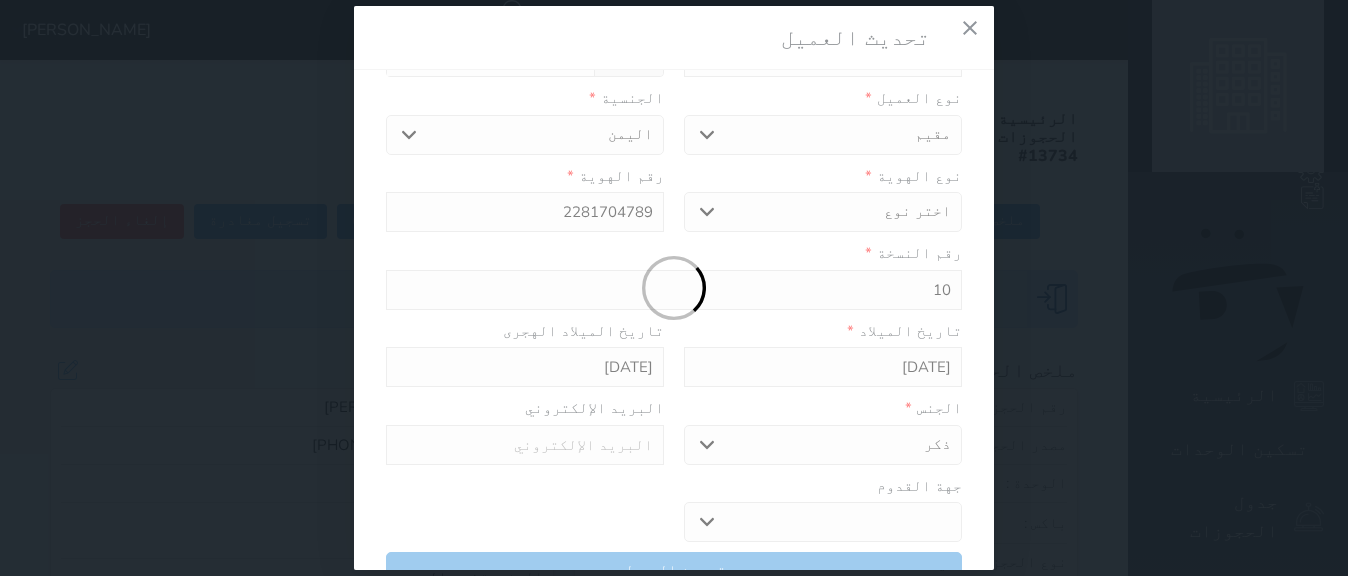 select 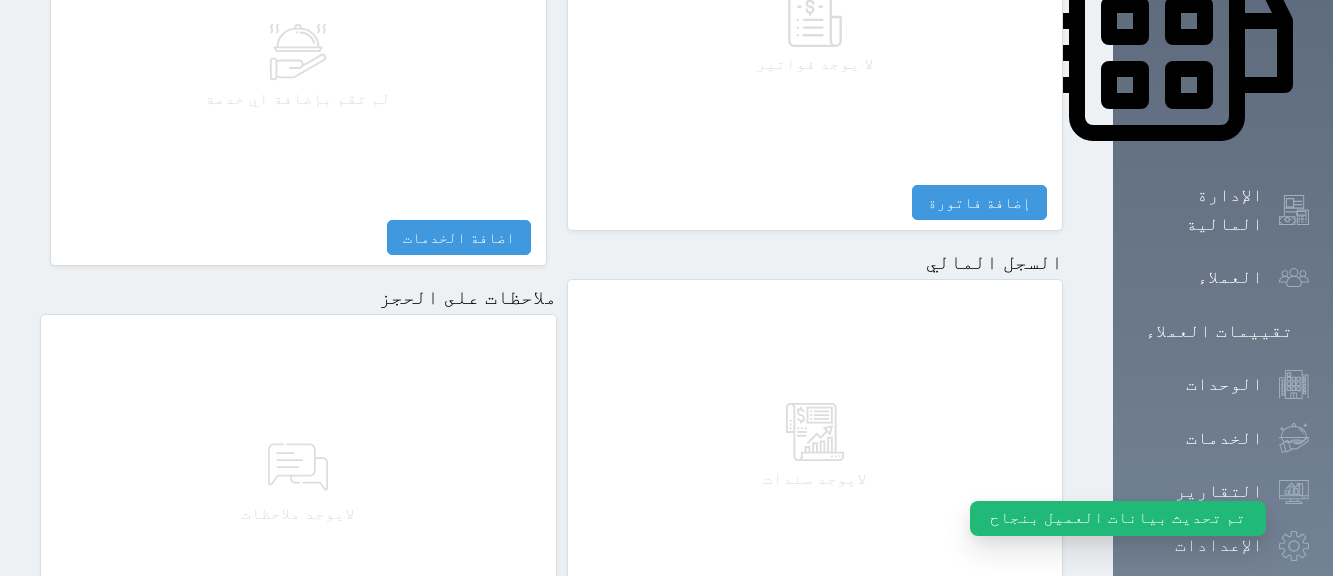scroll, scrollTop: 1180, scrollLeft: 0, axis: vertical 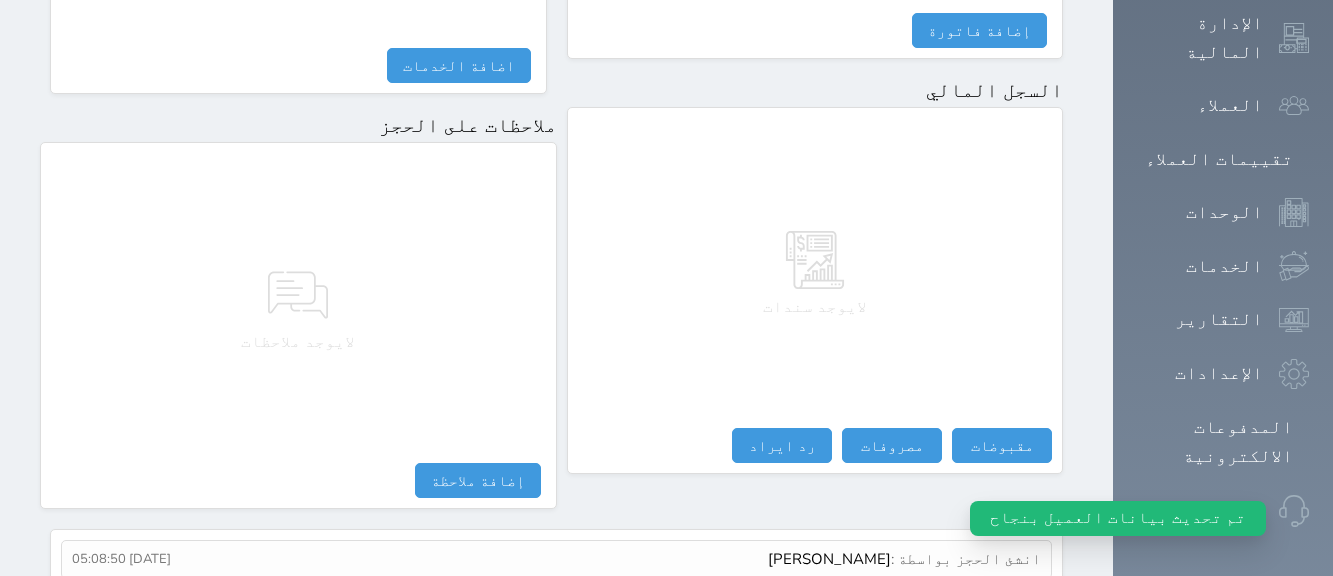 click on "تم تحديث بيانات العميل بنجاح" at bounding box center (1118, 513) 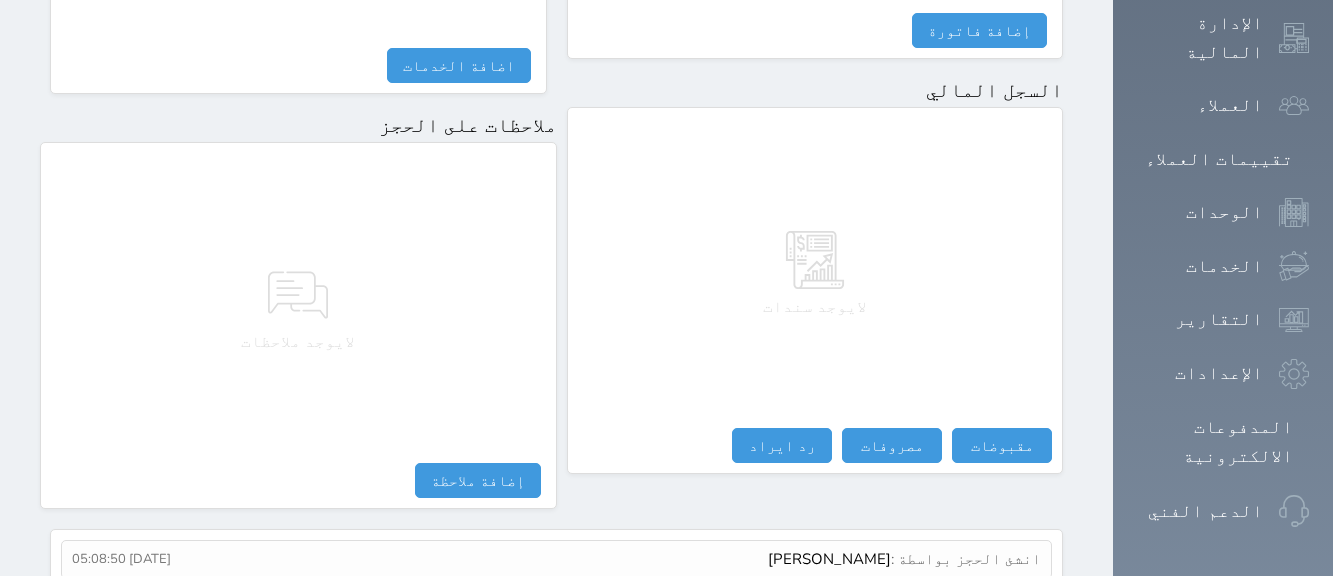 click on "عرض سجل شموس" at bounding box center [987, 606] 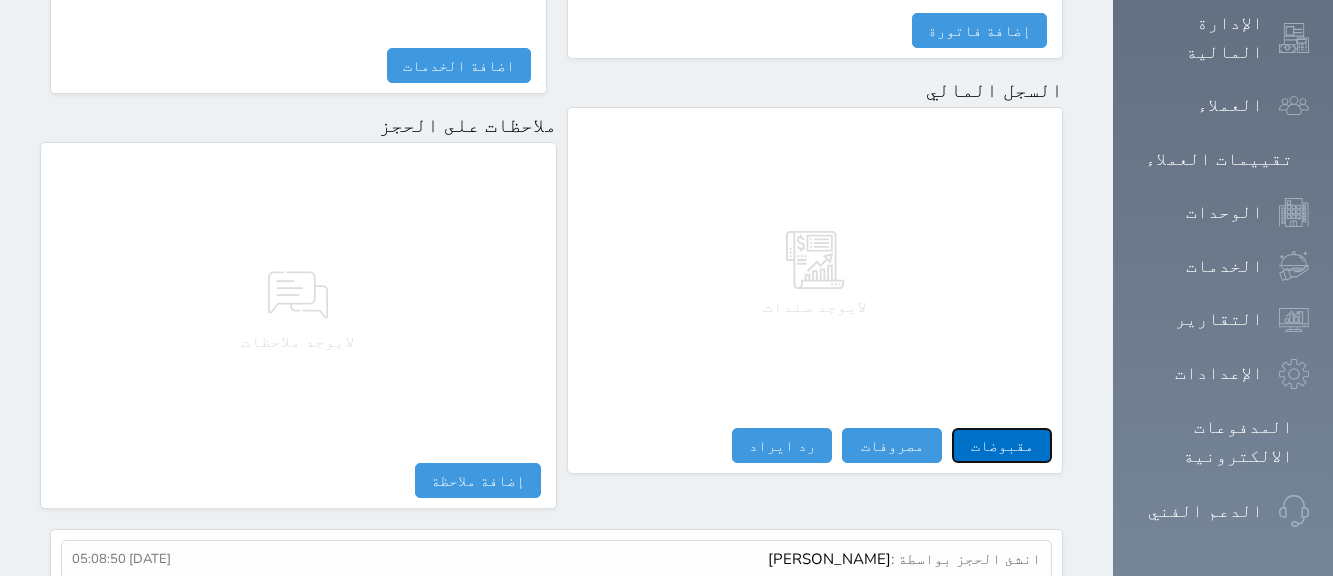 click on "مقبوضات" at bounding box center [1002, 445] 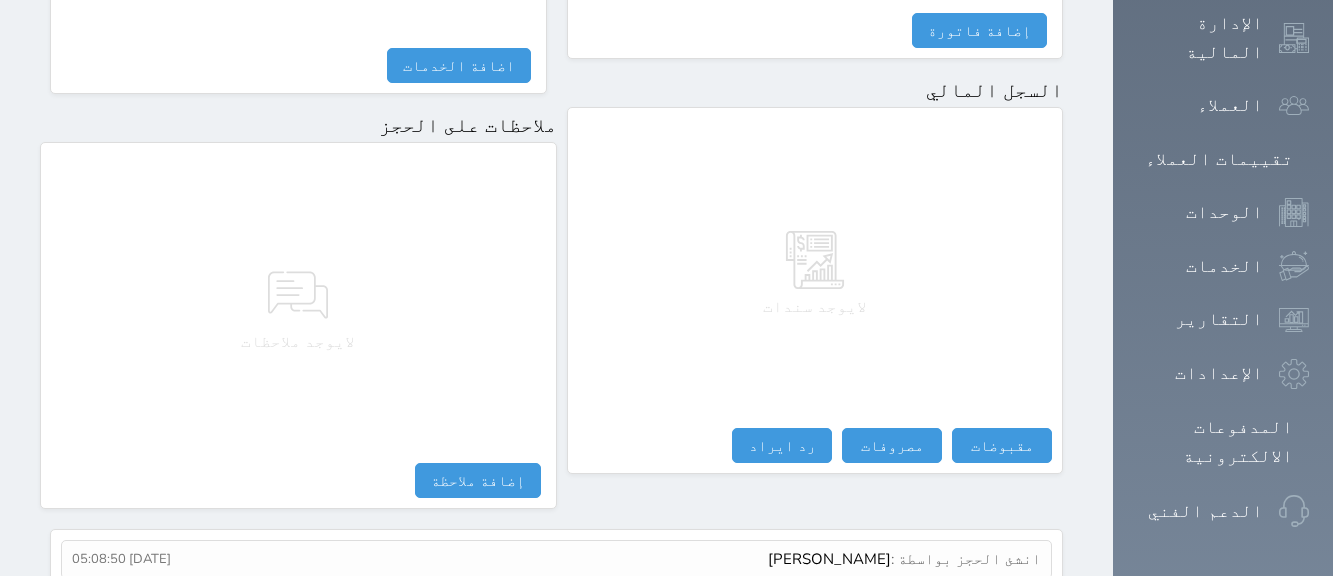click on "مقبوضات                 النوع  *    اختيار     التاريخ *   [DATE] 05:09   من *   [PERSON_NAME]   المبلغ *   0   لأجل *     طريقة الدفع *   اختر طريقة الدفع   دفع نقدى   تحويل بنكى   مدى   بطاقة ائتمان   آجل   ملاحظات         حفظ" at bounding box center [0, 0] 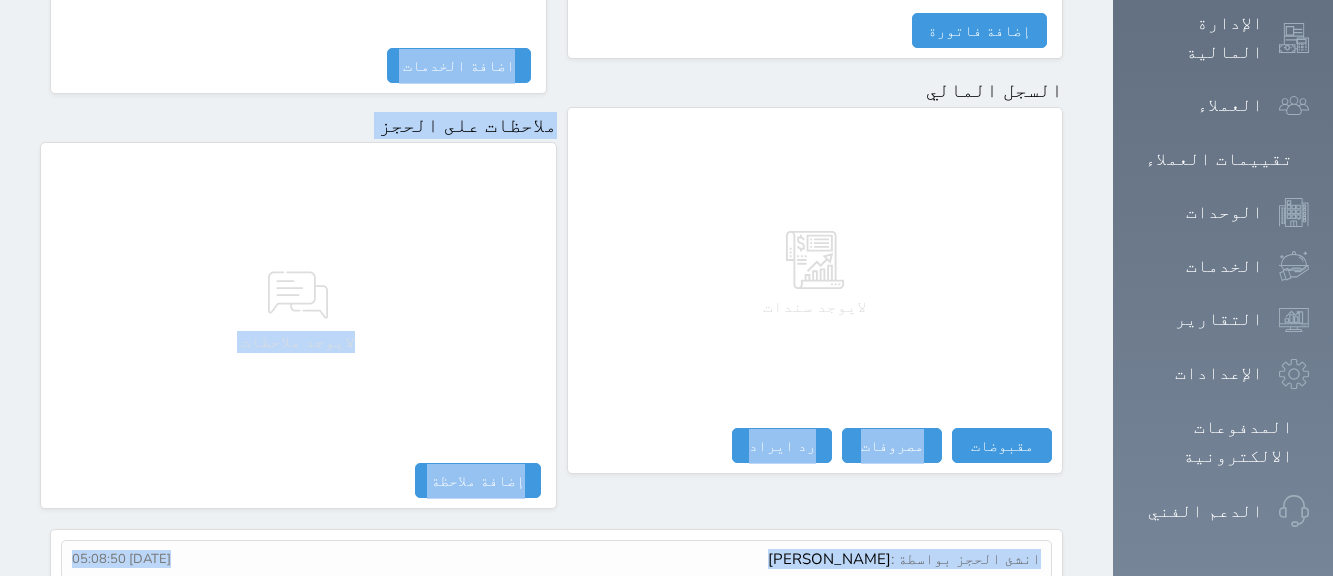 select 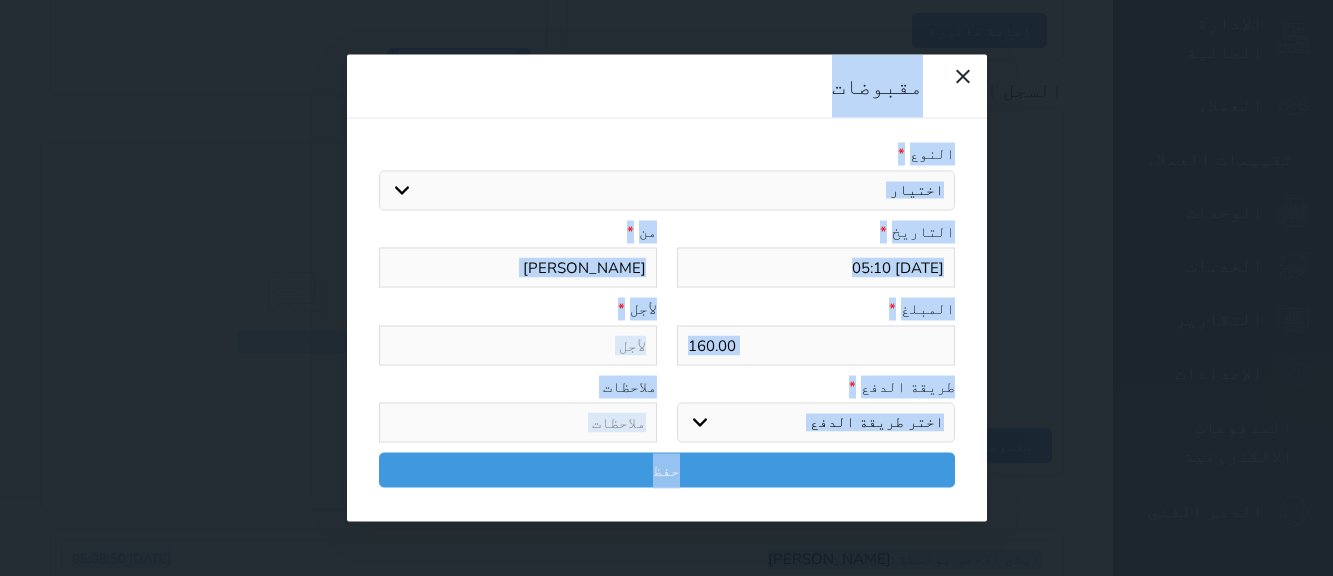 select 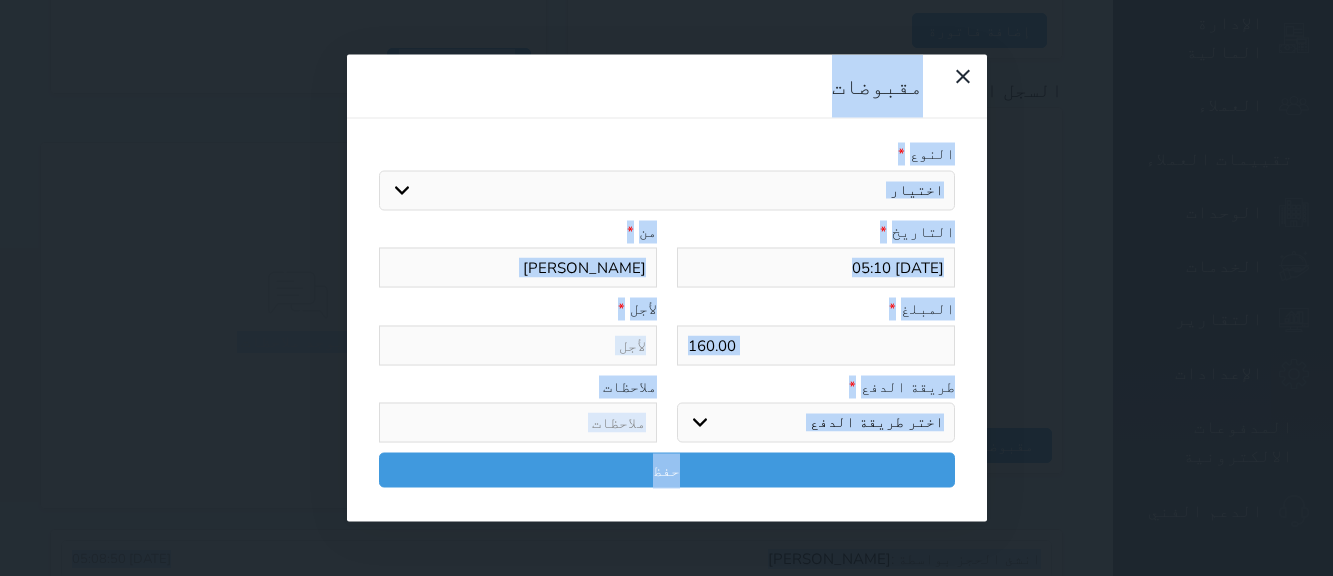 select 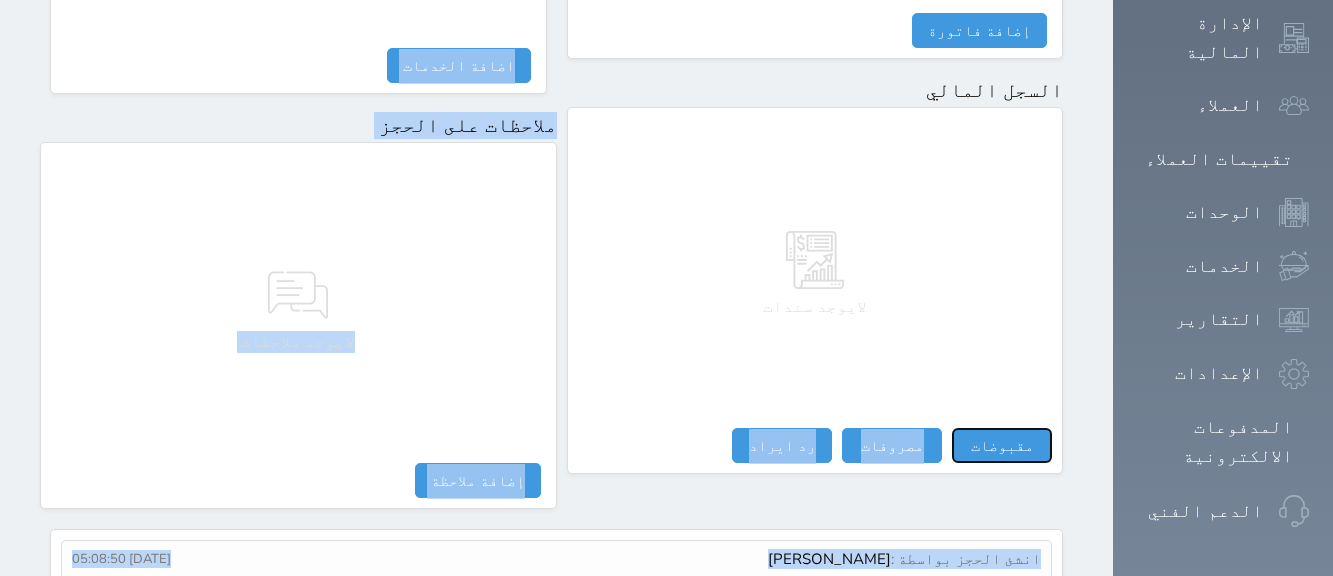 click on "مقبوضات" at bounding box center [1002, 445] 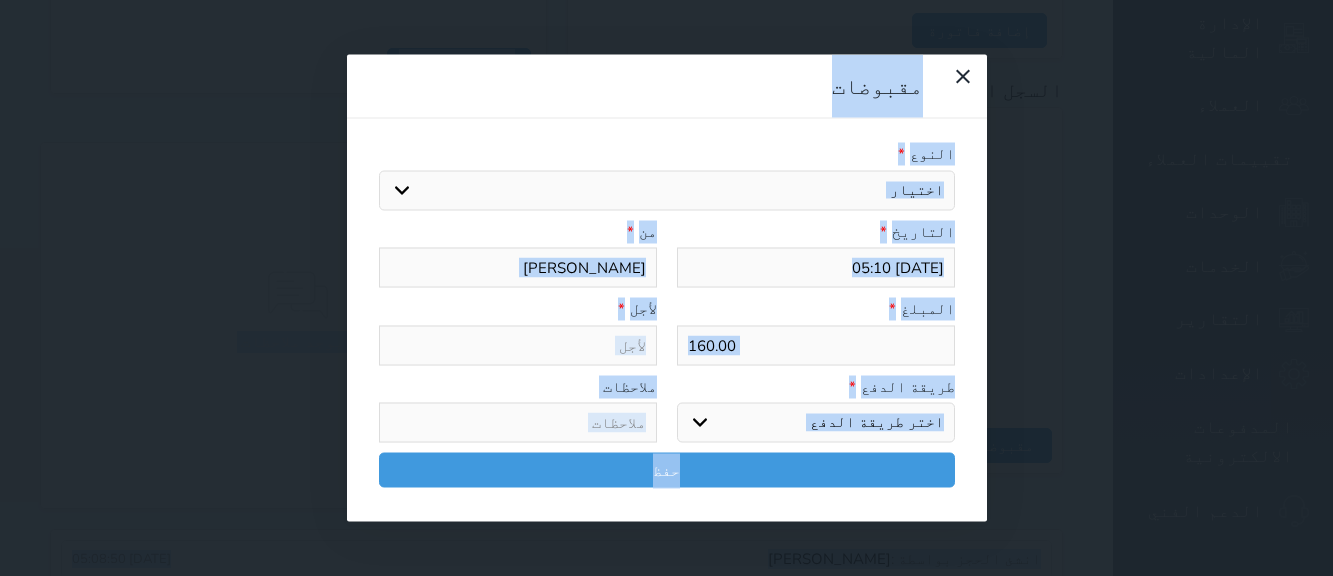 click on "مقبوضات                 النوع  *    اختيار   مقبوضات عامة قيمة إيجار فواتير تامين عربون لا ينطبق آخر مغسلة واي فاي - الإنترنت مواقف السيارات طعام الأغذية والمشروبات مشروبات المشروبات الباردة المشروبات الساخنة الإفطار غداء عشاء مخبز و كعك حمام سباحة الصالة الرياضية سبا و خدمات الجمال اختيار وإسقاط (خدمات النقل) ميني بار كابل - تلفزيون سرير إضافي تصفيف الشعر التسوق خدمات الجولات السياحية المنظمة خدمات الدليل السياحي   التاريخ *   [DATE] 05:10   من *   [PERSON_NAME]   المبلغ *   160.00   لأجل *     طريقة الدفع *   اختر طريقة الدفع   دفع نقدى   تحويل بنكى   مدى   بطاقة ائتمان   آجل" at bounding box center [666, 288] 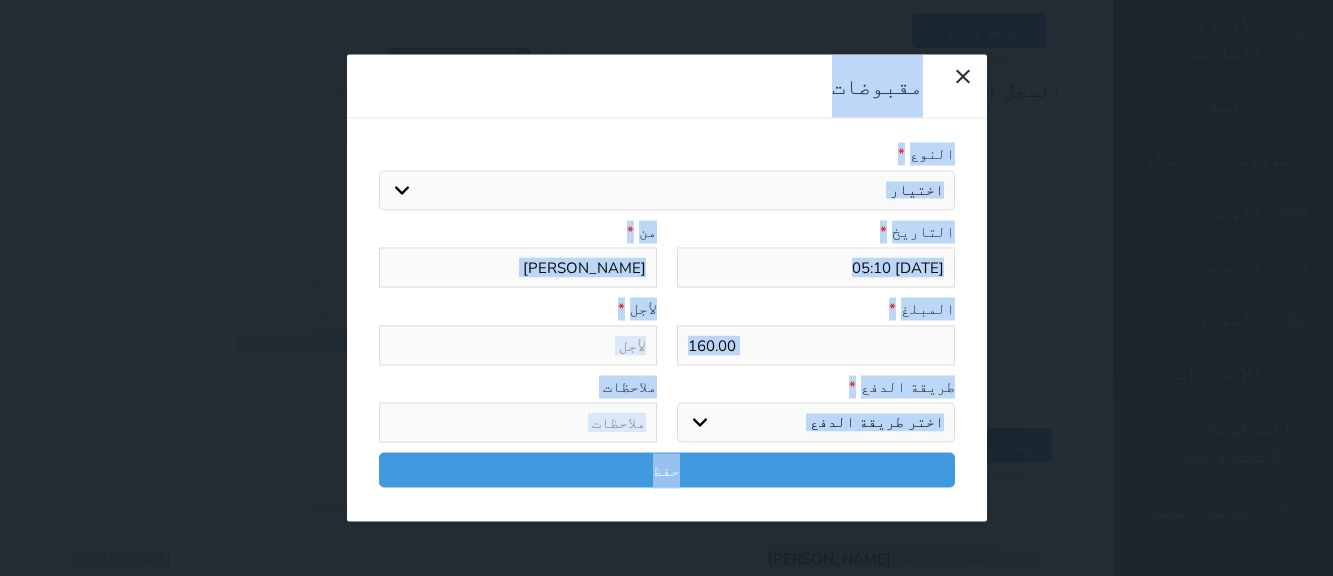 select 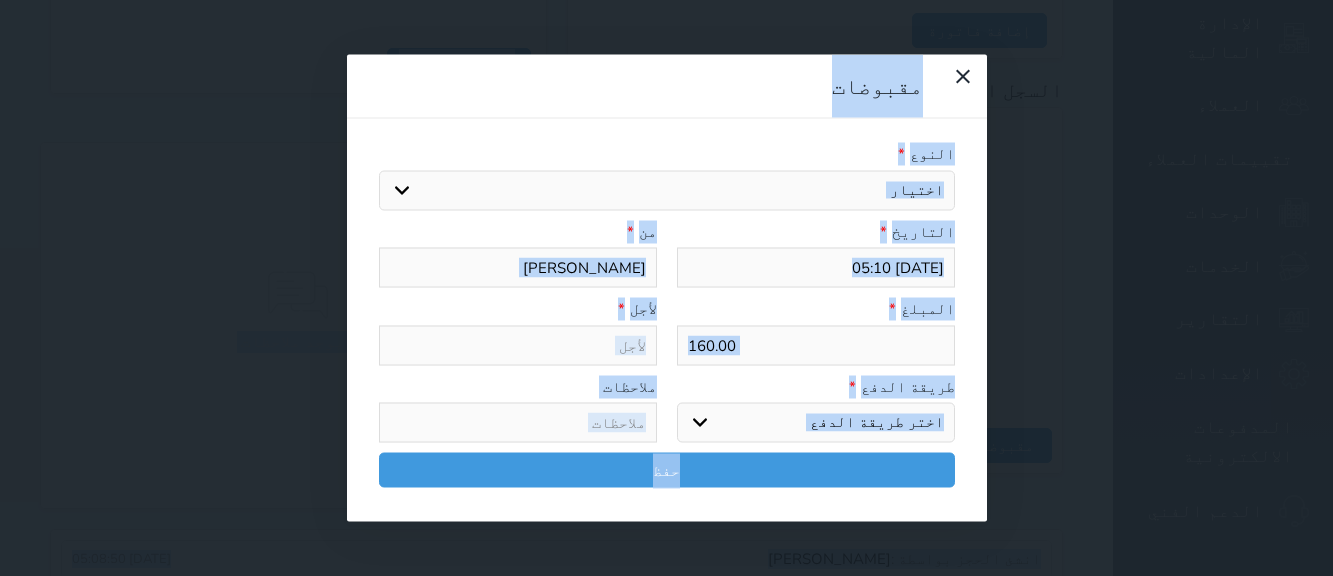 select 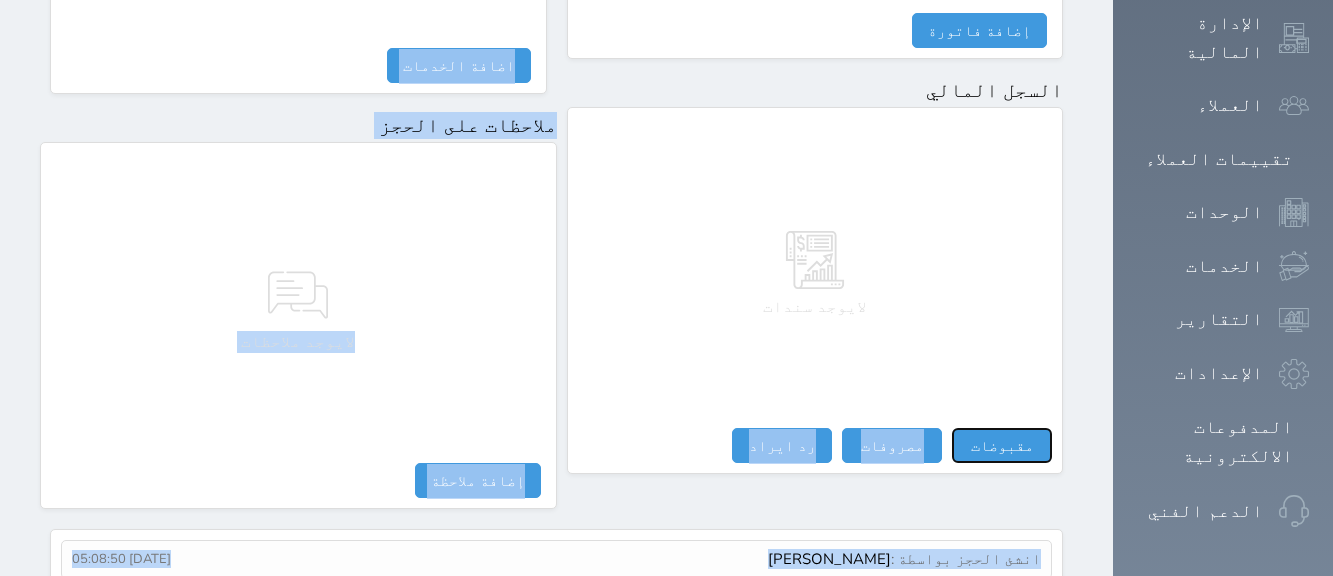 click on "مقبوضات" at bounding box center [1002, 445] 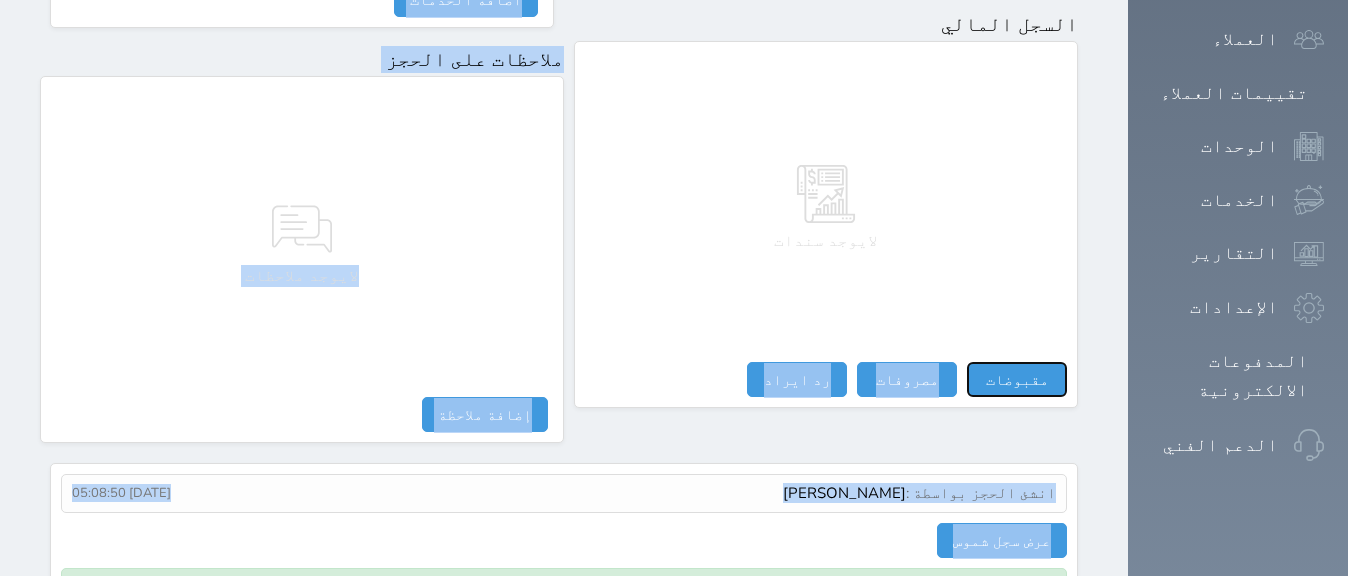 select 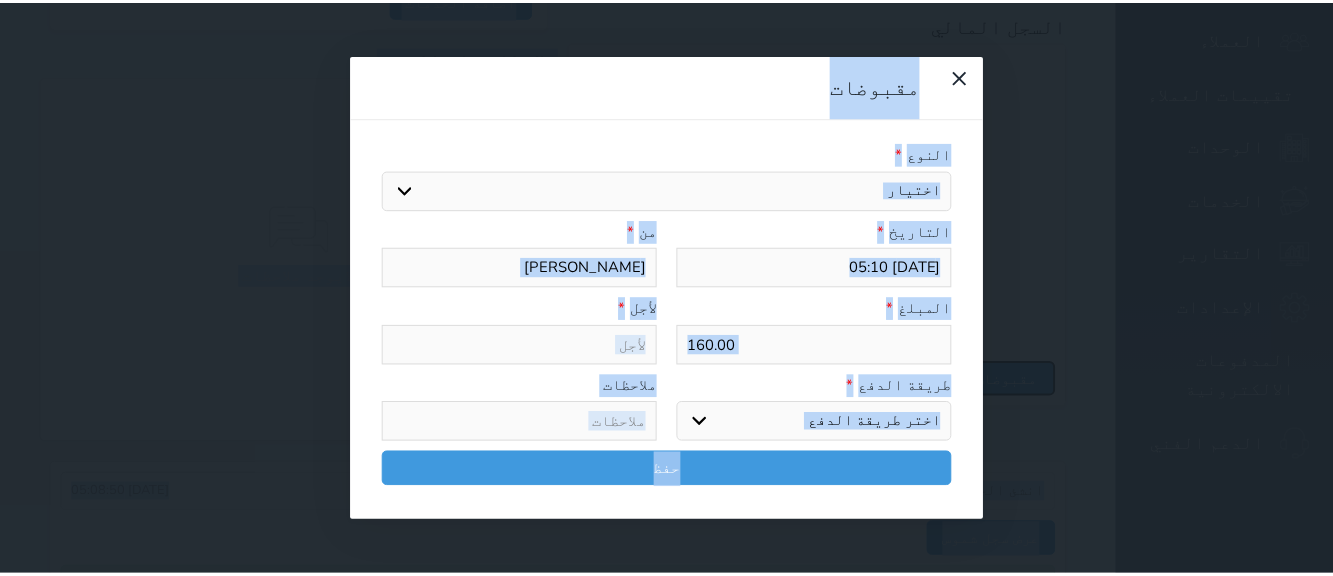 scroll, scrollTop: 1280, scrollLeft: 0, axis: vertical 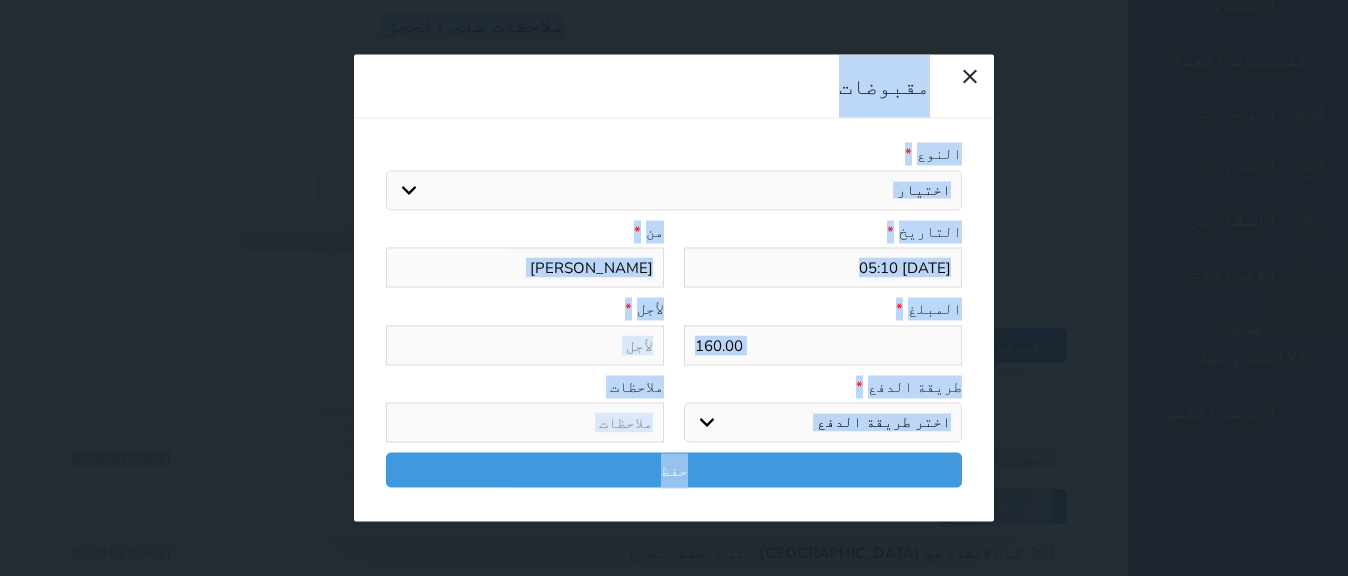 click on "اختيار   مقبوضات عامة قيمة إيجار فواتير تامين عربون لا ينطبق آخر مغسلة واي فاي - الإنترنت مواقف السيارات طعام الأغذية والمشروبات مشروبات المشروبات الباردة المشروبات الساخنة الإفطار غداء عشاء مخبز و كعك حمام سباحة الصالة الرياضية سبا و خدمات الجمال اختيار وإسقاط (خدمات النقل) ميني بار كابل - تلفزيون سرير إضافي تصفيف الشعر التسوق خدمات الجولات السياحية المنظمة خدمات الدليل السياحي" at bounding box center [674, 190] 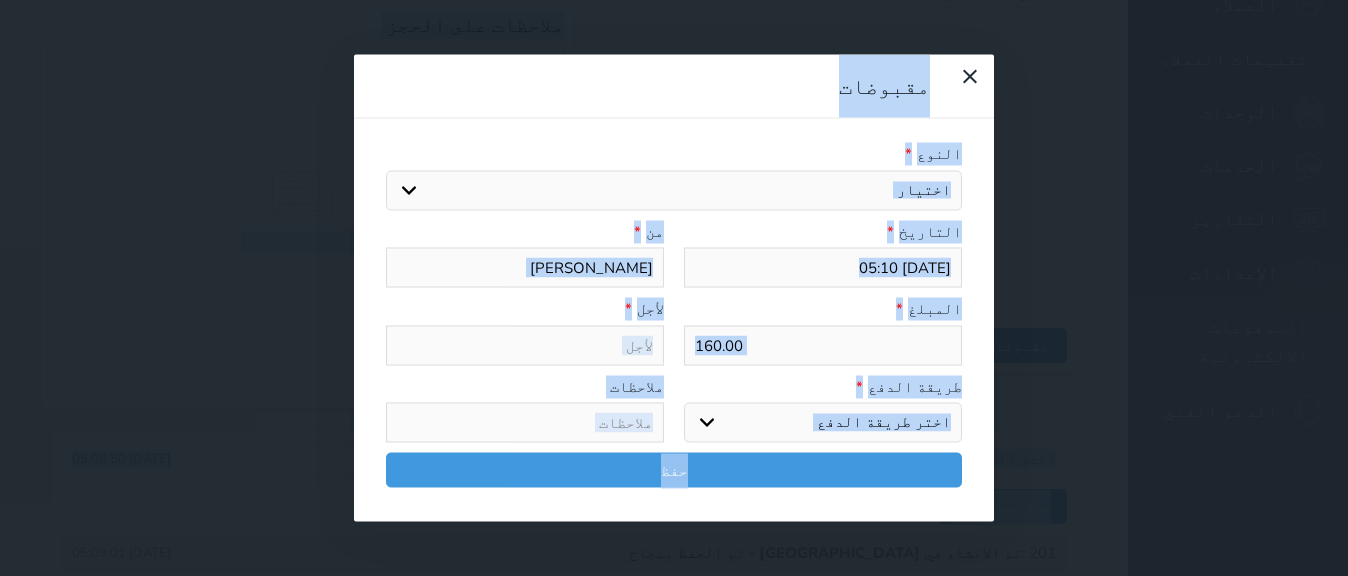 click on "اختيار   مقبوضات عامة قيمة إيجار فواتير تامين عربون لا ينطبق آخر مغسلة واي فاي - الإنترنت مواقف السيارات طعام الأغذية والمشروبات مشروبات المشروبات الباردة المشروبات الساخنة الإفطار غداء عشاء مخبز و كعك حمام سباحة الصالة الرياضية سبا و خدمات الجمال اختيار وإسقاط (خدمات النقل) ميني بار كابل - تلفزيون سرير إضافي تصفيف الشعر التسوق خدمات الجولات السياحية المنظمة خدمات الدليل السياحي" at bounding box center (674, 190) 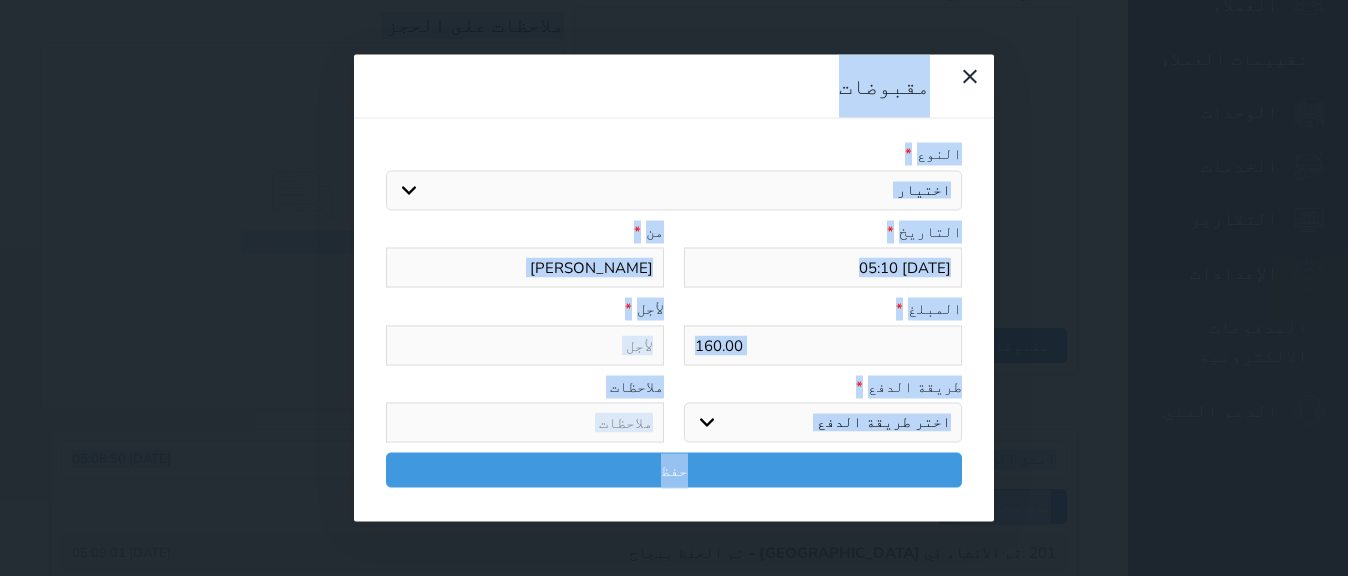 select on "15956" 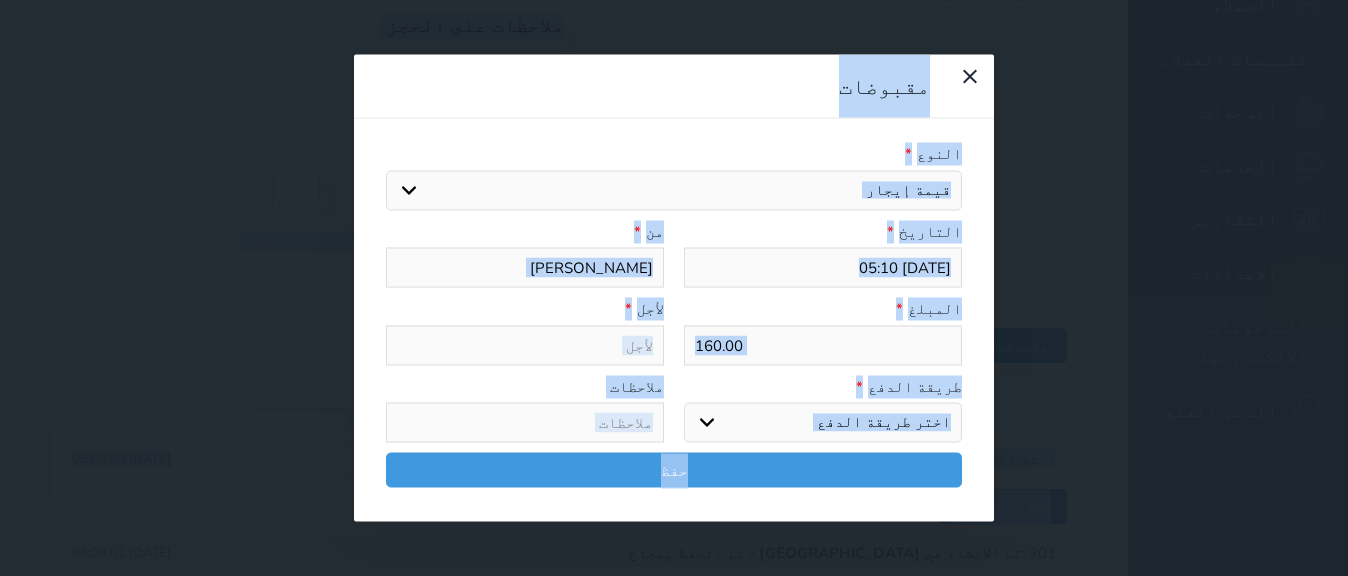 click on "اختيار   مقبوضات عامة قيمة إيجار فواتير تامين عربون لا ينطبق آخر مغسلة واي فاي - الإنترنت مواقف السيارات طعام الأغذية والمشروبات مشروبات المشروبات الباردة المشروبات الساخنة الإفطار غداء عشاء مخبز و كعك حمام سباحة الصالة الرياضية سبا و خدمات الجمال اختيار وإسقاط (خدمات النقل) ميني بار كابل - تلفزيون سرير إضافي تصفيف الشعر التسوق خدمات الجولات السياحية المنظمة خدمات الدليل السياحي" at bounding box center (674, 190) 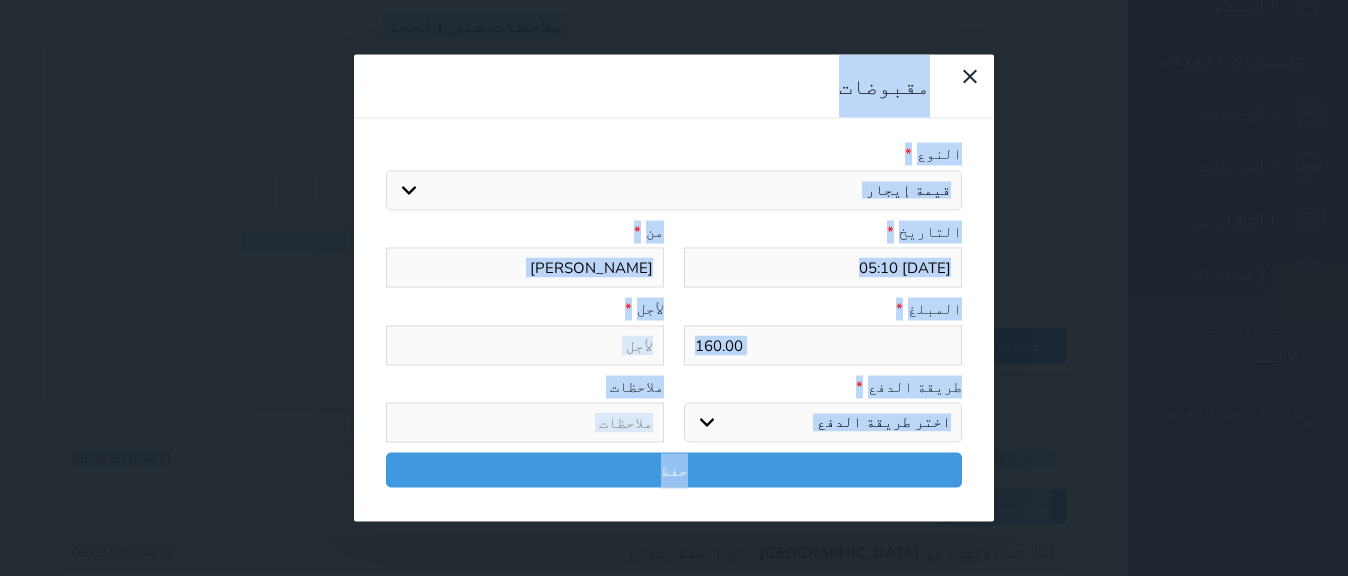 click on "Your browser does not support the audio element.
حجز جماعي جديد   حجز جديد             الرئيسية     تسكين الوحدات     جدول الحجوزات     إدارة الحجوزات     POS     الإدارة المالية     العملاء     تقييمات العملاء     الوحدات     الخدمات     التقارير     الإعدادات                                 المدفوعات الالكترونية     الدعم الفني
سرايا الخليج للشقق المفروشة
حجز جماعي جديد   حجز جديد   غير مرتبط مع منصة زاتكا المرحلة الثانية   مرتبط مع شموس   مرتبط مع المنصة الوطنية للرصد السياحي             إشعار   الغرفة   النزيل   المصدر
[PERSON_NAME]
الرئيسية   الحجوزات   #13734         ملخص الحجز" at bounding box center [674, -992] 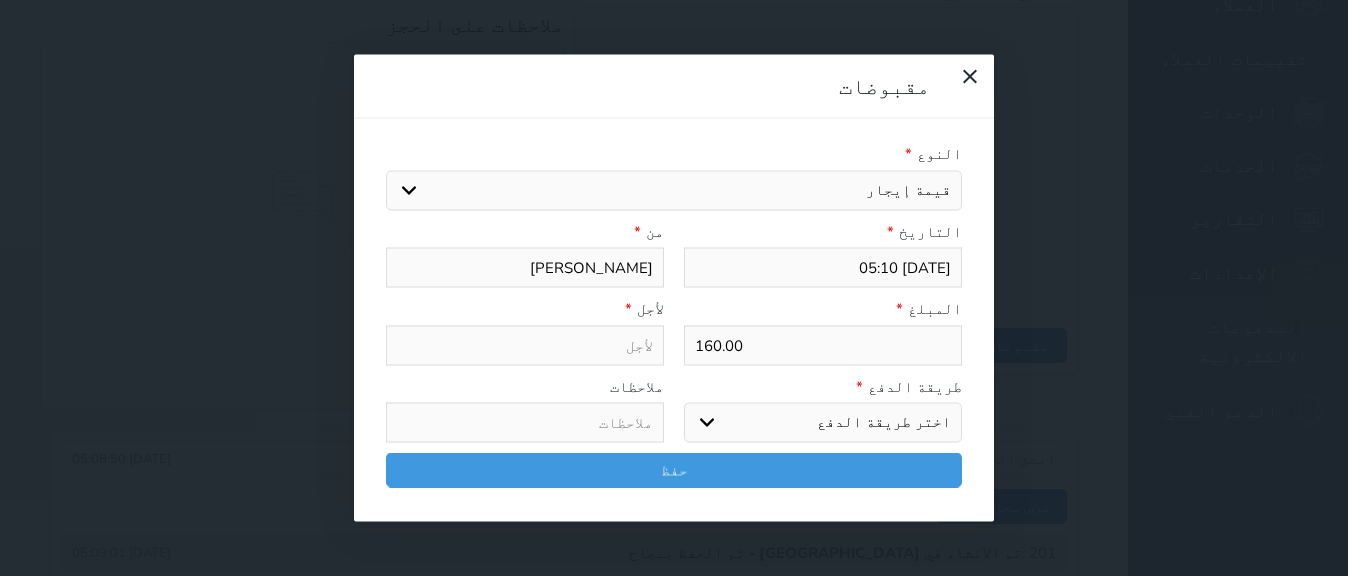 type on "قيمة إيجار - الوحدة - 205" 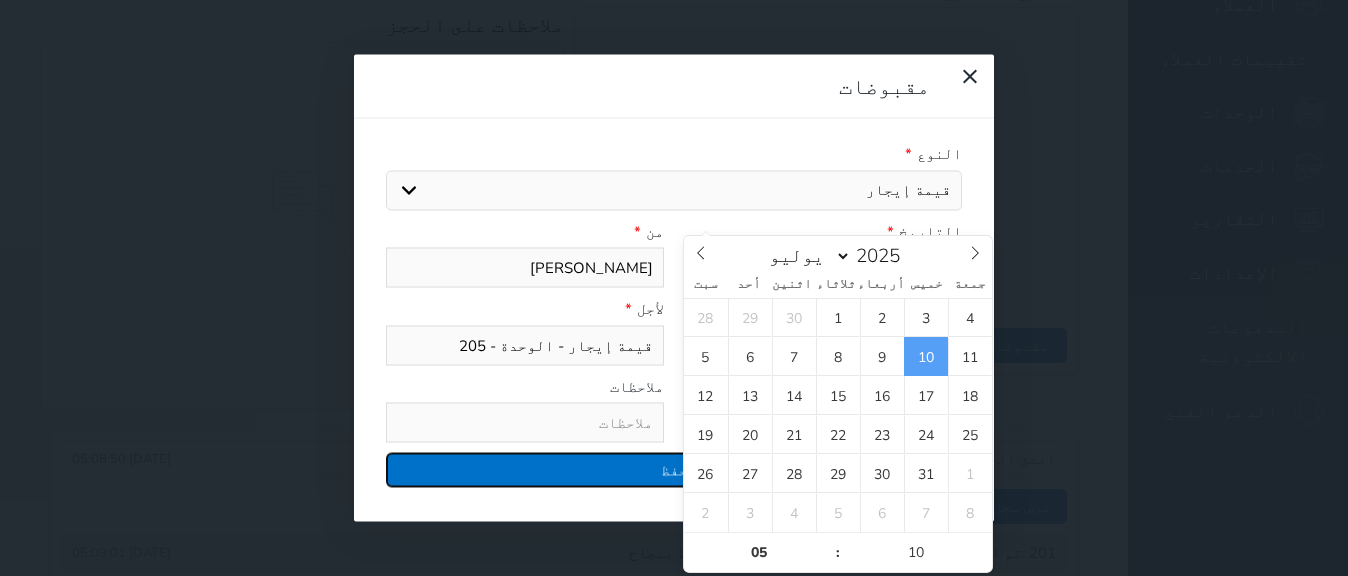 click on "حفظ" at bounding box center (674, 470) 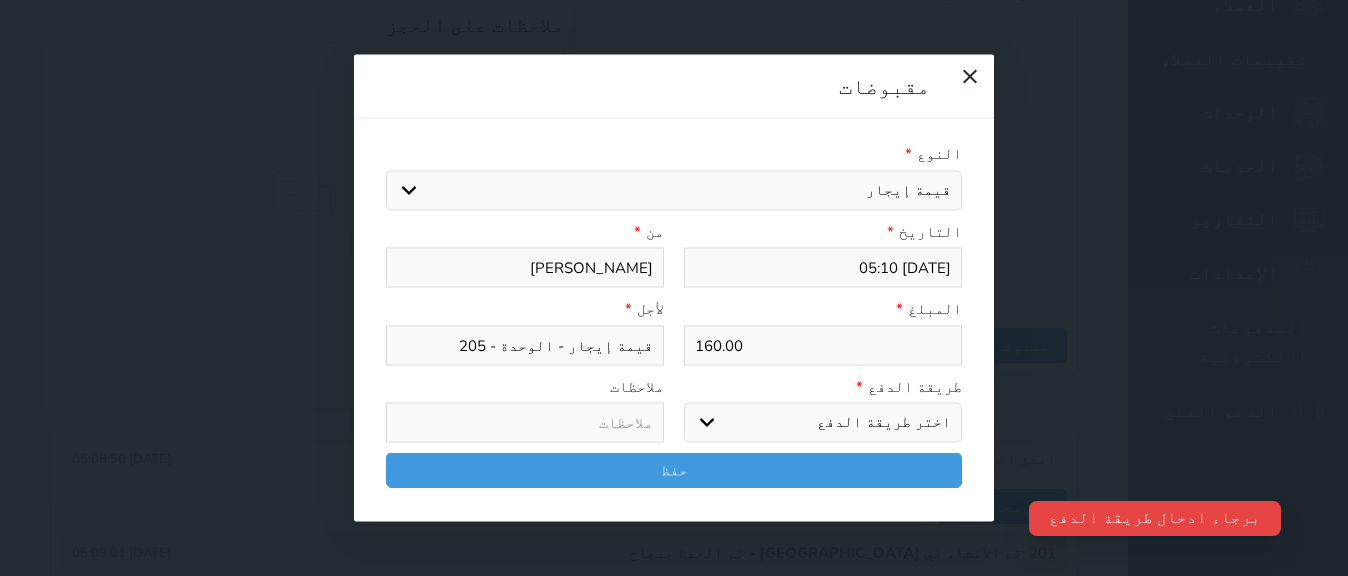 click on "اختر طريقة الدفع   دفع نقدى   تحويل بنكى   مدى   بطاقة ائتمان   آجل" at bounding box center [823, 423] 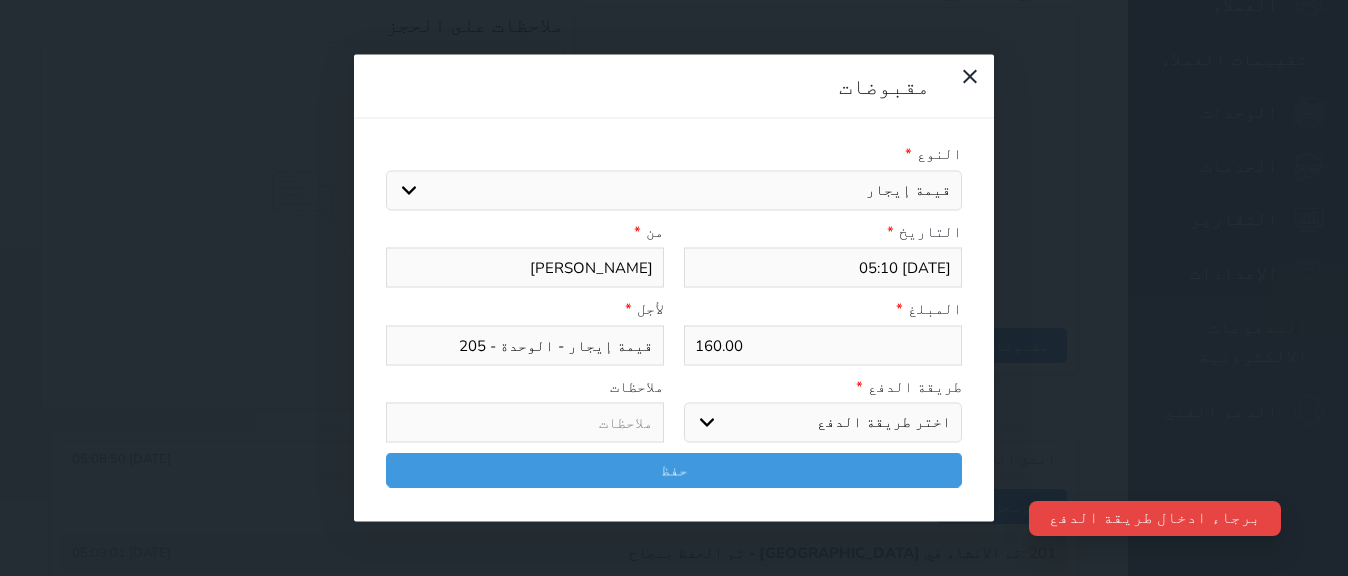 click on "اختر طريقة الدفع   دفع نقدى   تحويل بنكى   مدى   بطاقة ائتمان   آجل" at bounding box center [823, 423] 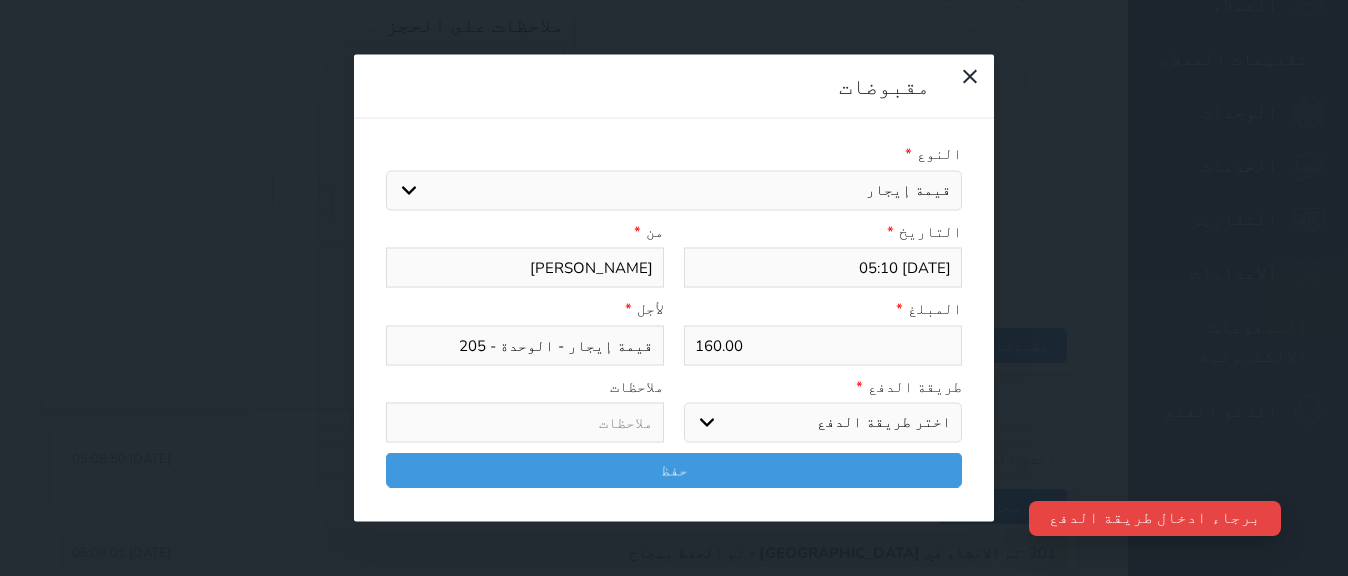 click on "اختر طريقة الدفع   دفع نقدى   تحويل بنكى   مدى   بطاقة ائتمان   آجل" at bounding box center [823, 423] 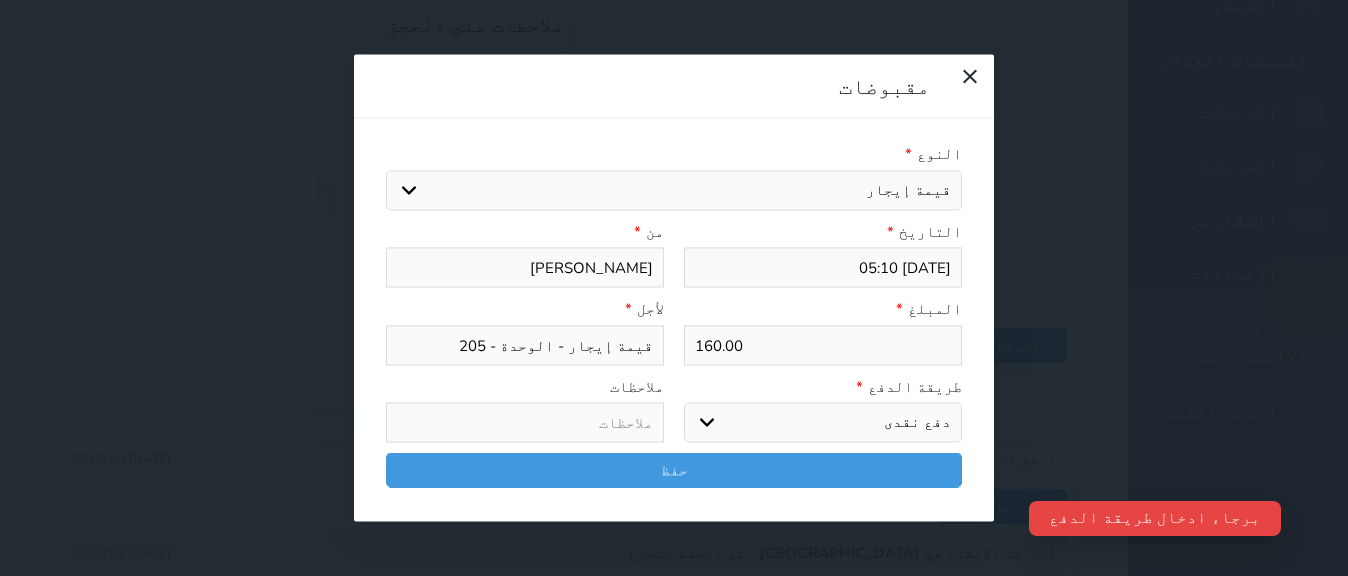 click on "اختر طريقة الدفع   دفع نقدى   تحويل بنكى   مدى   بطاقة ائتمان   آجل" at bounding box center [823, 423] 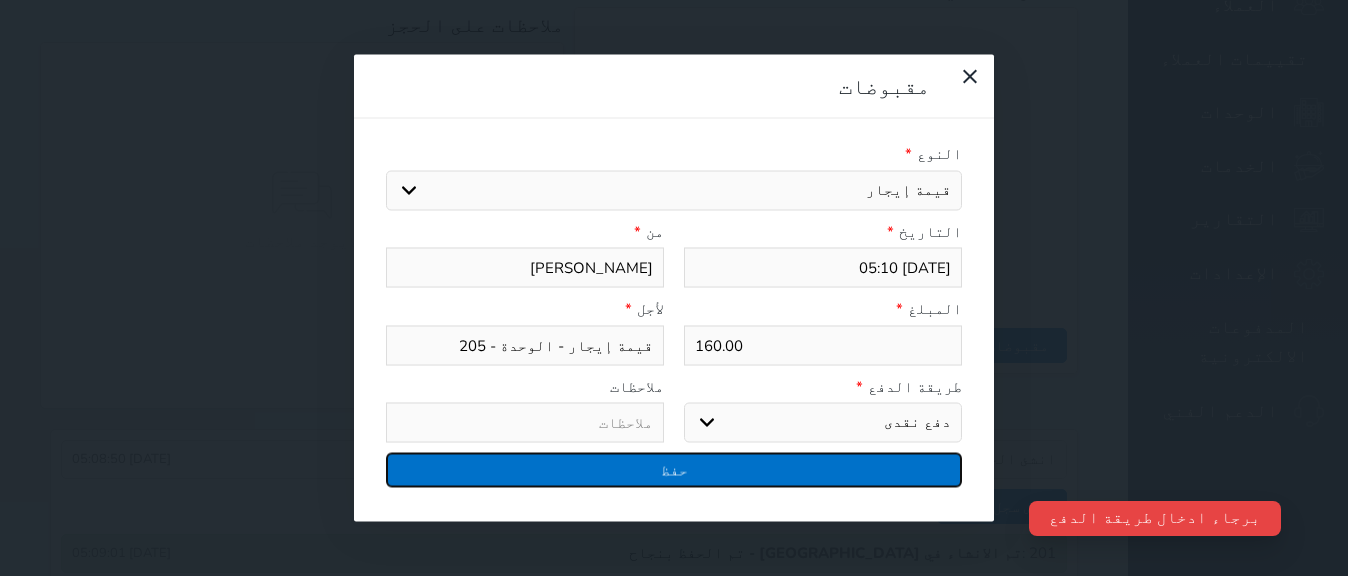 click on "حفظ" at bounding box center (674, 470) 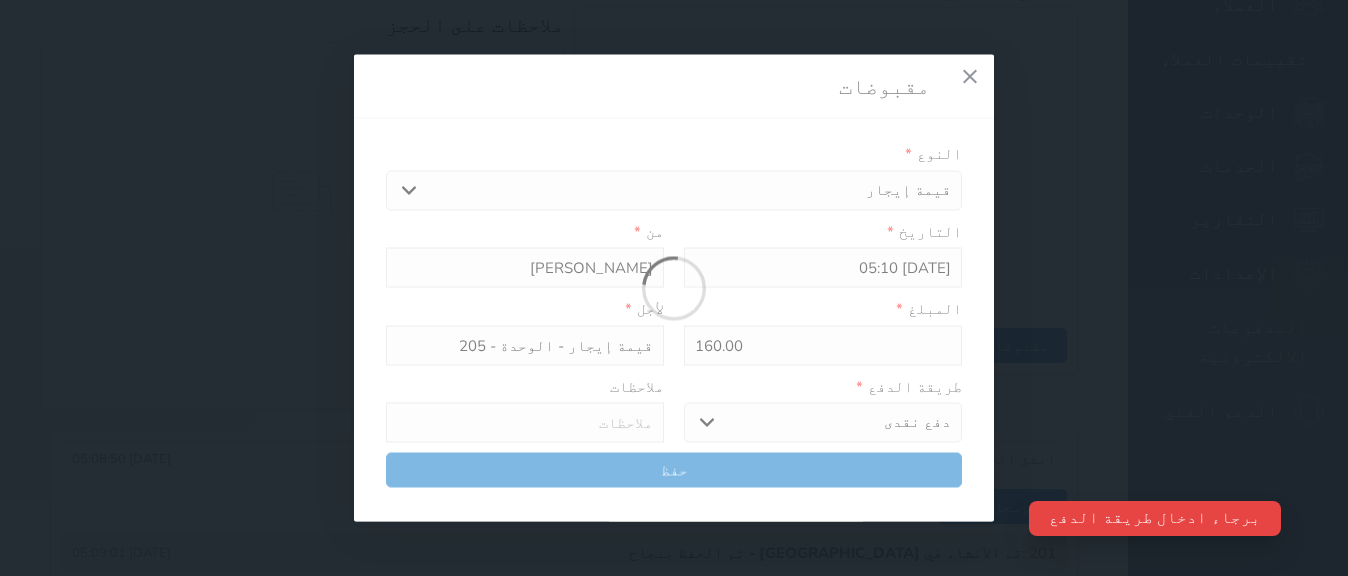 select 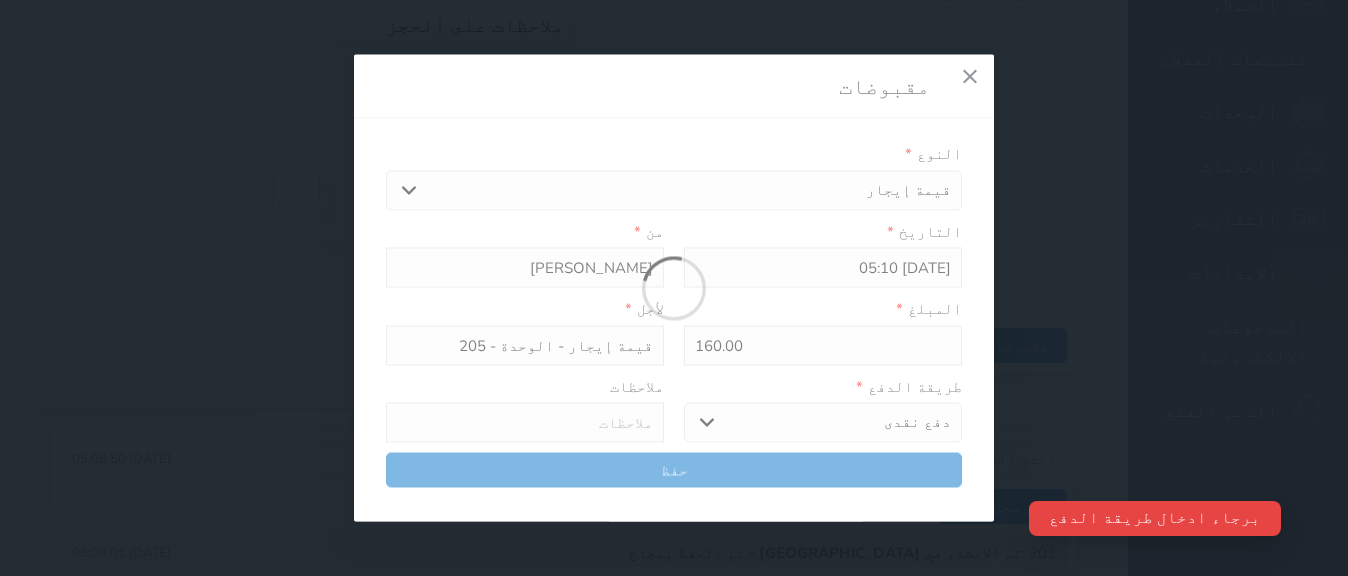 type 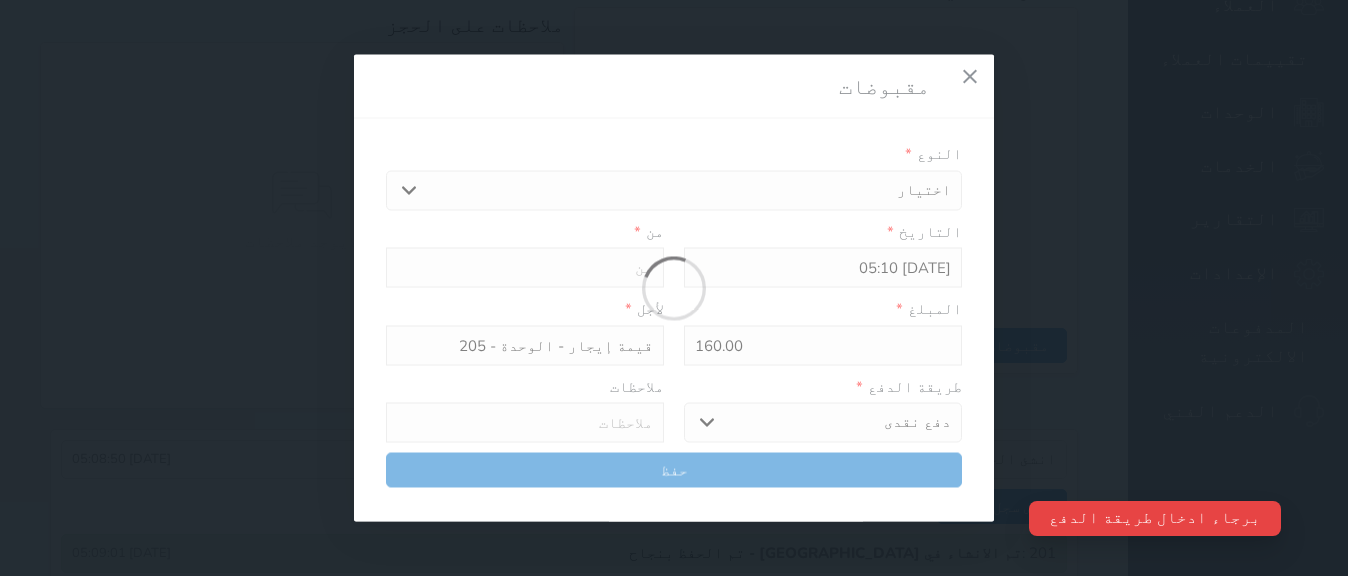 type on "0" 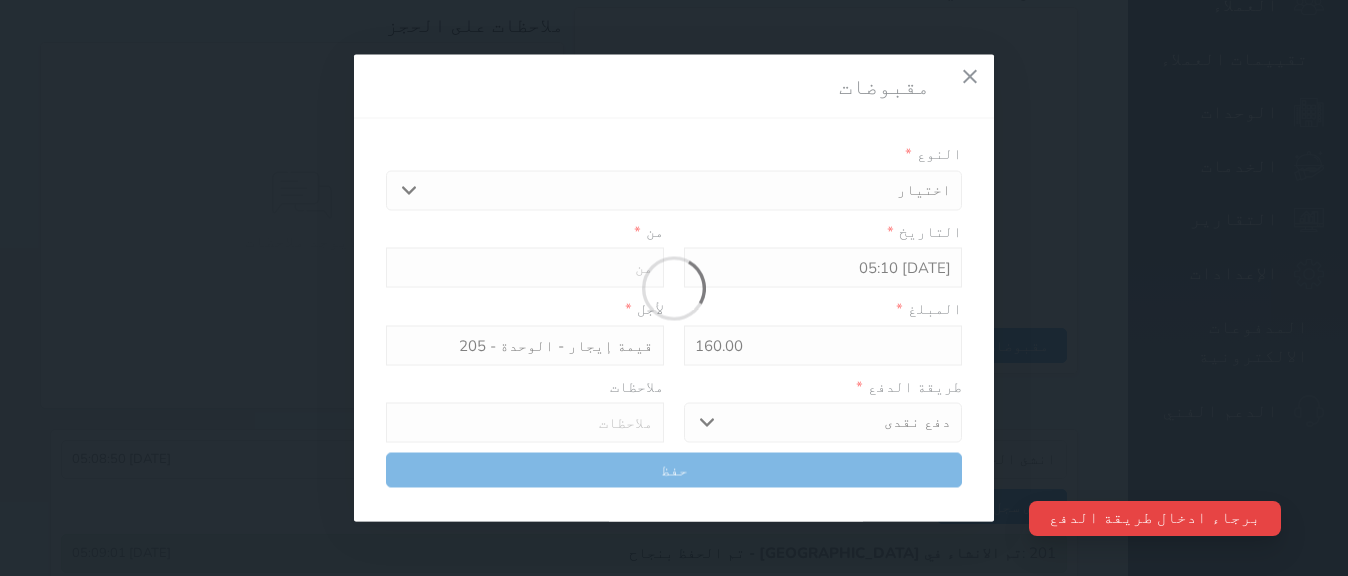 select 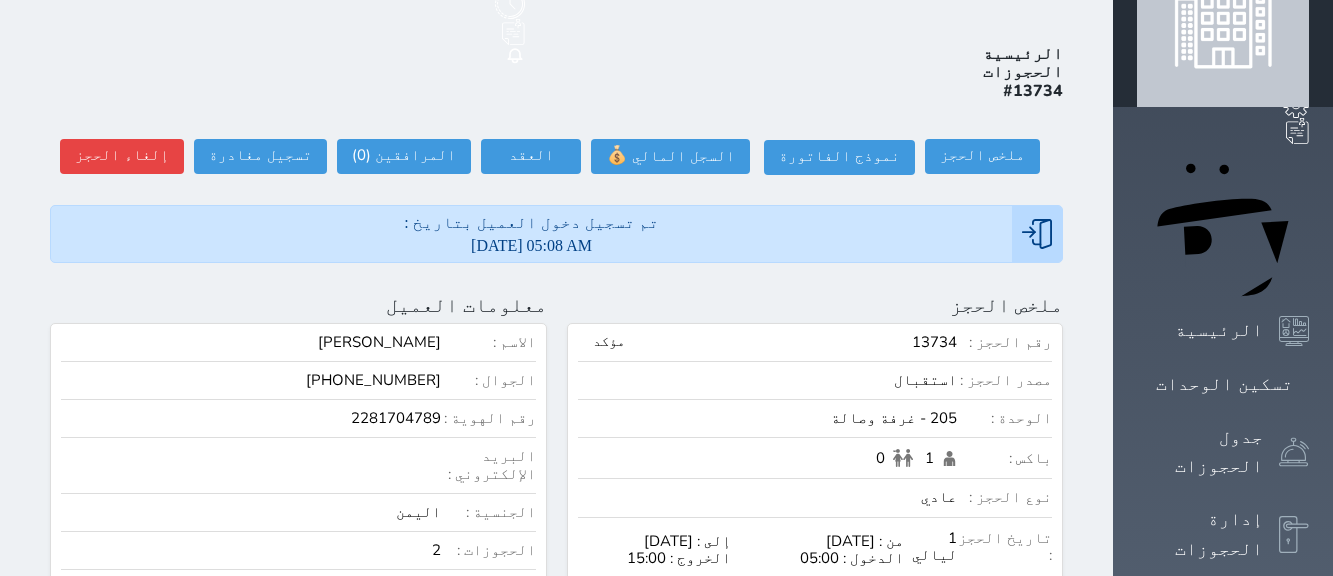 scroll, scrollTop: 100, scrollLeft: 0, axis: vertical 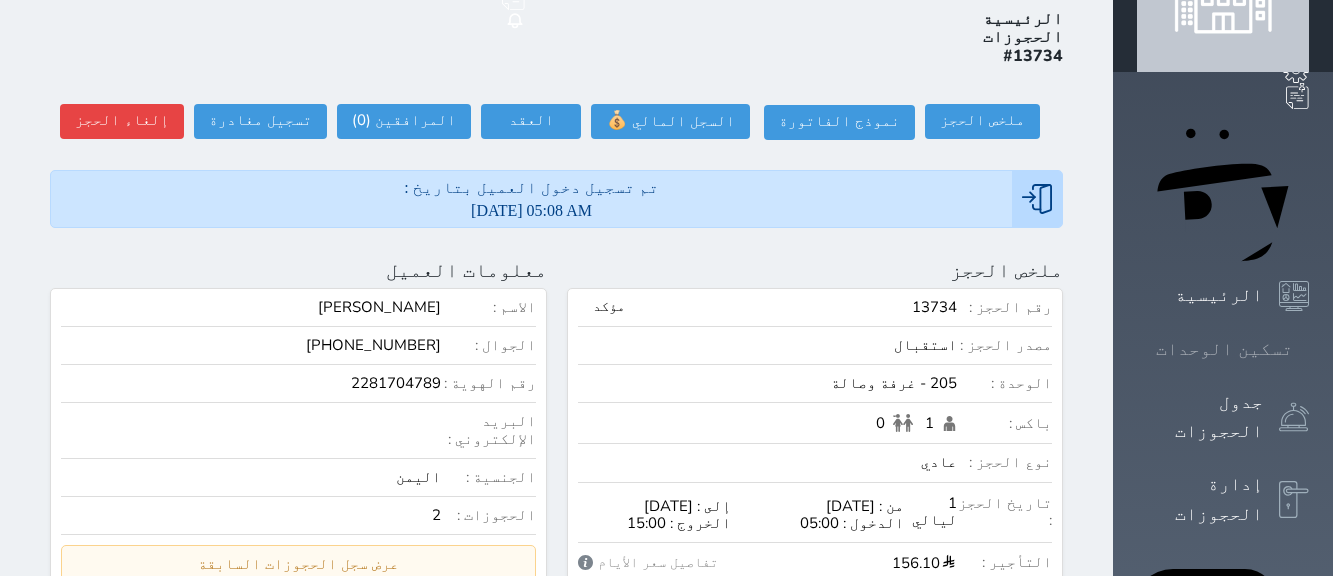 click on "تسكين الوحدات" at bounding box center (1224, 349) 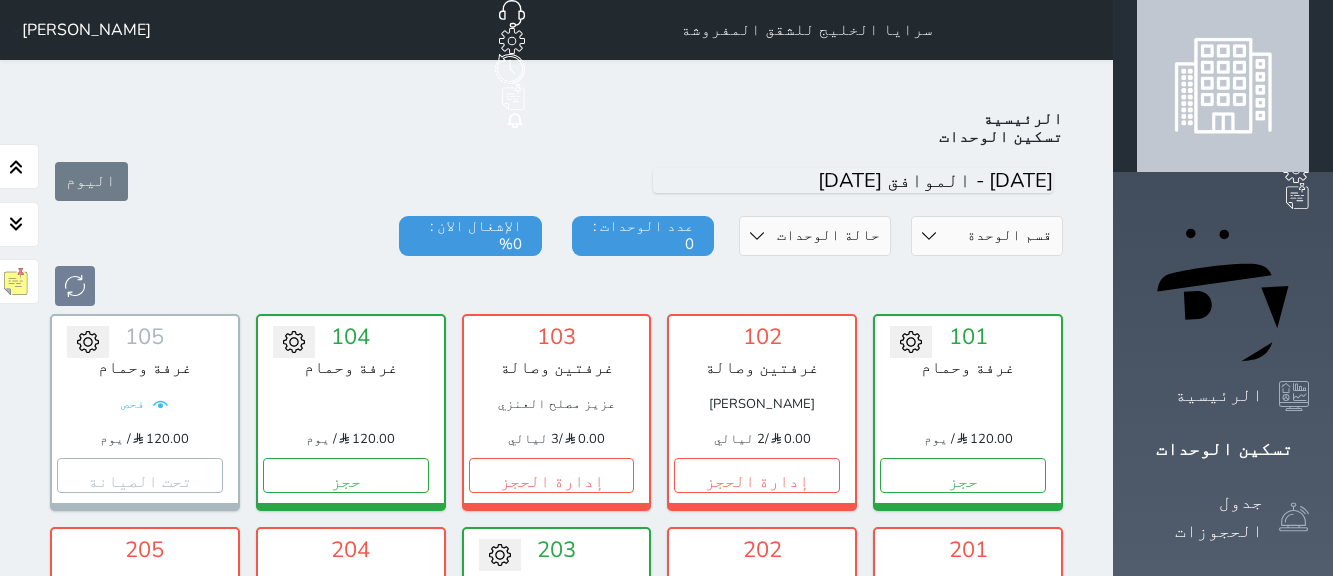 scroll, scrollTop: 78, scrollLeft: 0, axis: vertical 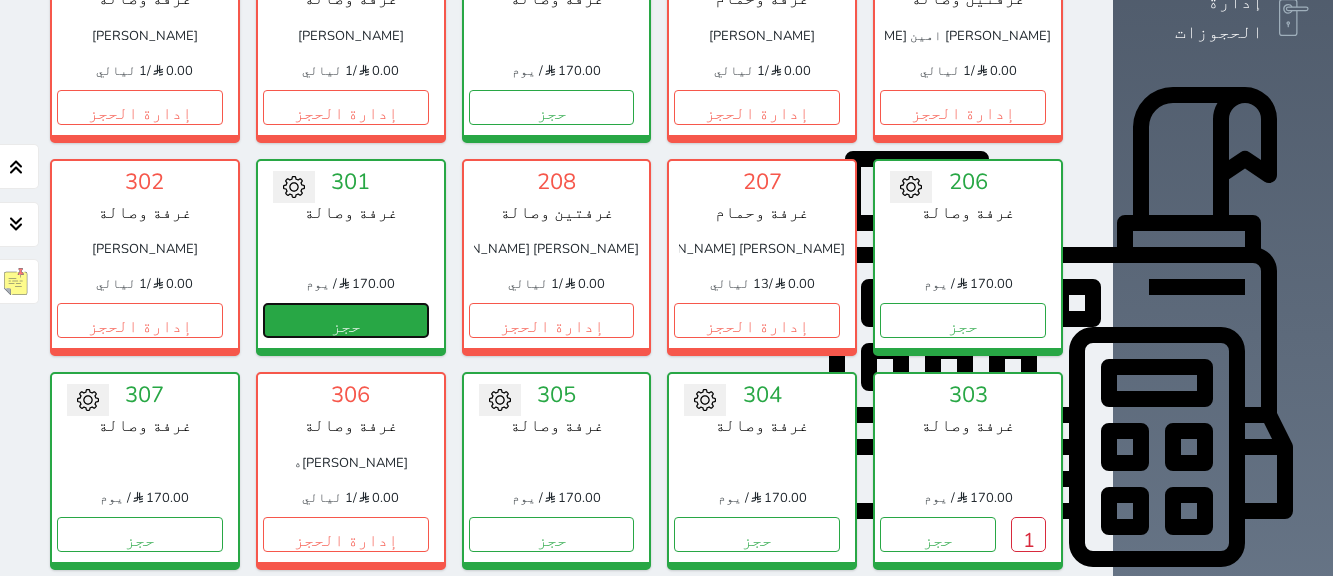 click on "حجز" at bounding box center (346, 320) 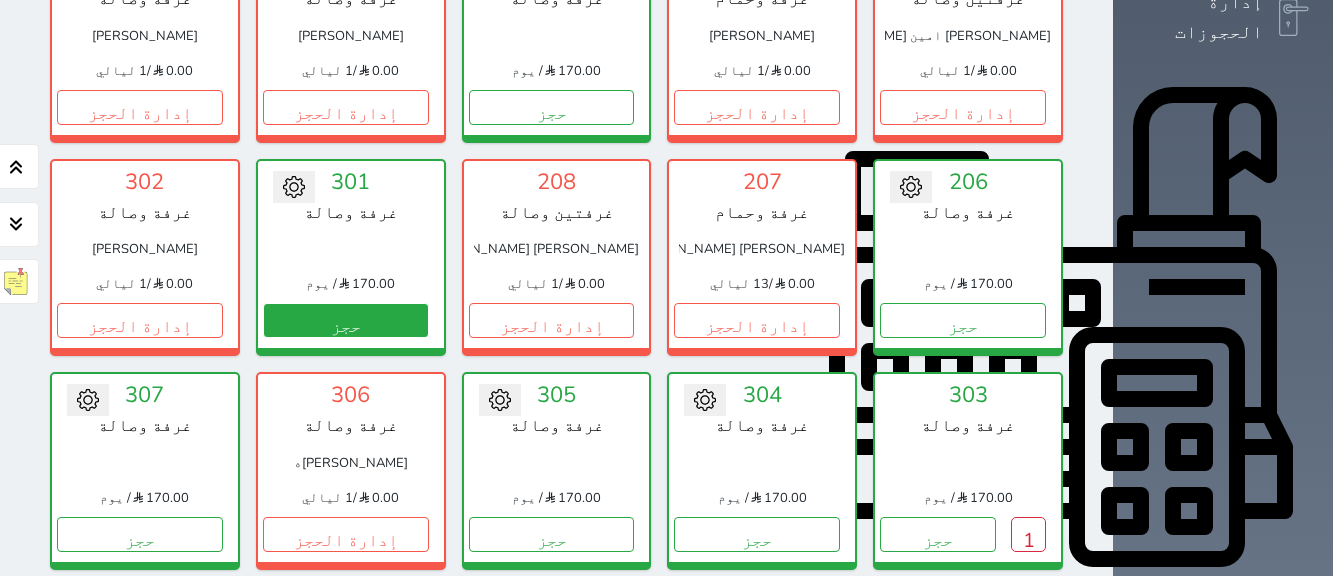 scroll, scrollTop: 11, scrollLeft: 0, axis: vertical 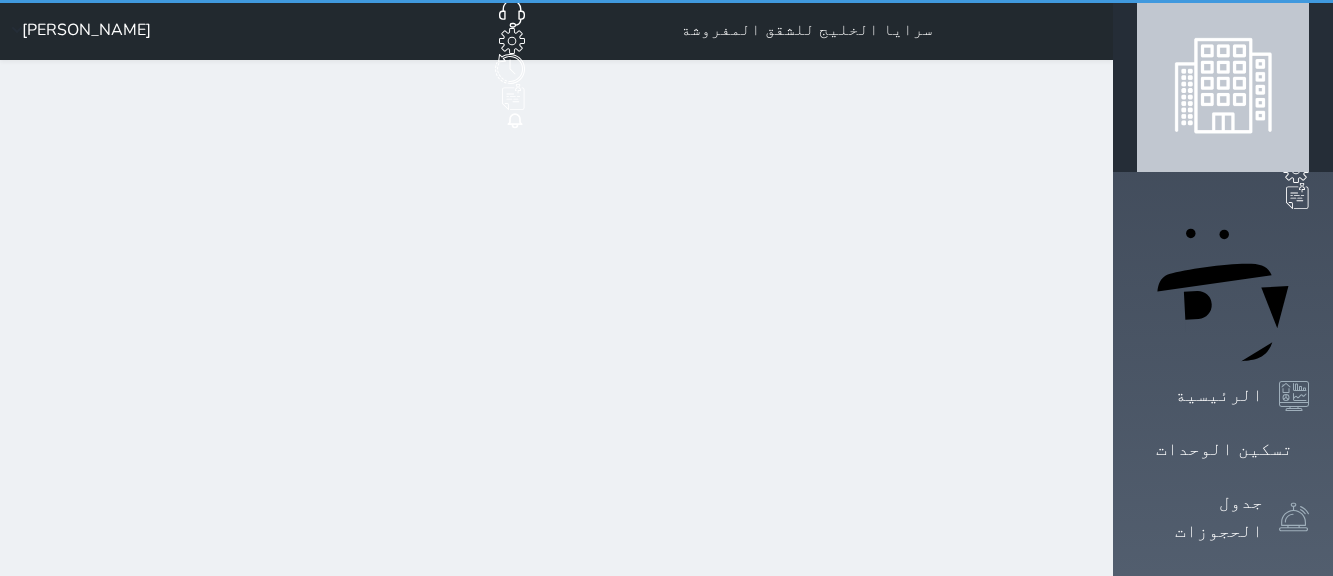 select 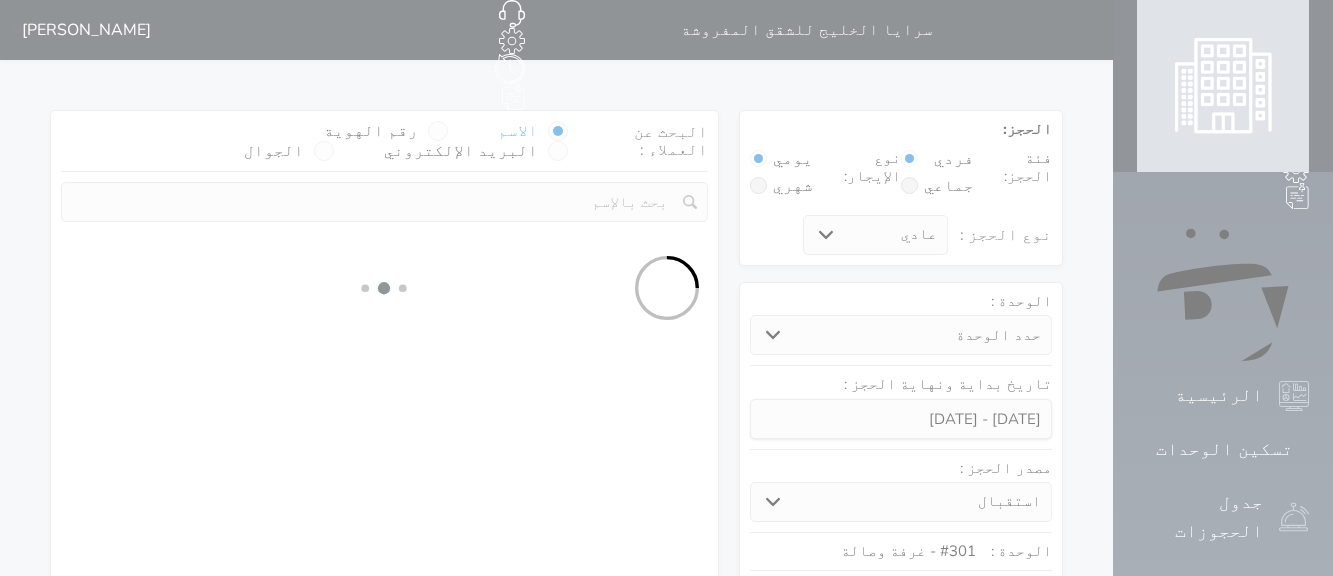 select 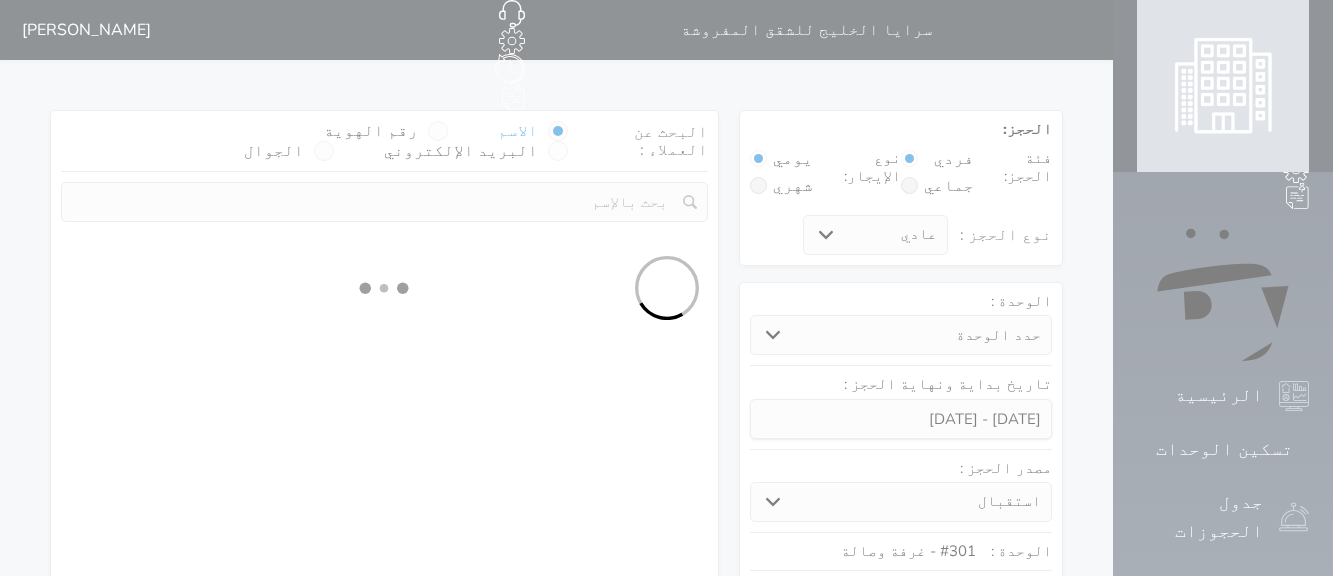 select on "113" 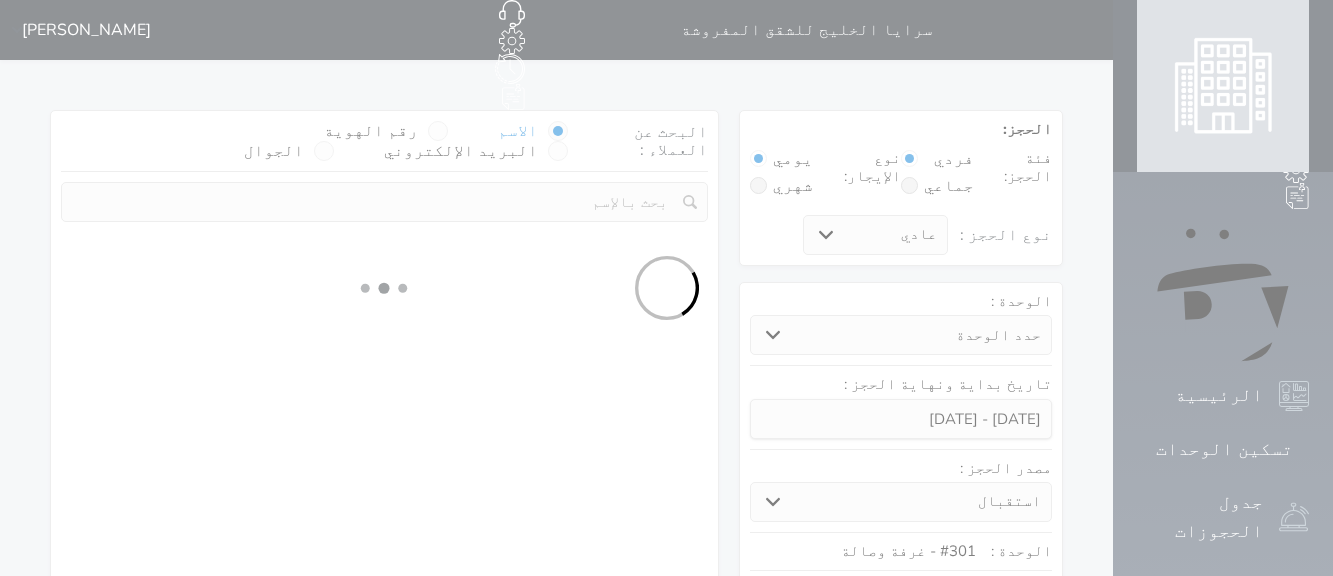 select on "1" 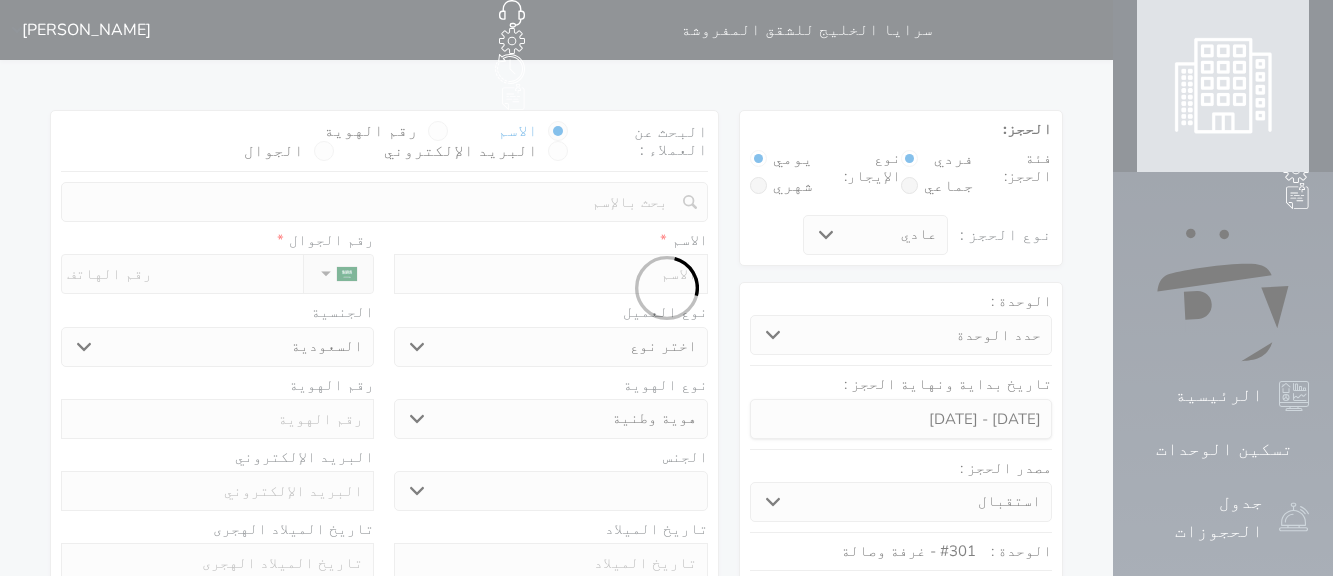 select 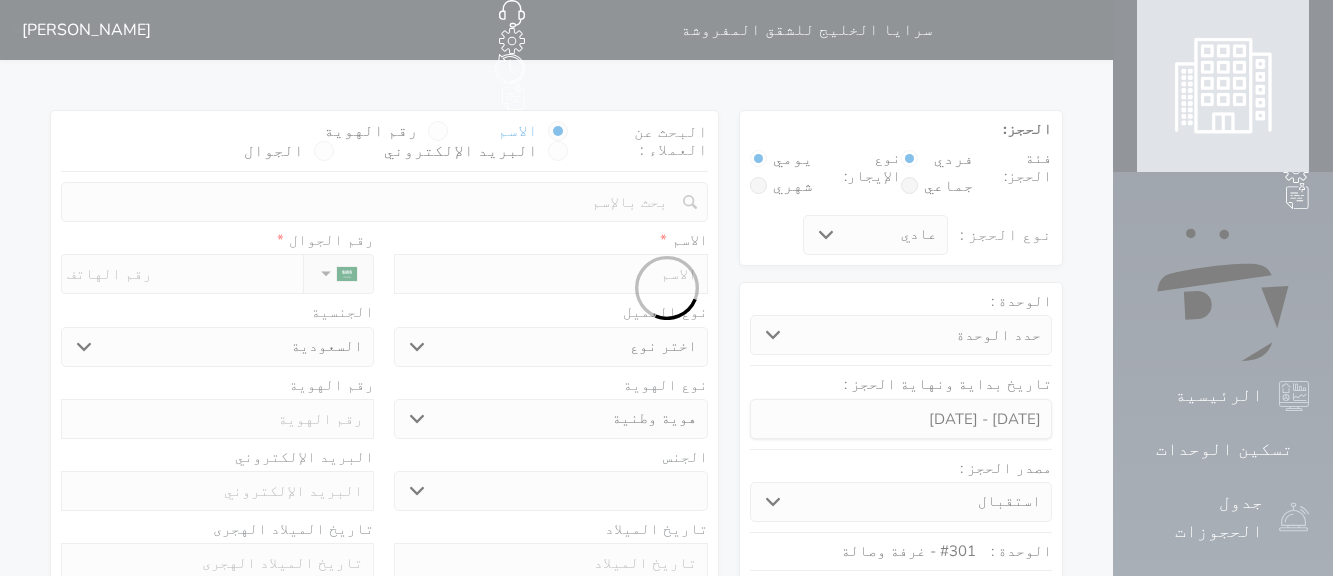 select on "1" 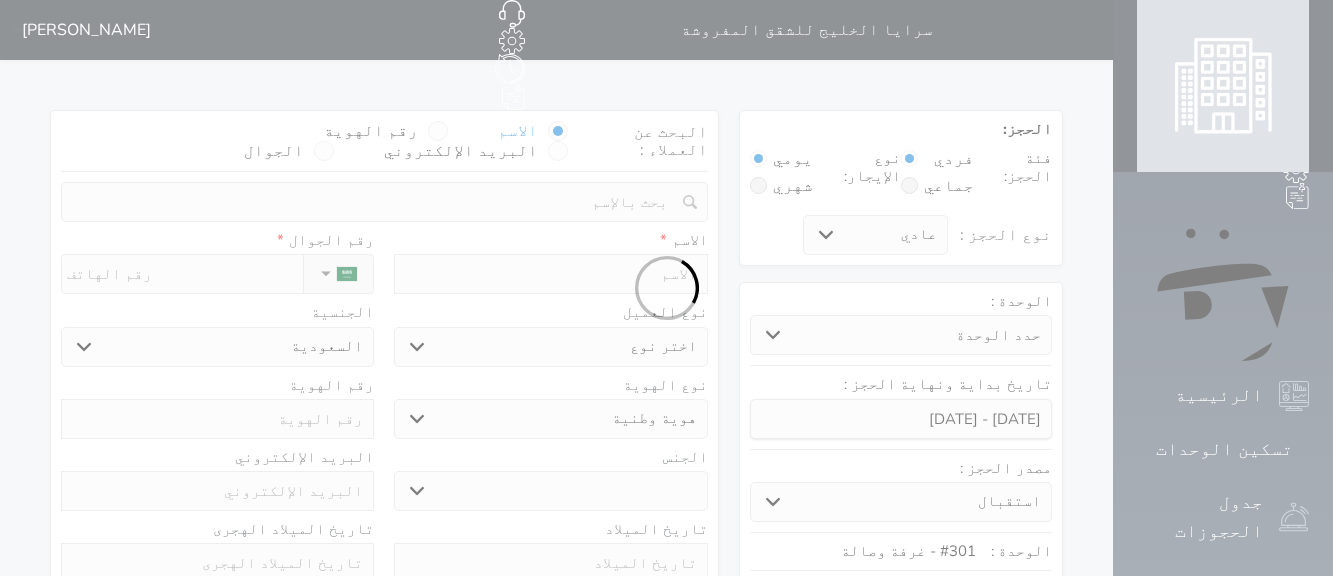 select on "7" 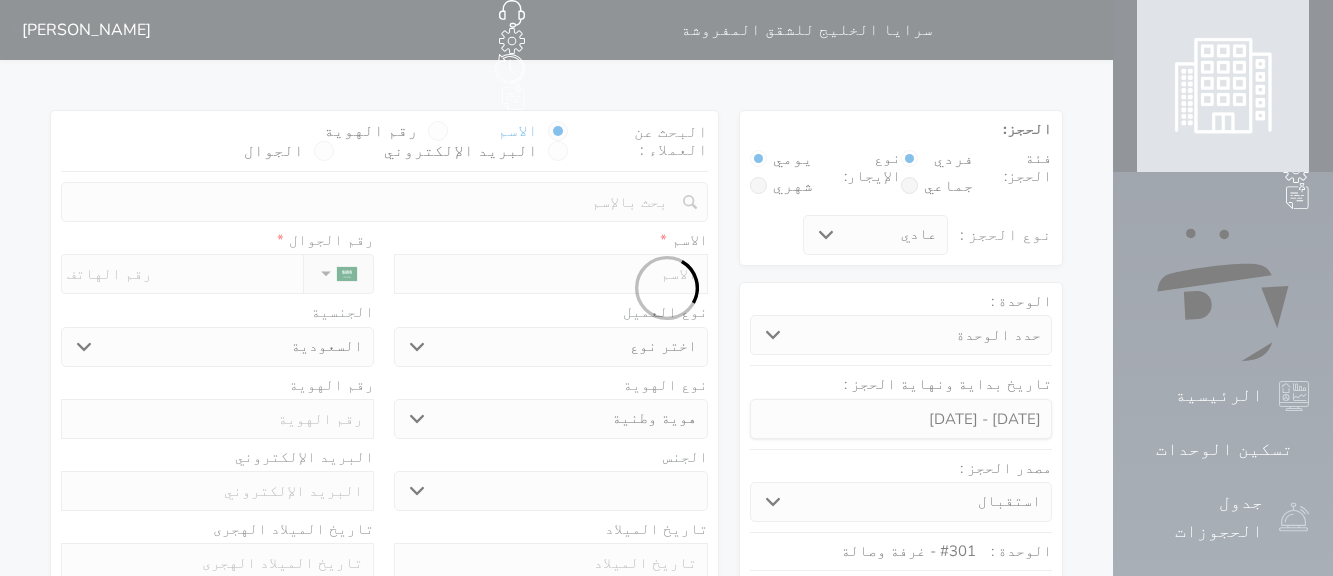select 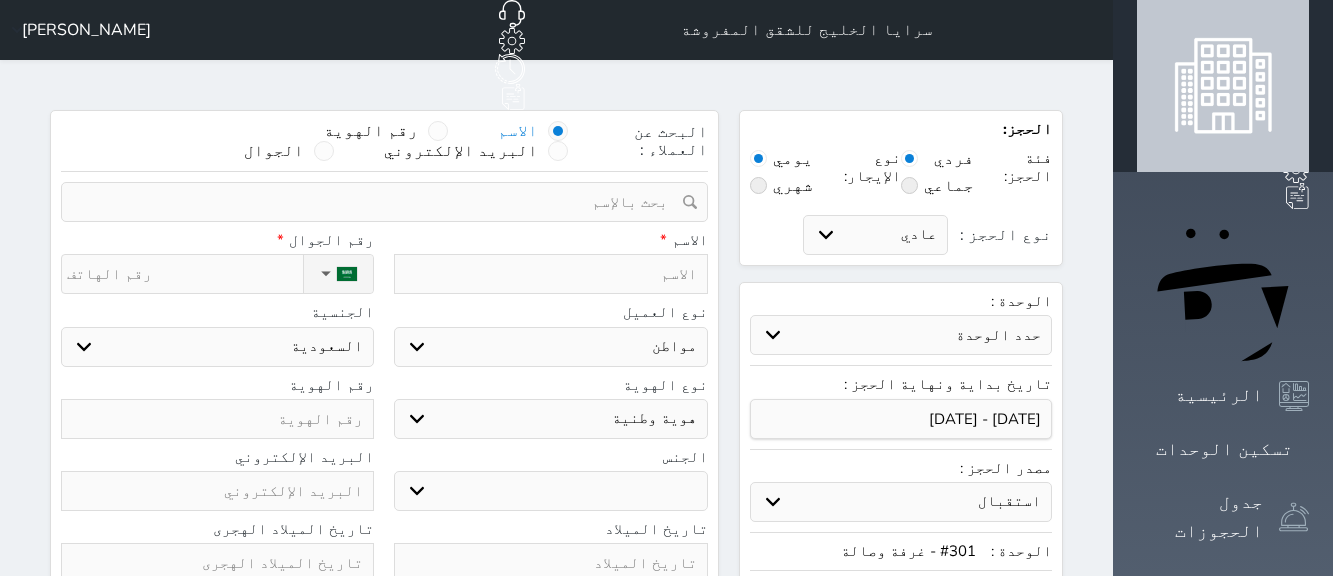 click at bounding box center [550, 274] 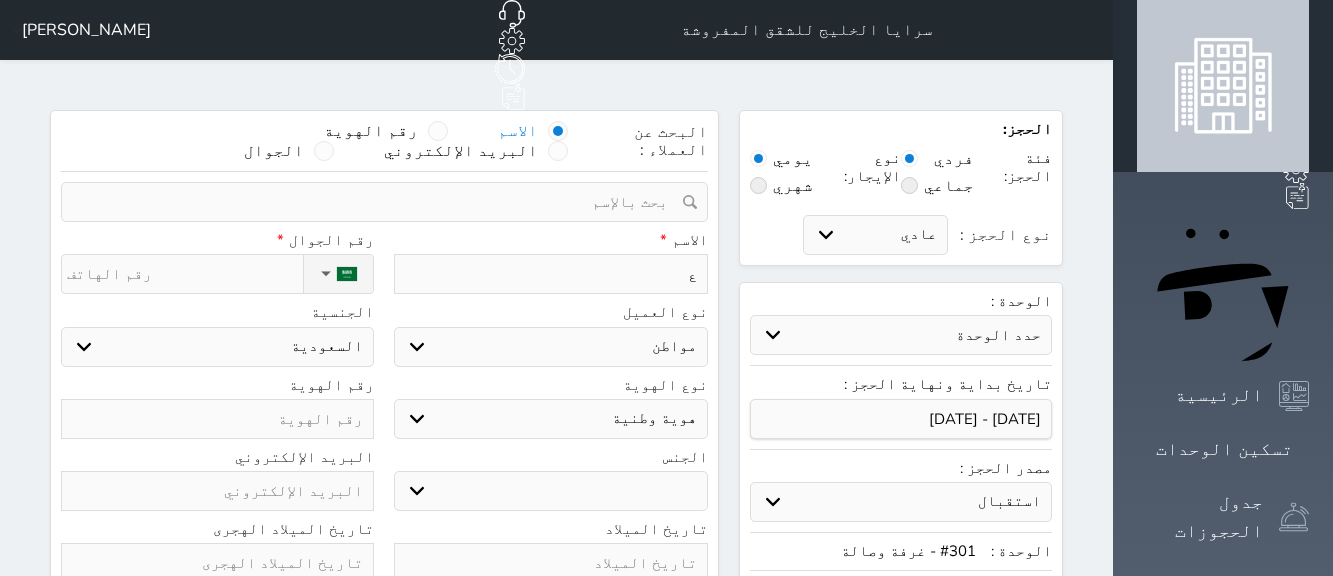 type on "عب" 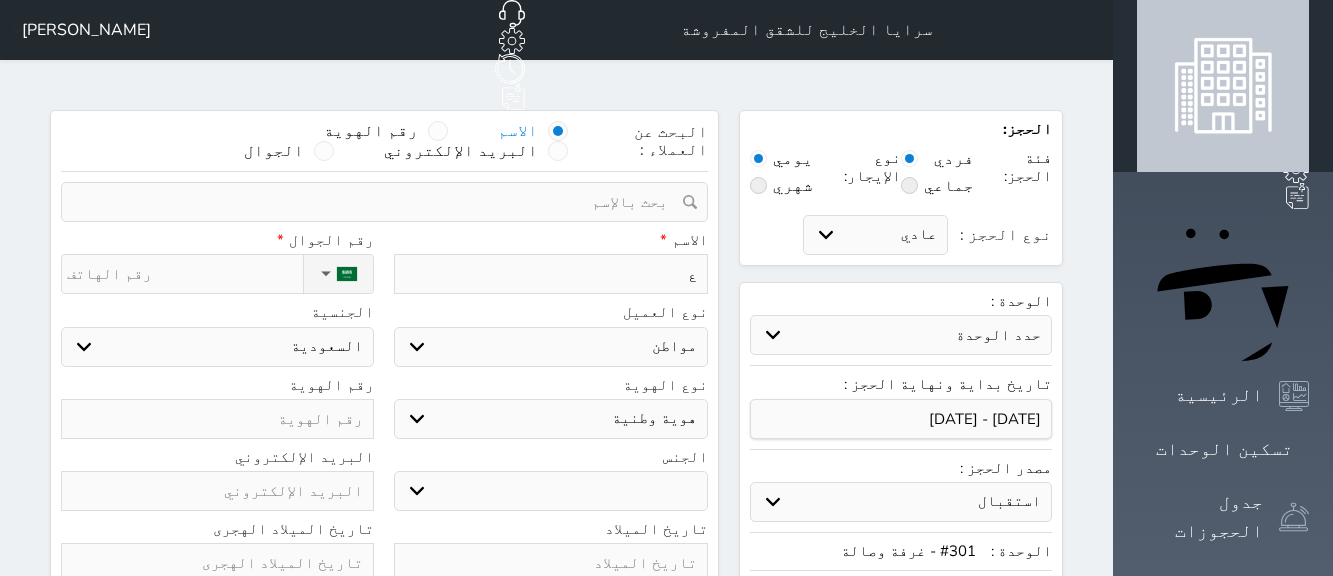 select 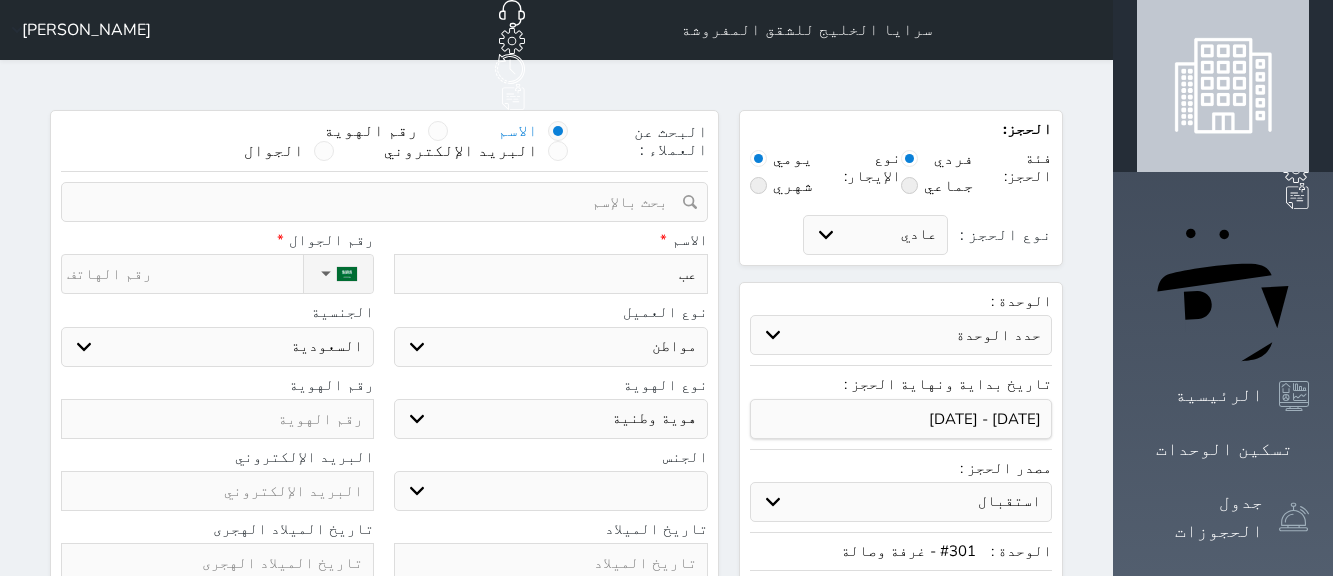 type on "عبد" 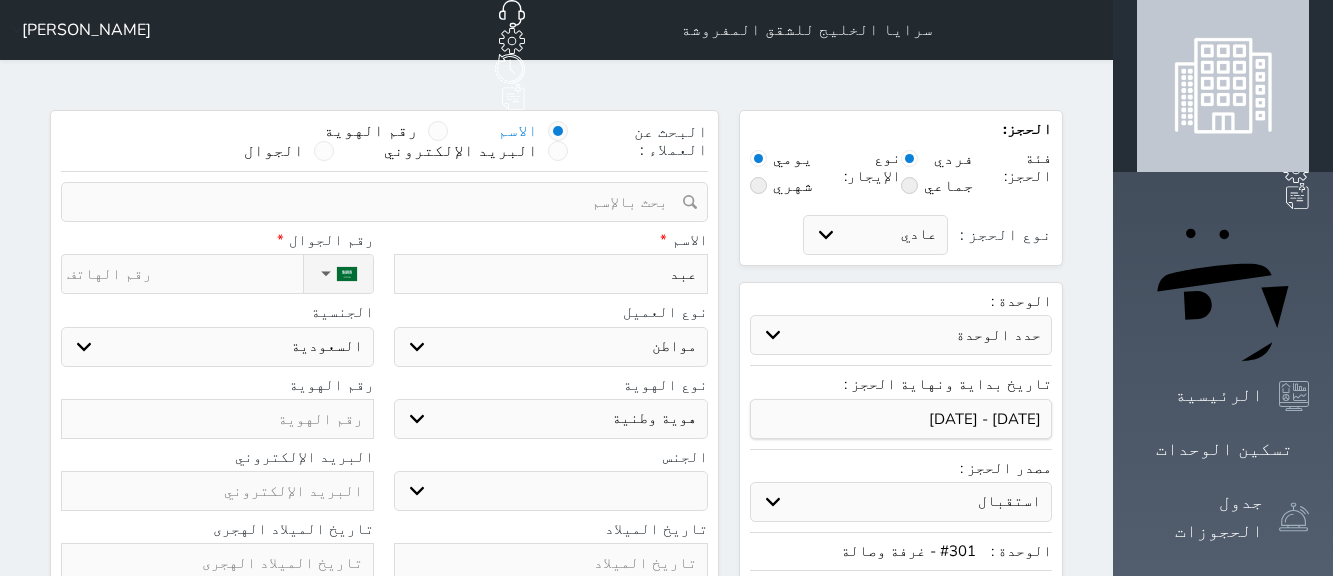 type on "[PERSON_NAME]" 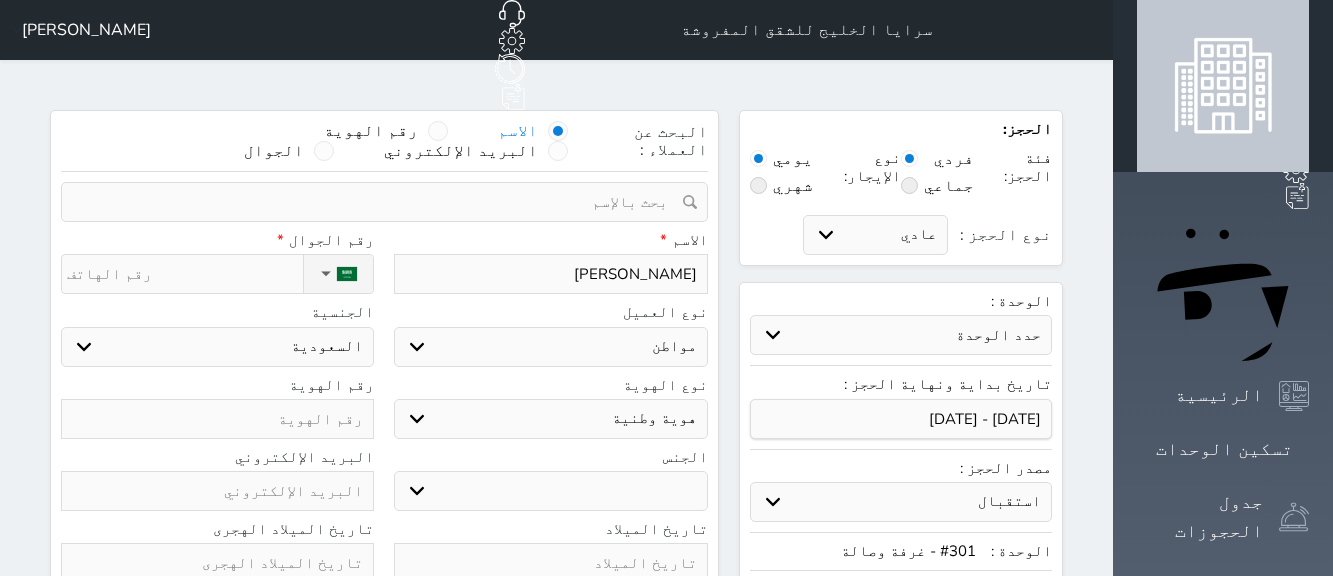 select 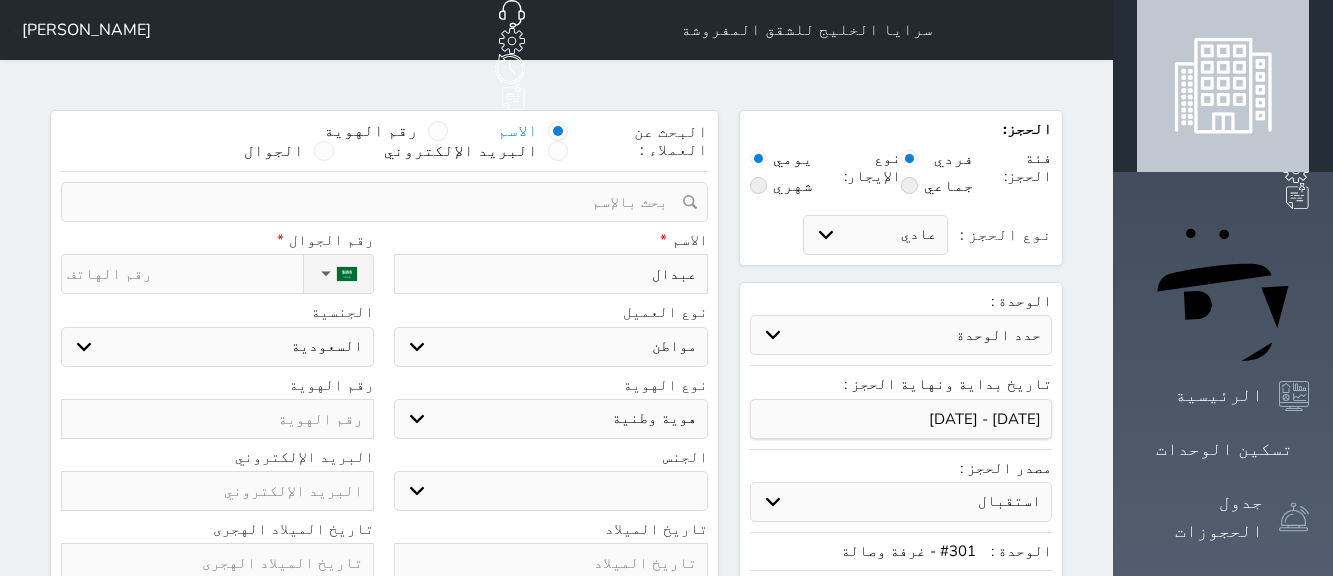 type on "عبدالل" 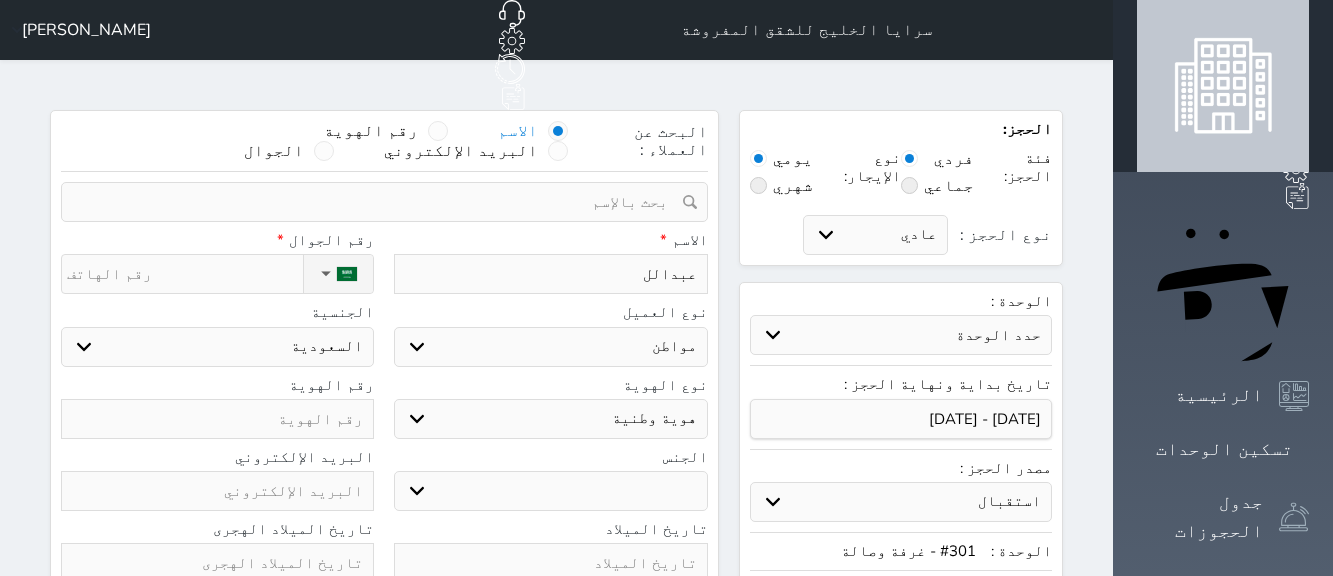 type on "[PERSON_NAME]" 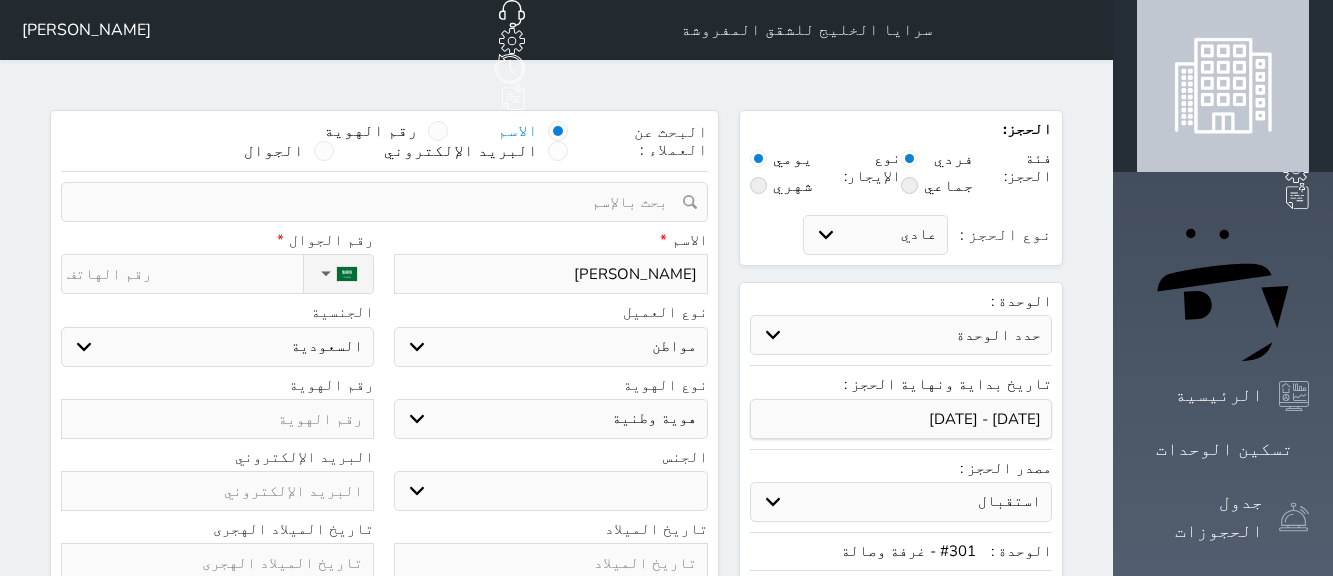 type on "[PERSON_NAME]" 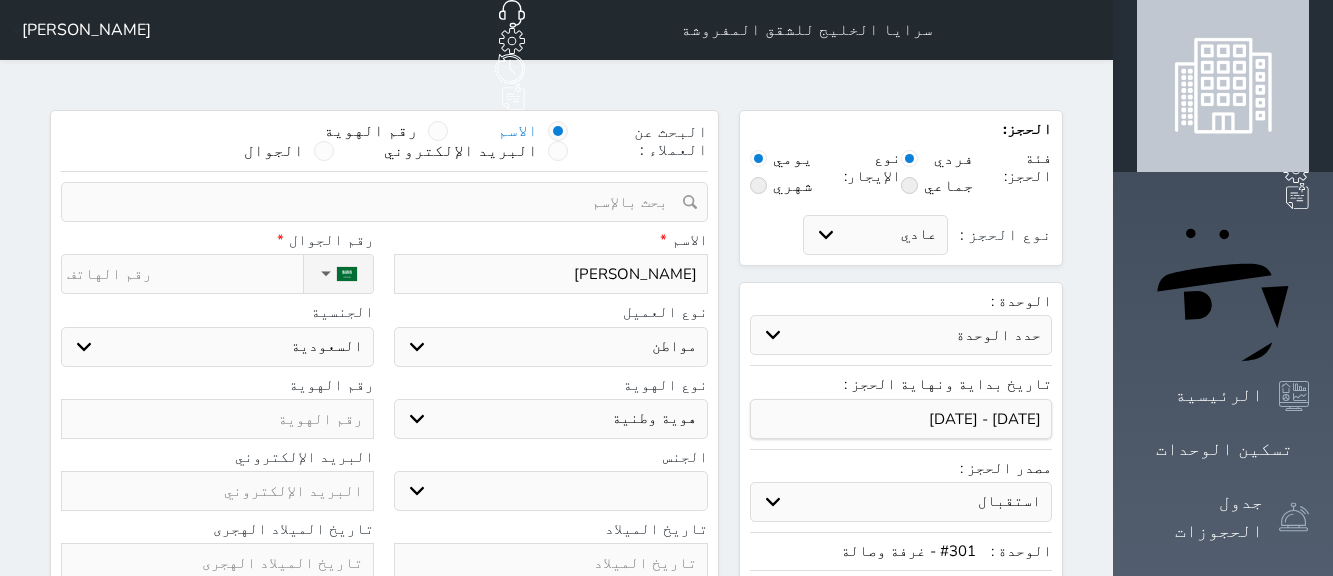 type on "[PERSON_NAME]" 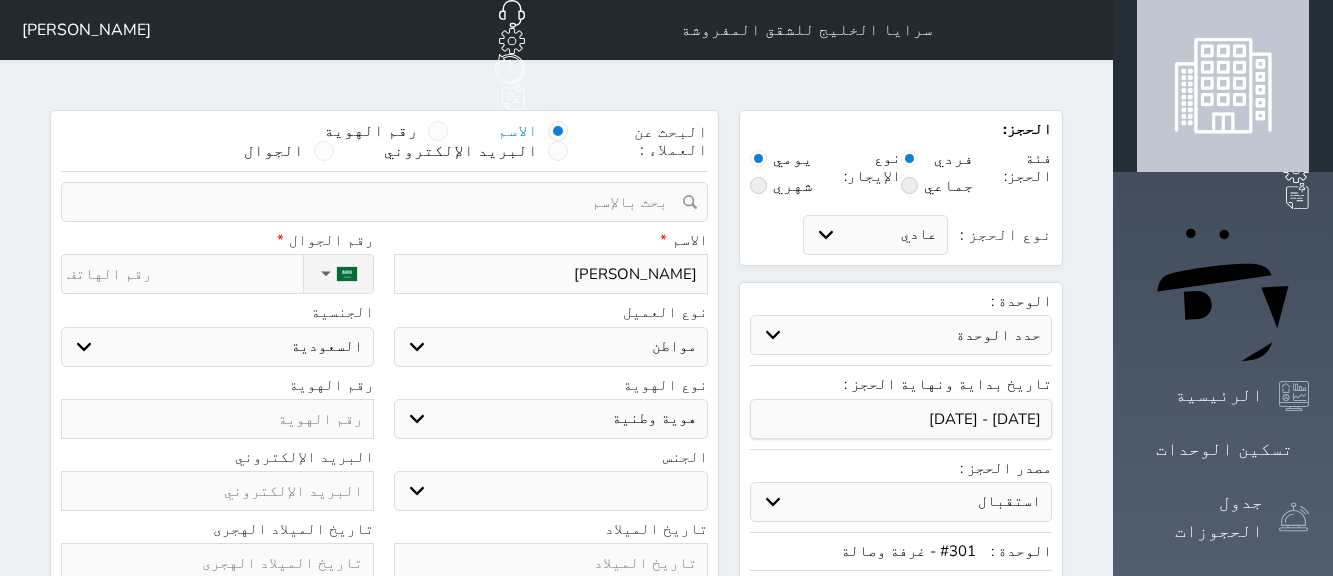 type on "[PERSON_NAME]" 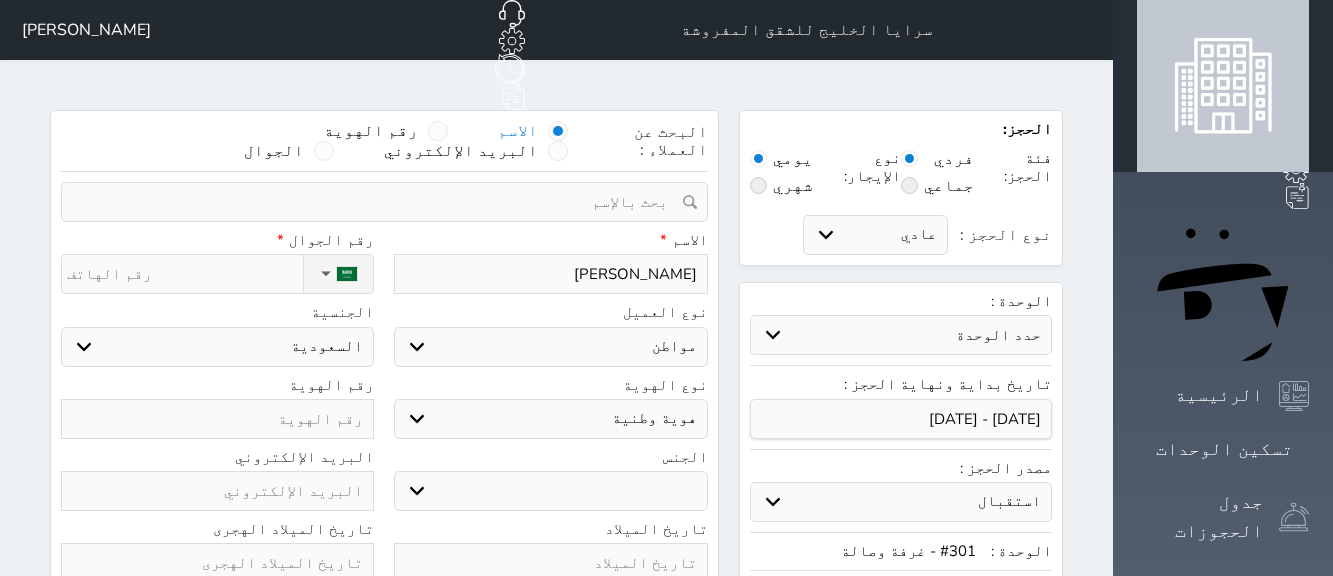 select 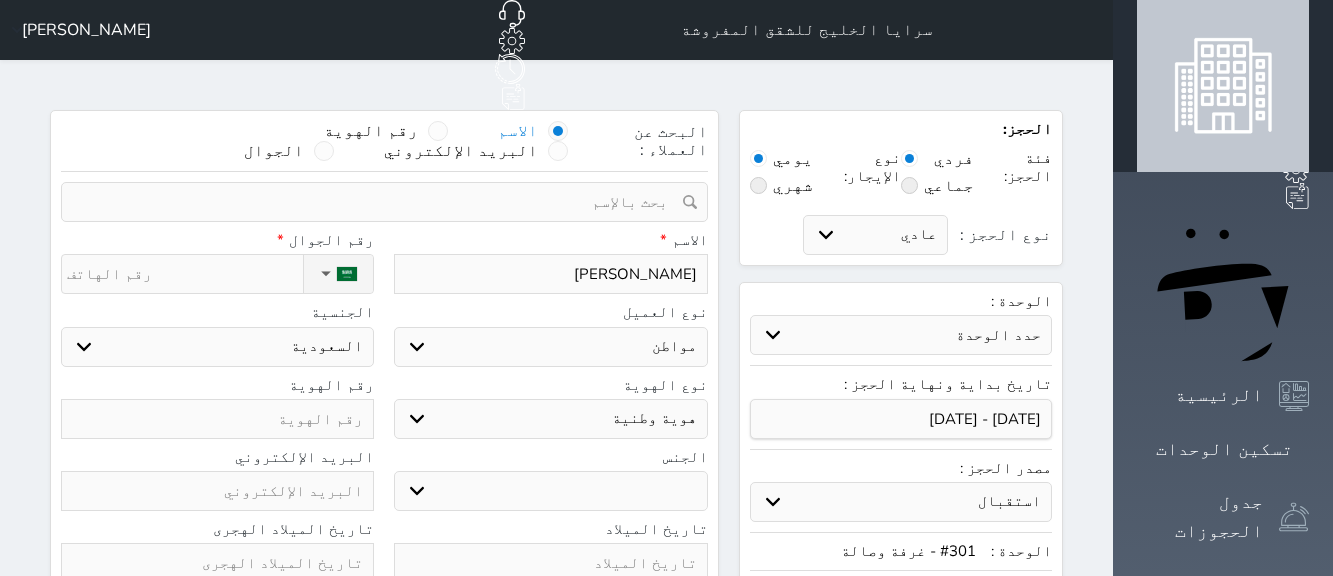 type on "[PERSON_NAME]" 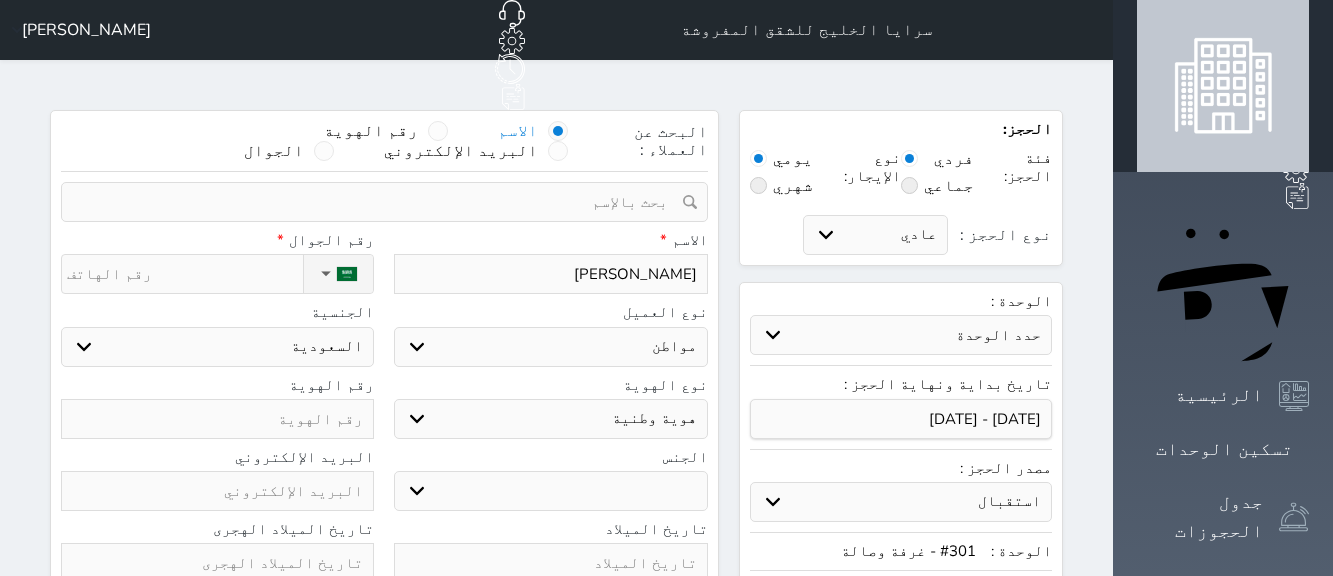 type on "[PERSON_NAME] ا" 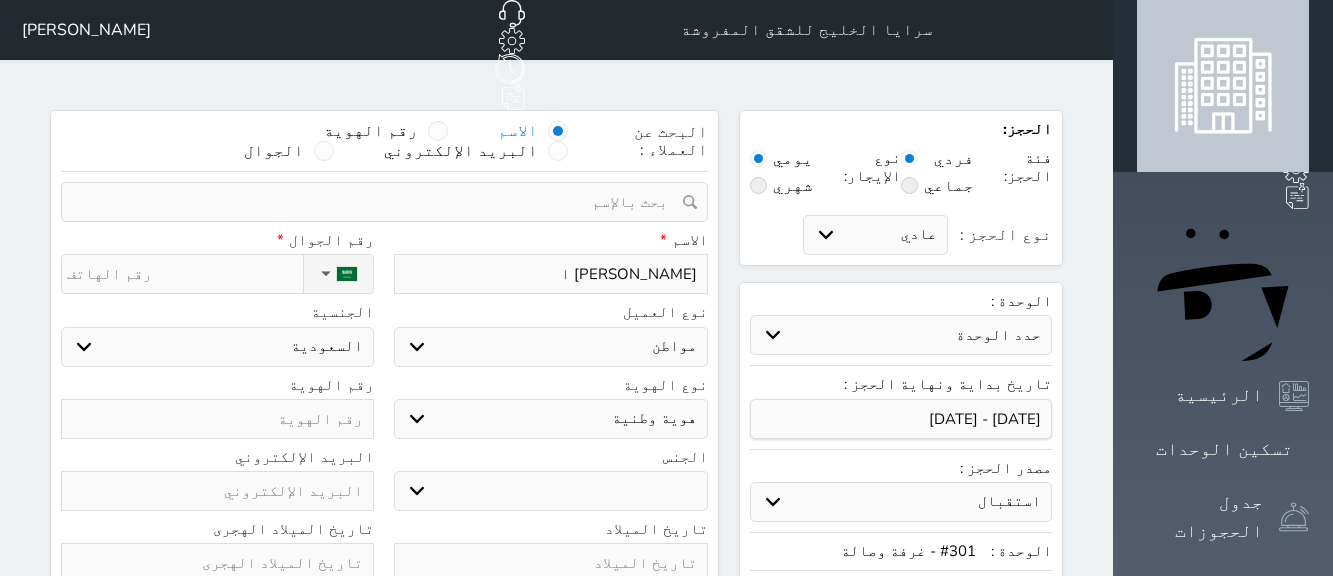 type on "[PERSON_NAME] ال" 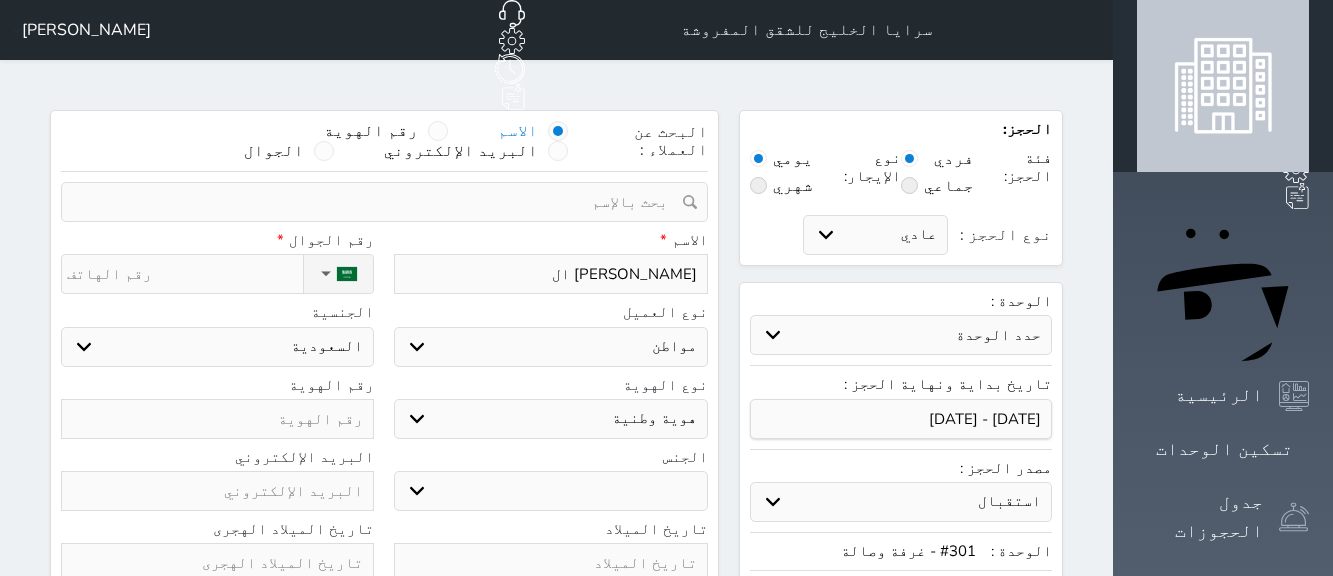 type on "[PERSON_NAME]" 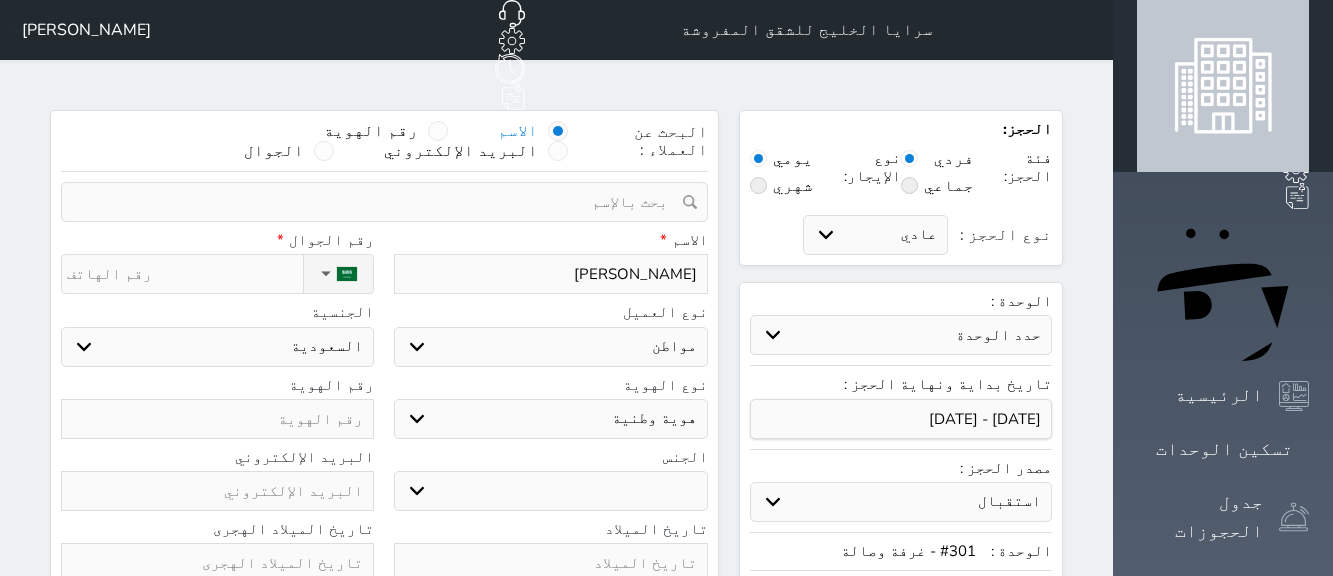 select 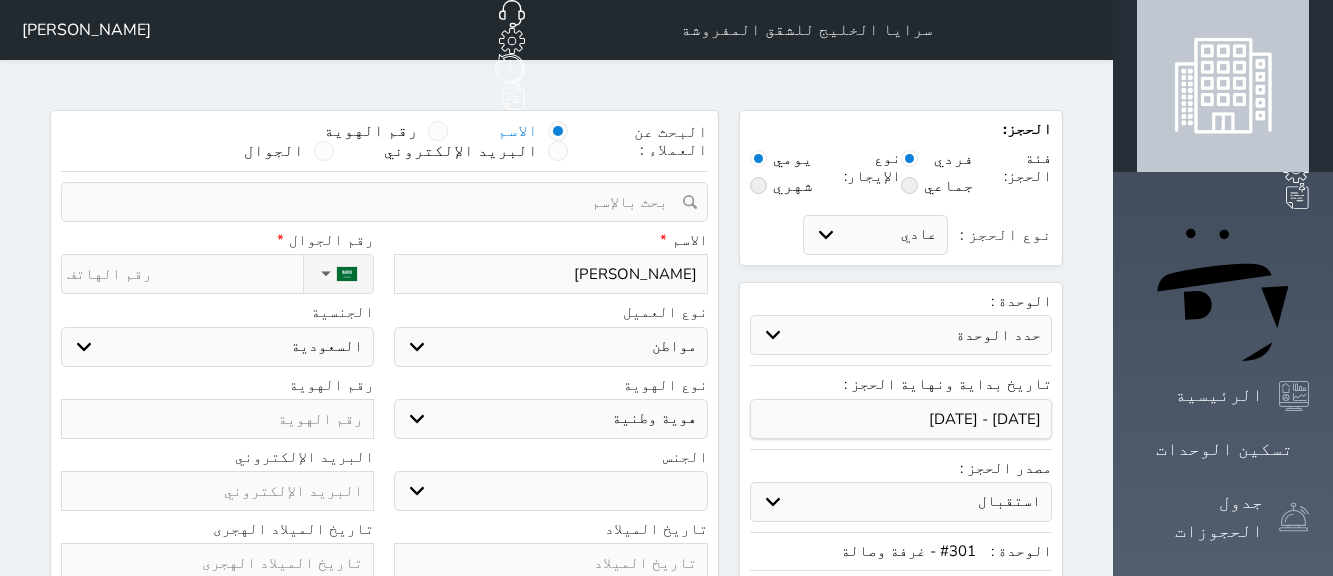 select 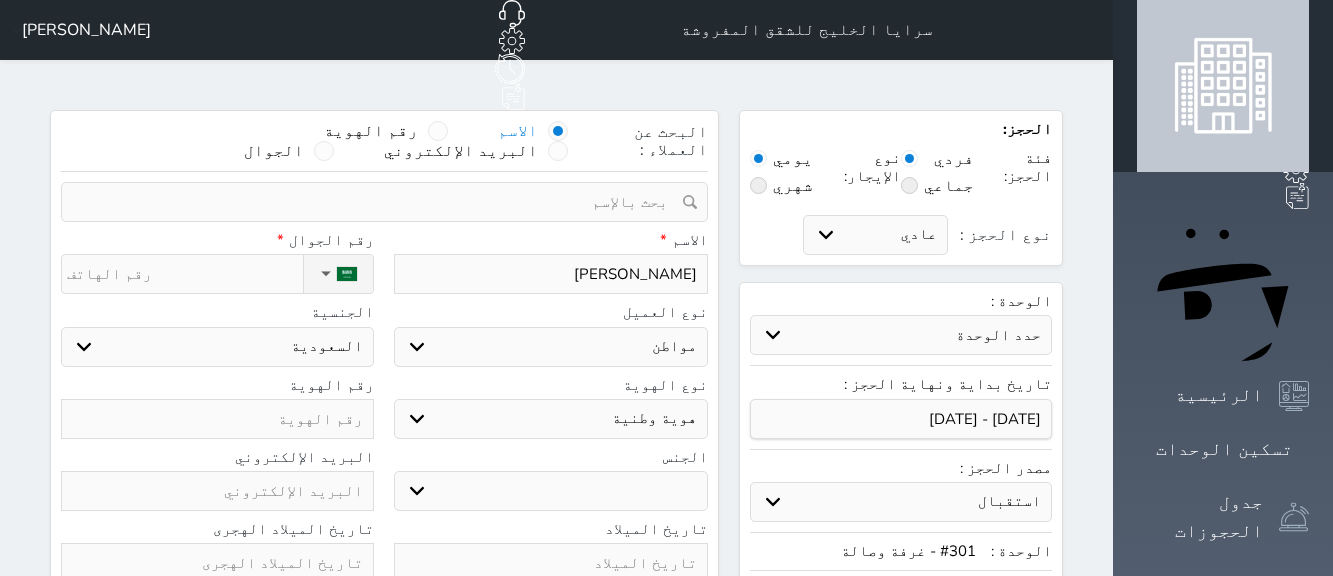 type on "[PERSON_NAME]" 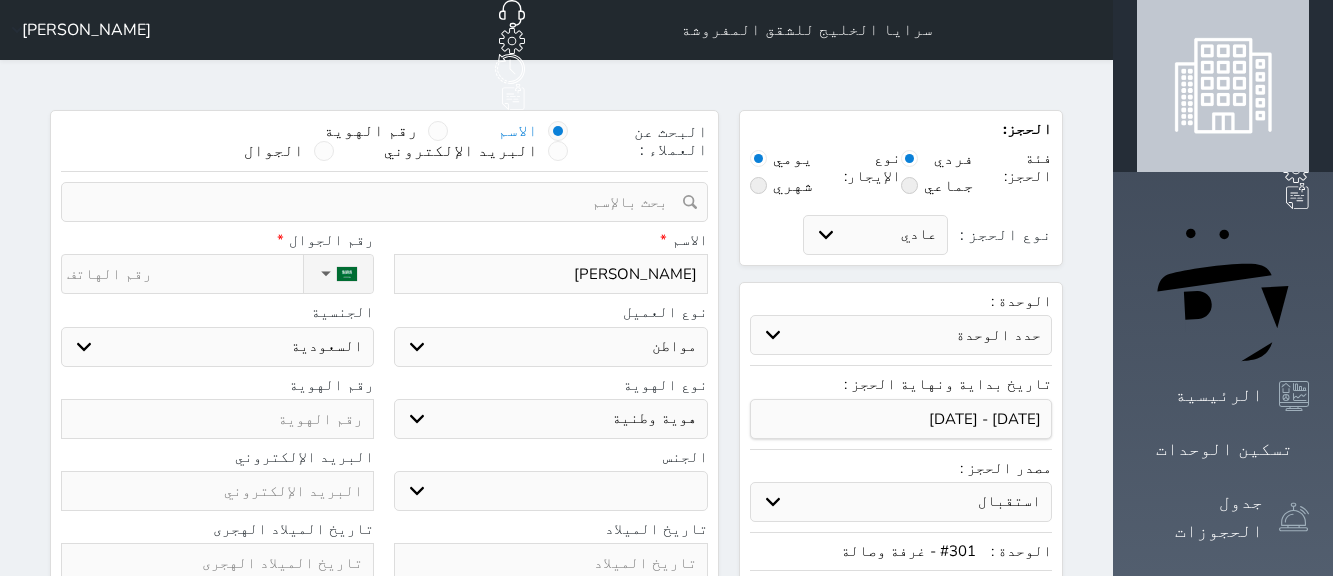 type on "[PERSON_NAME]" 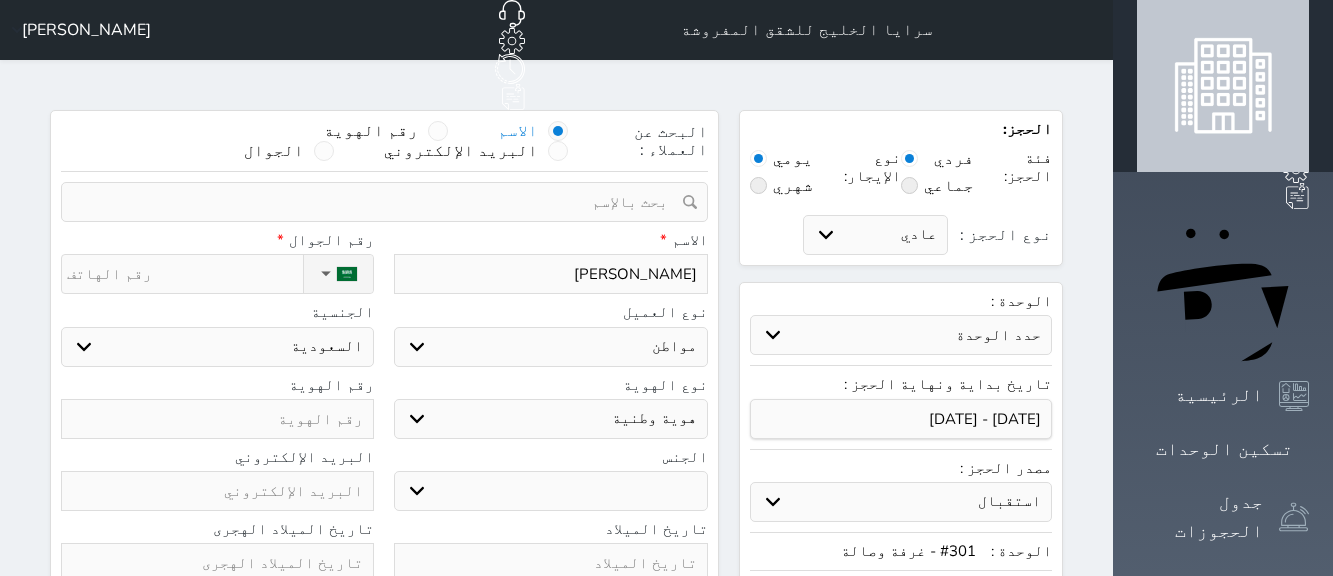 type on "[PERSON_NAME]" 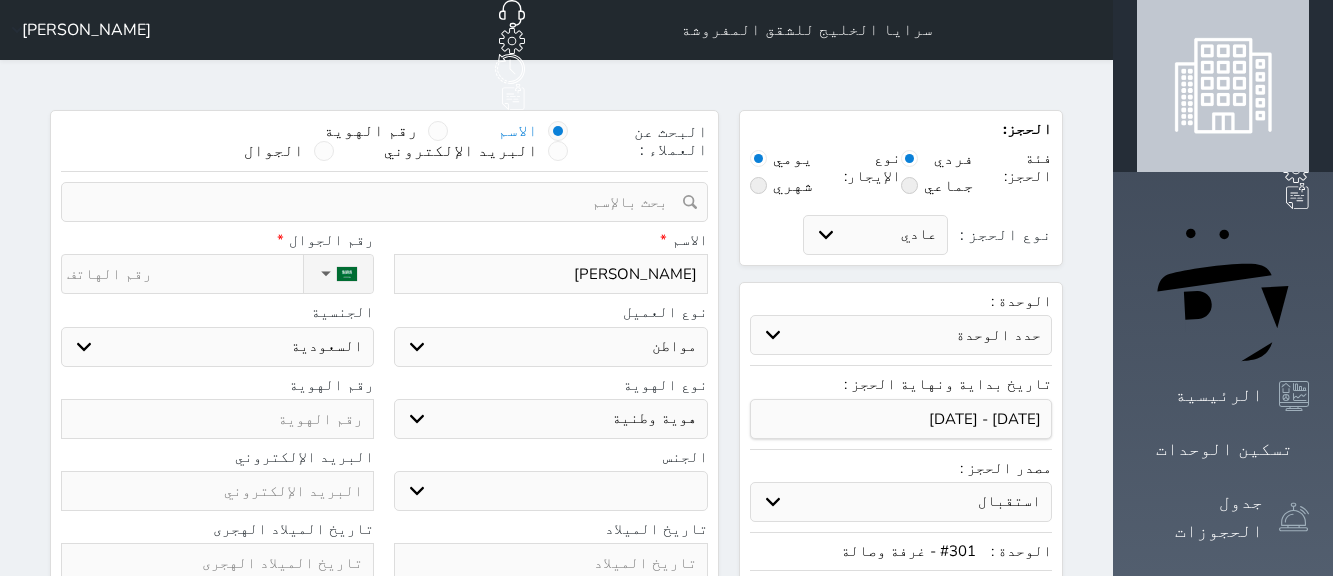 type on "[PERSON_NAME]" 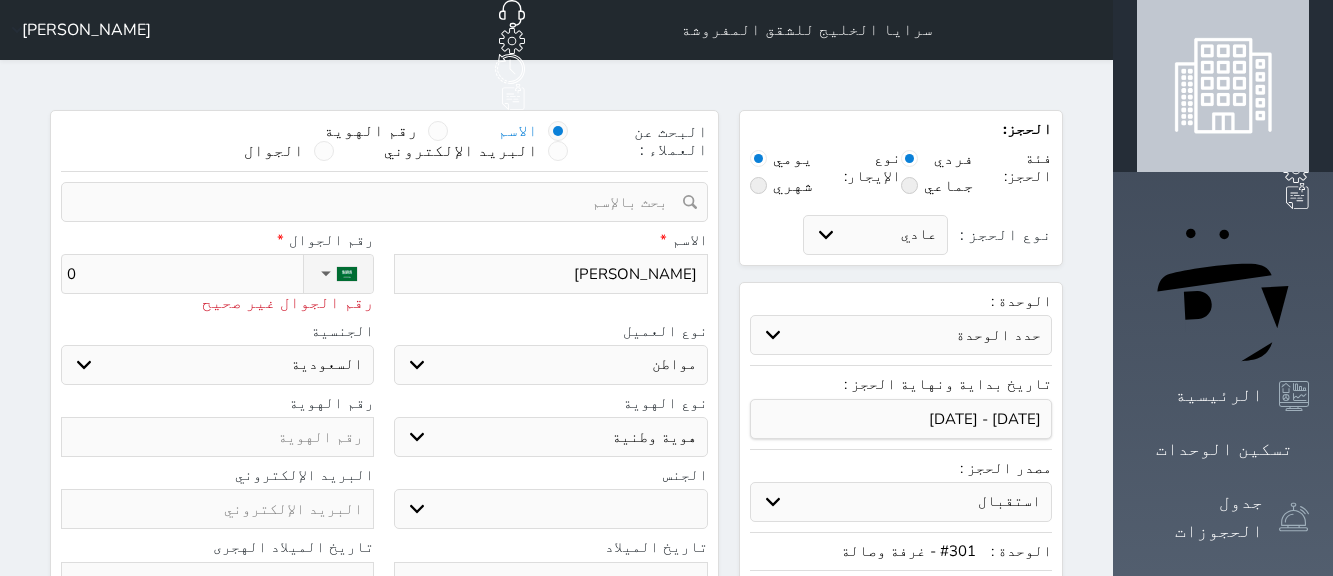 type on "05" 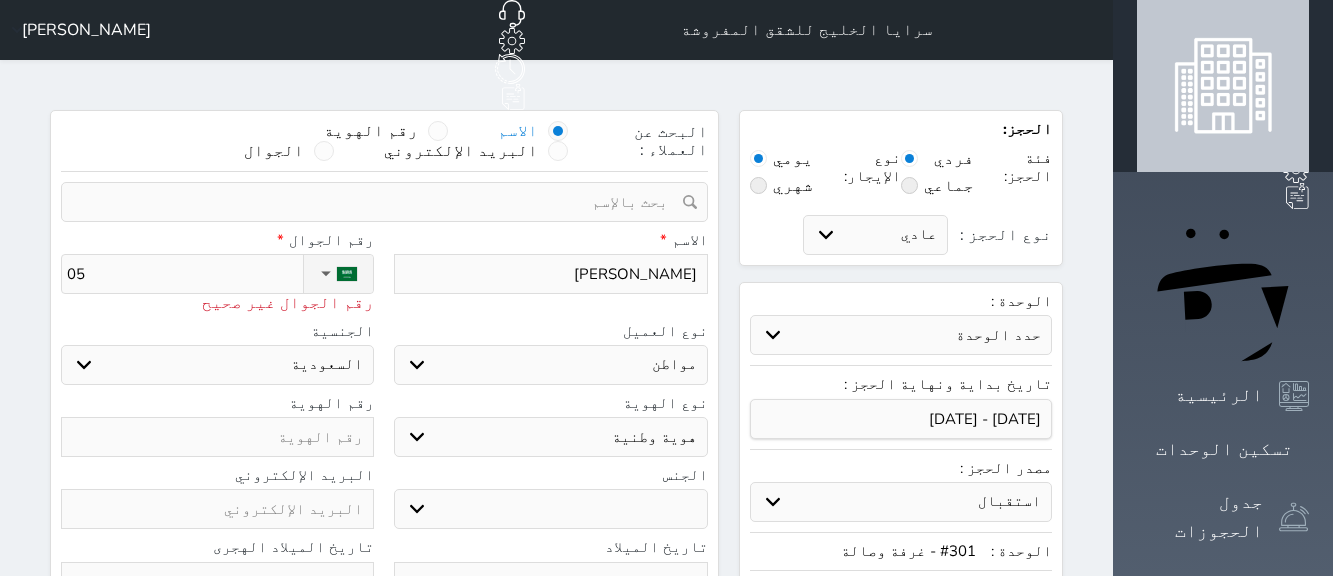 type on "050" 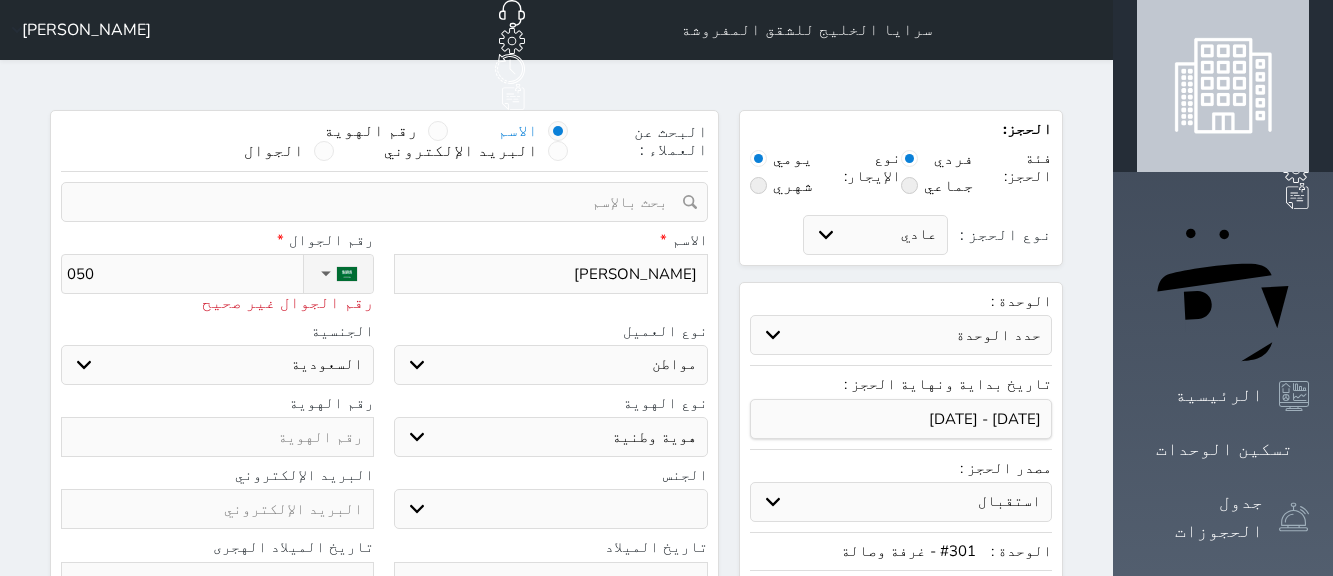 type on "0507" 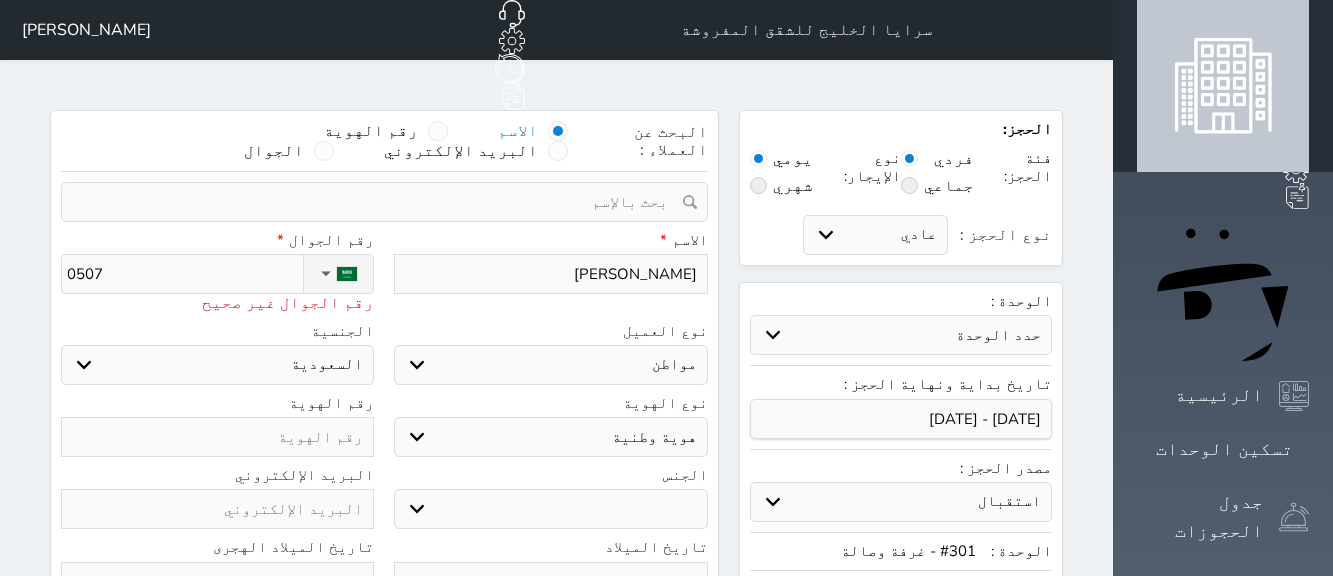select 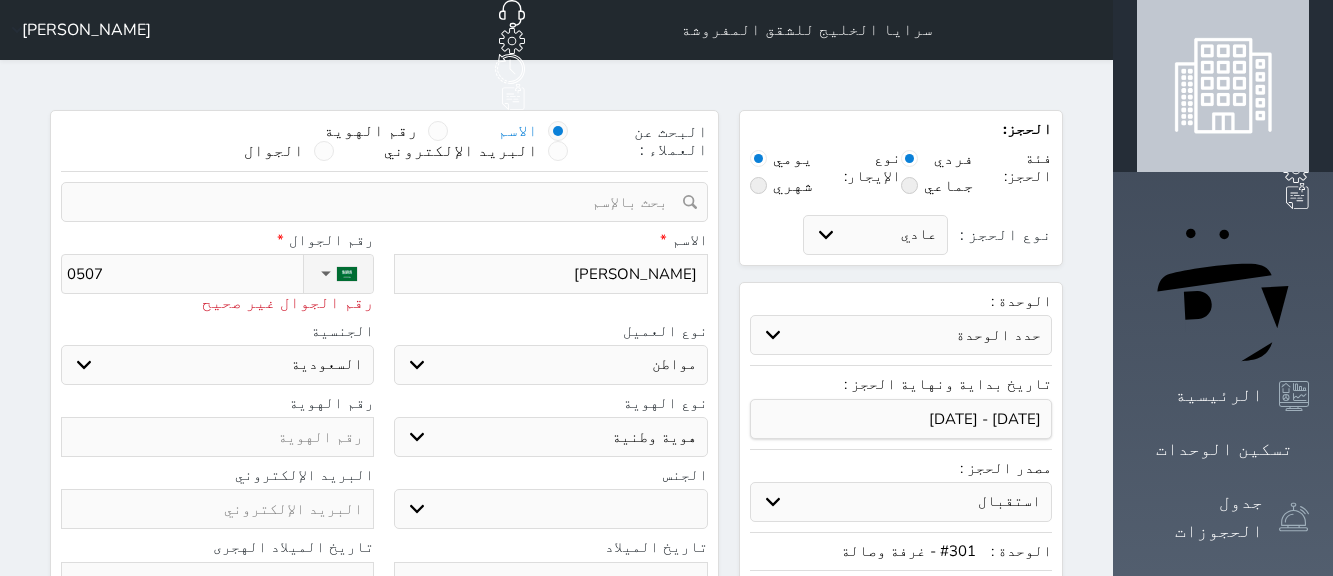 type on "05078" 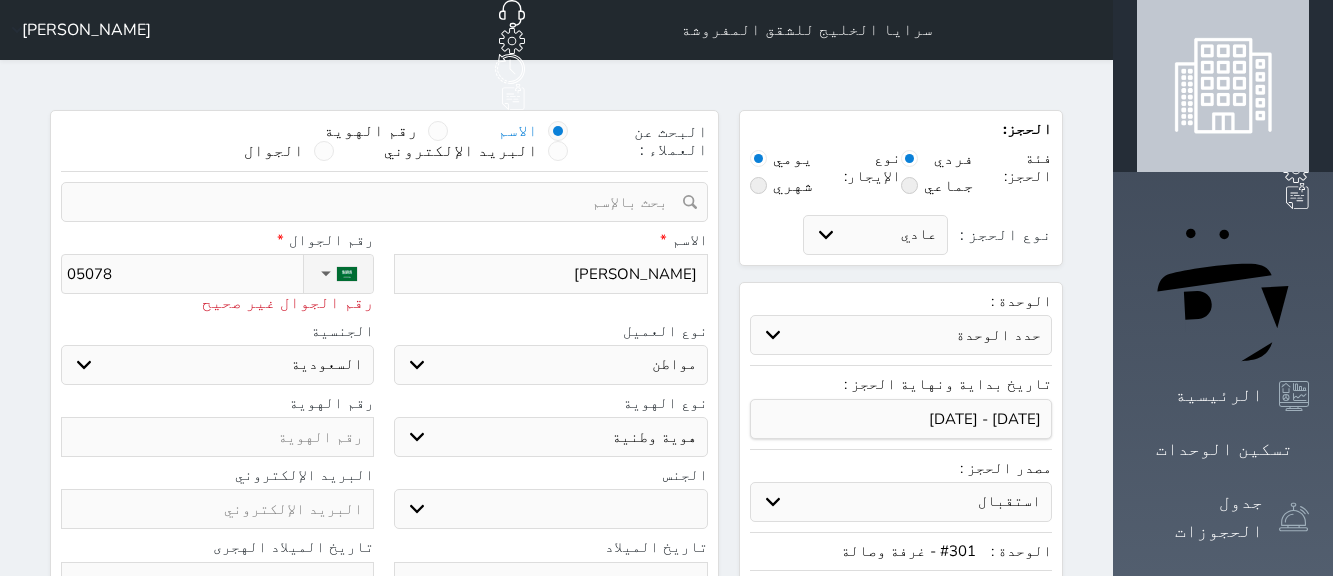 type on "0507" 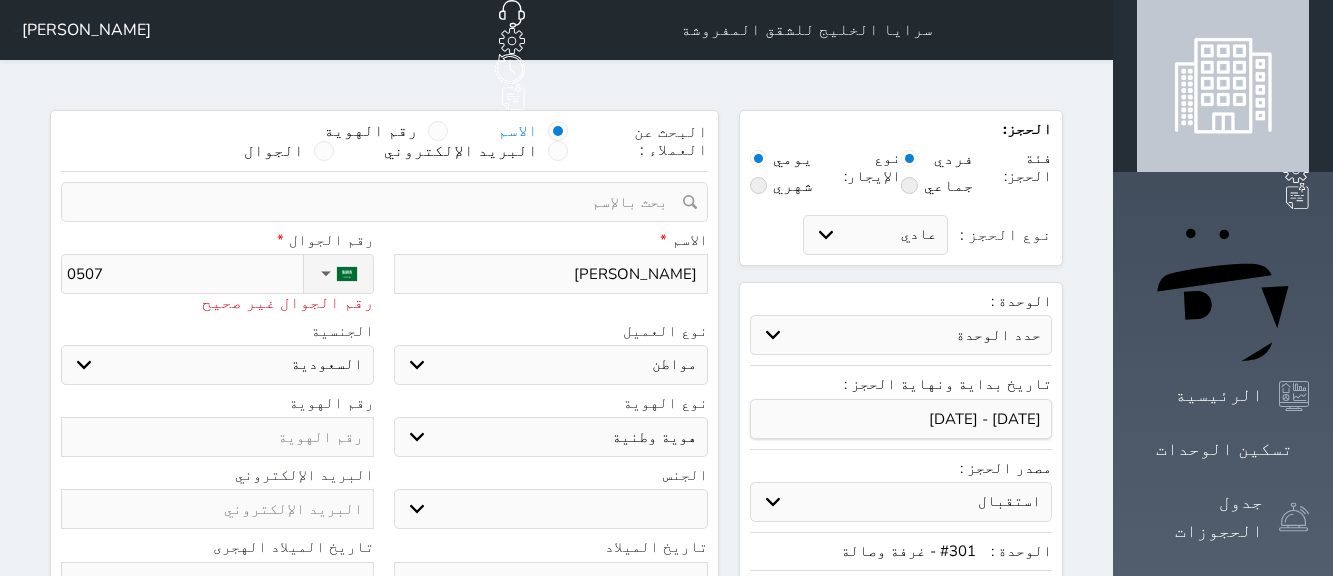 type on "05071" 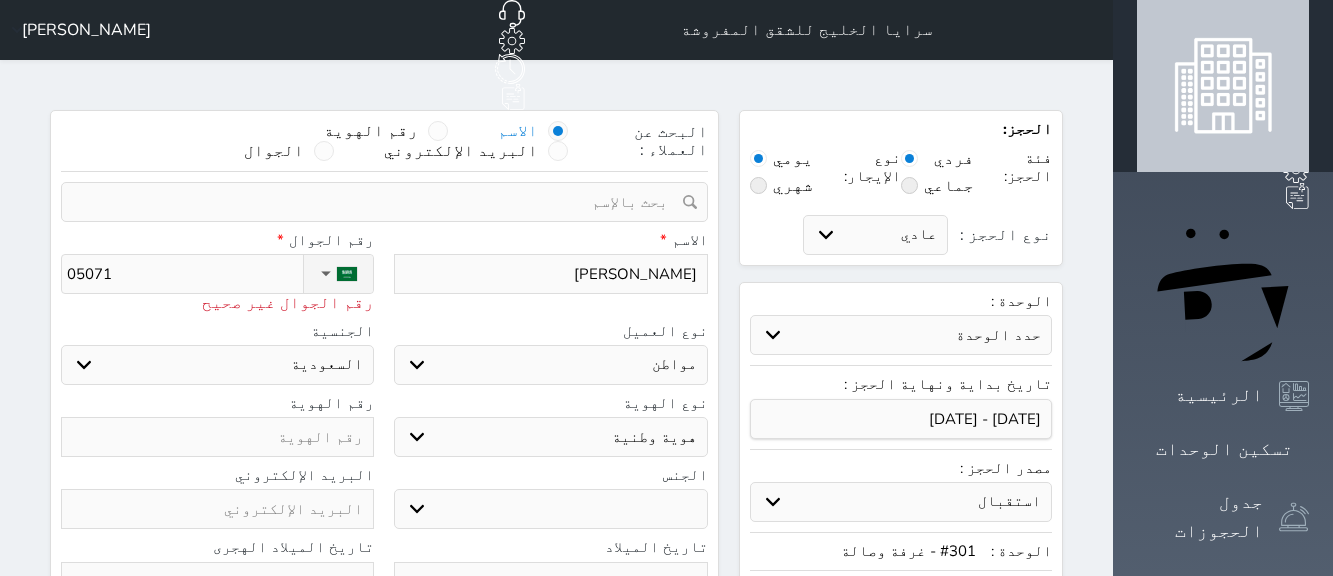 type on "050718" 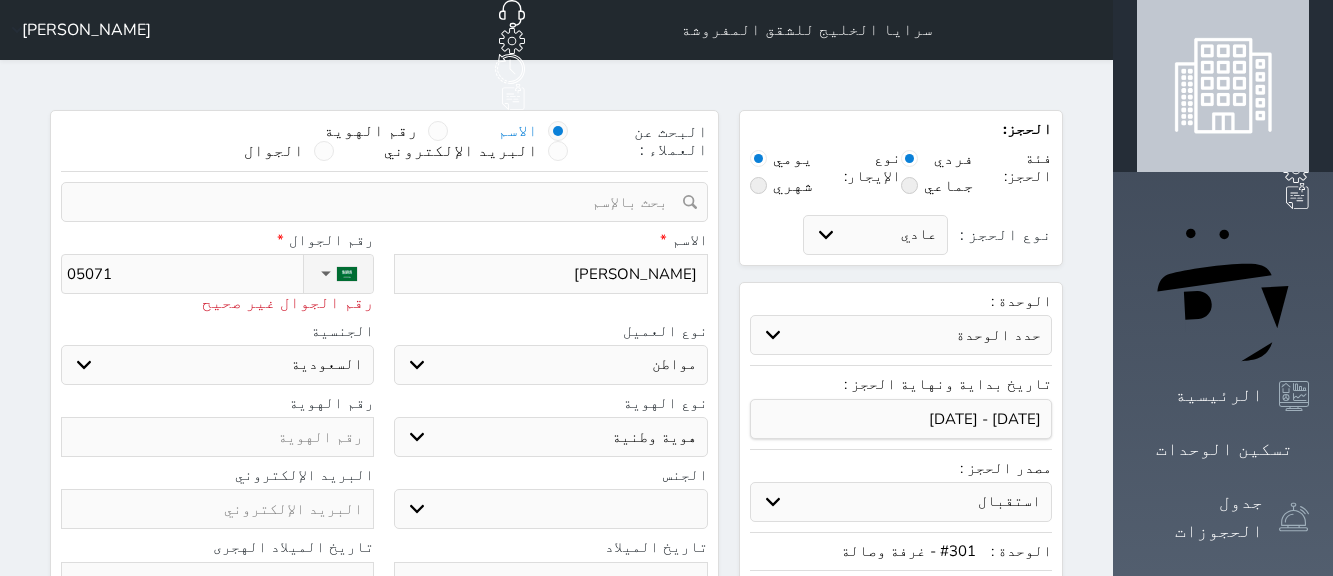 select 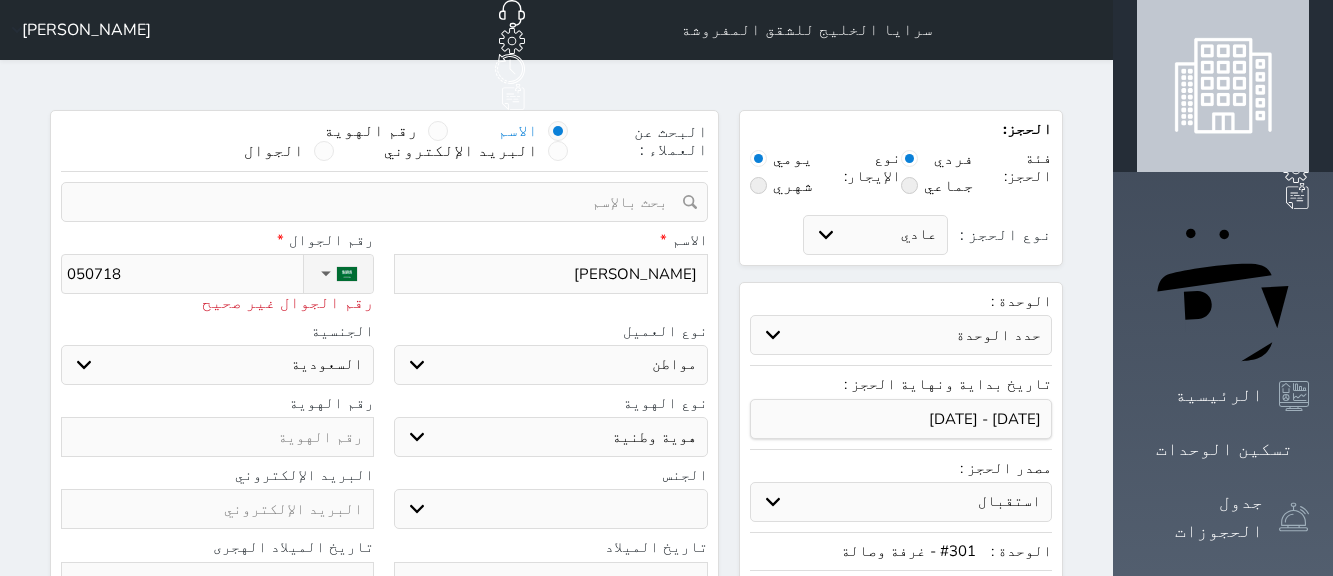 select 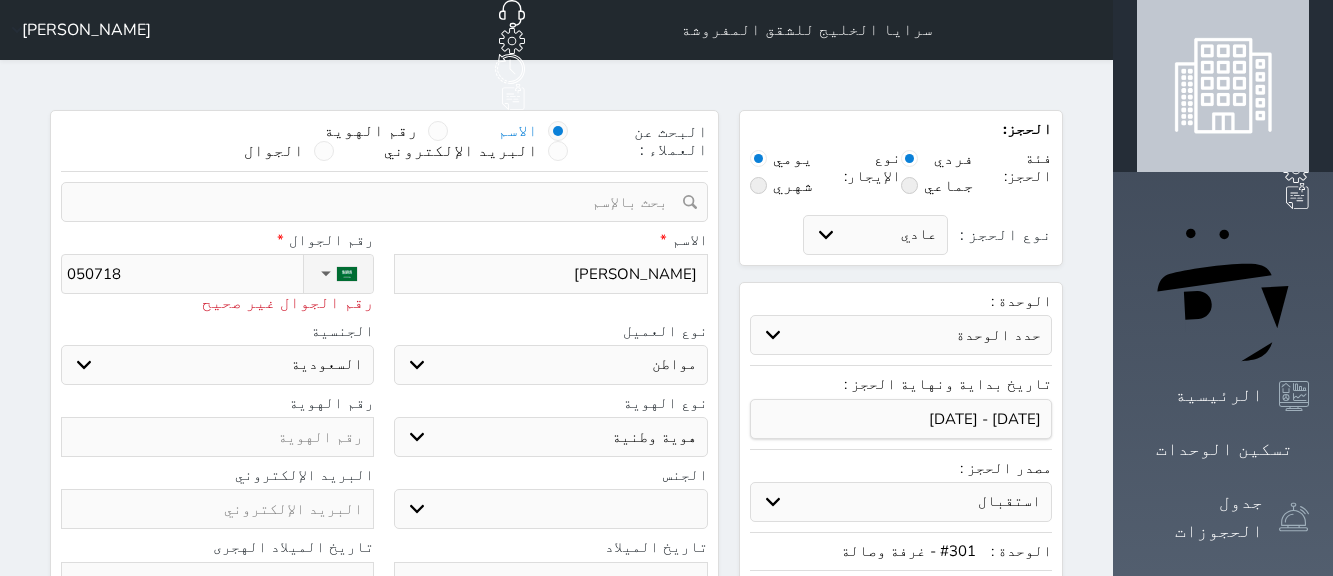 type on "0507186" 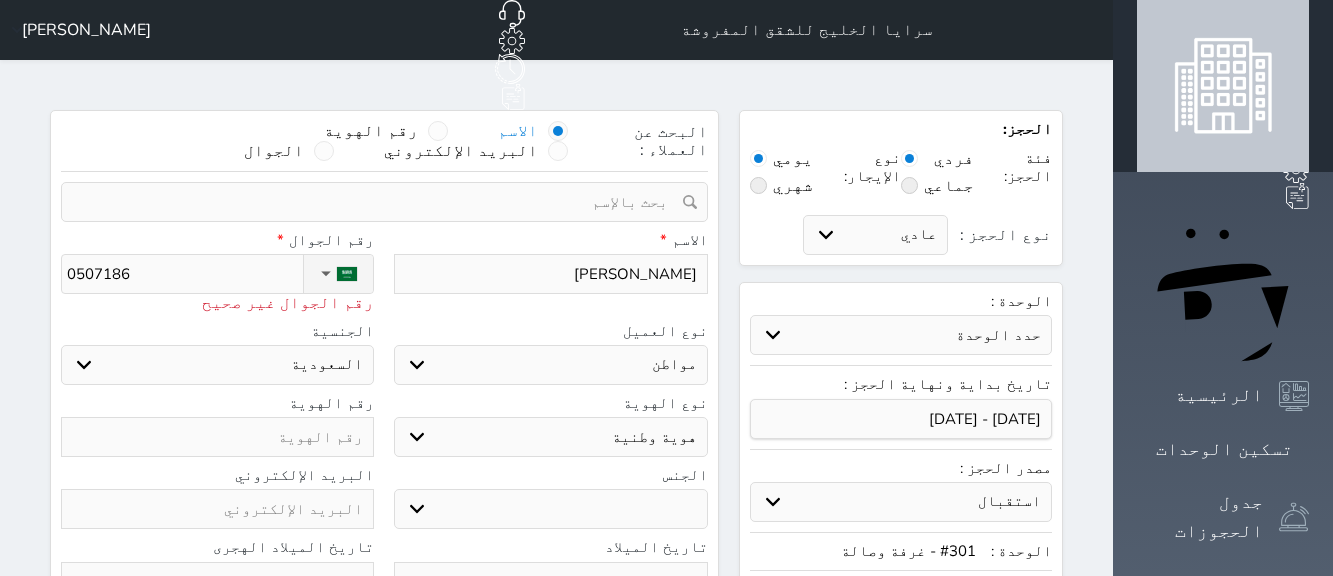 type on "05071861" 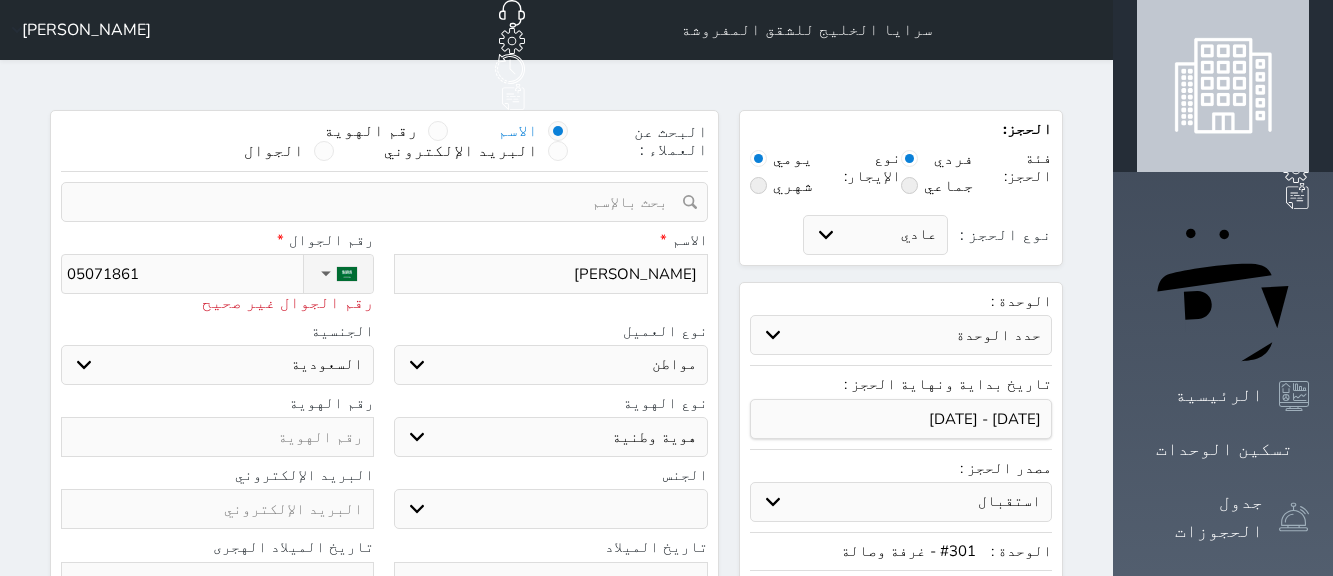 type on "050718613" 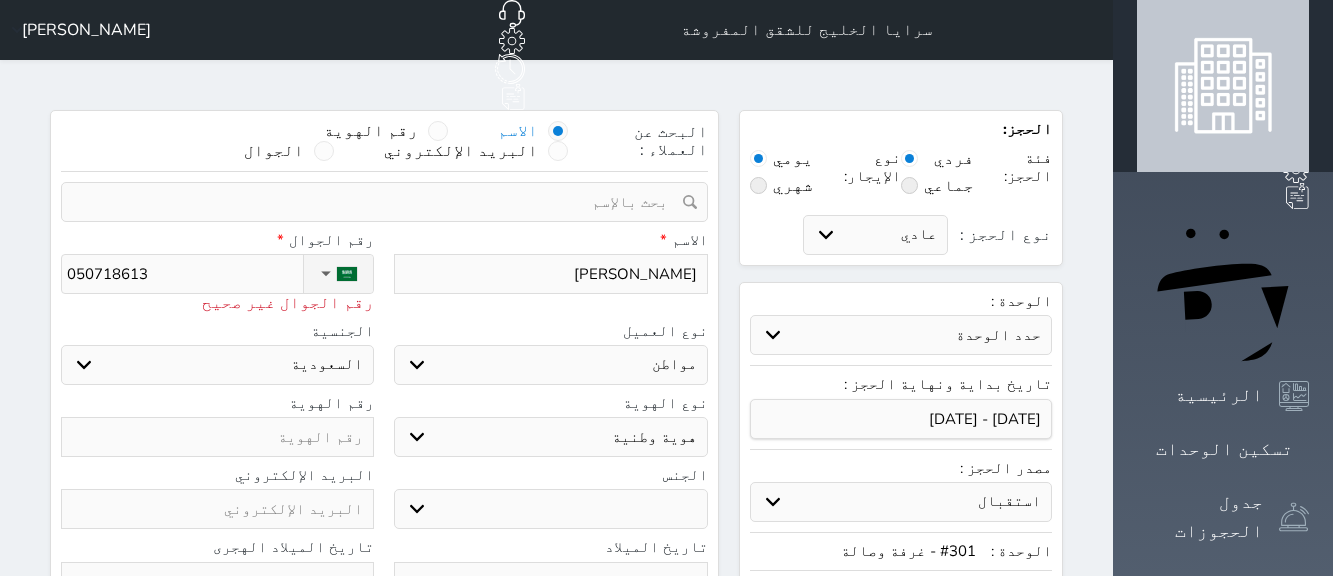 type on "[PHONE_NUMBER]" 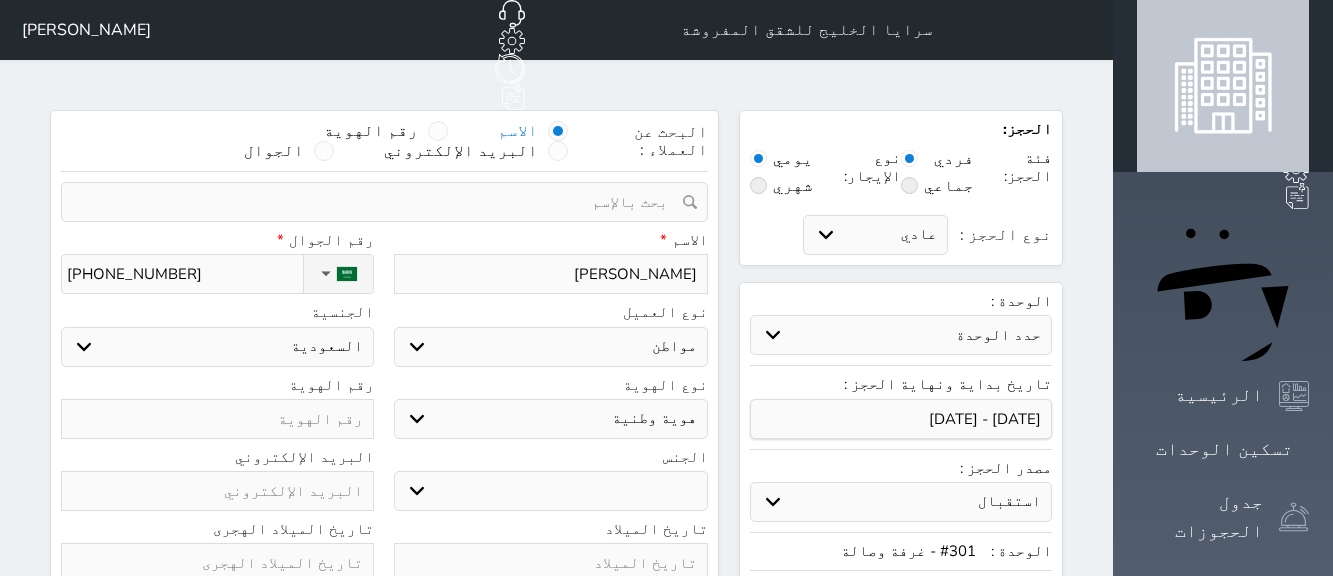type on "[PHONE_NUMBER]" 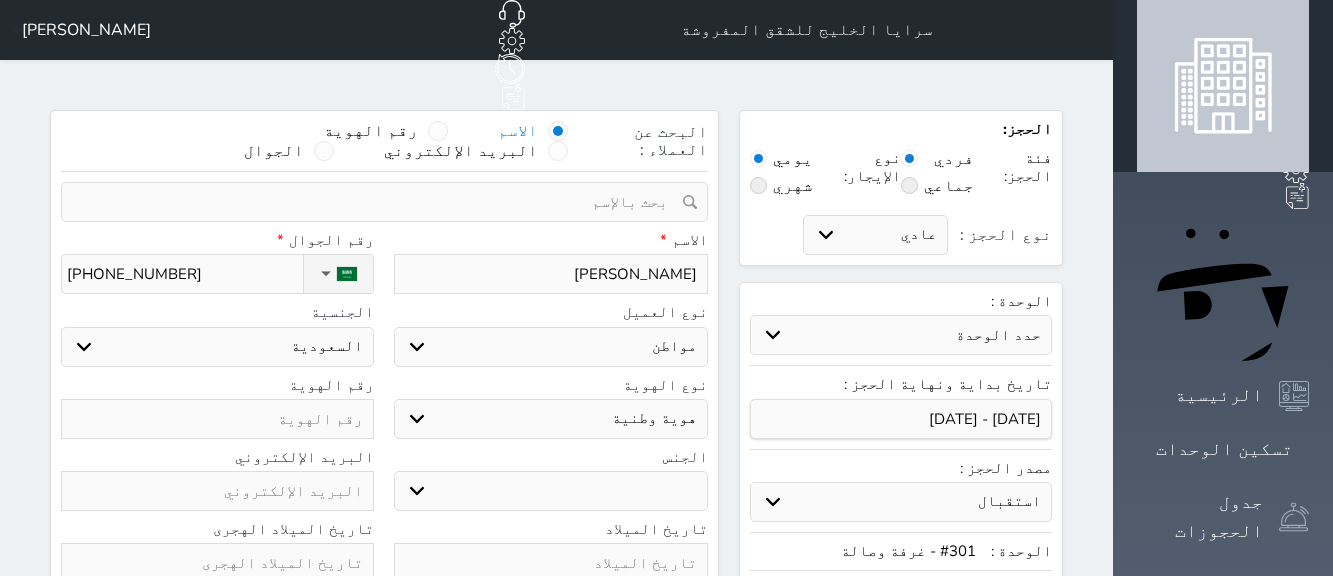 click on "ذكر   انثى" at bounding box center (550, 491) 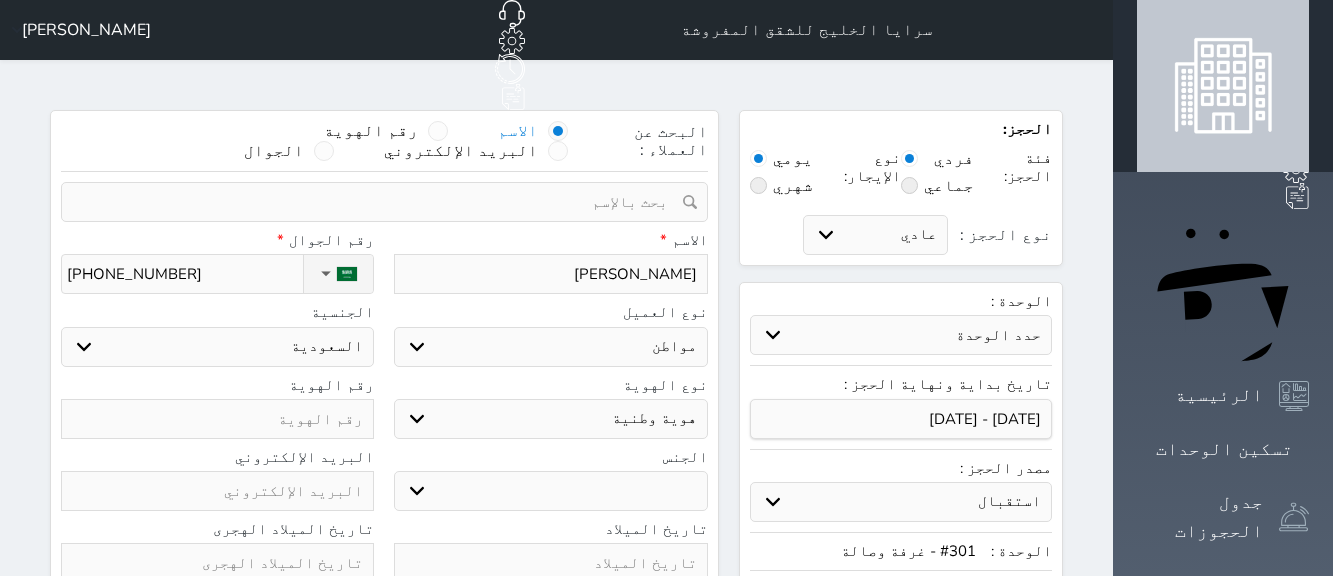 click on "ذكر   انثى" at bounding box center (550, 491) 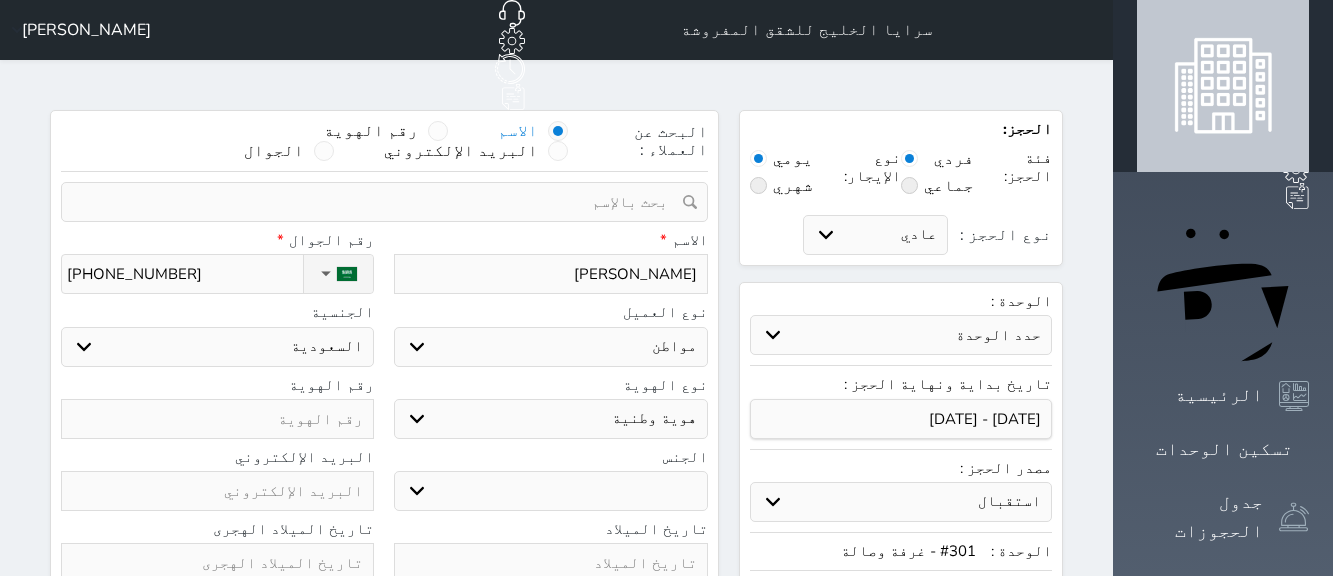 click on "ذكر   انثى" at bounding box center (550, 491) 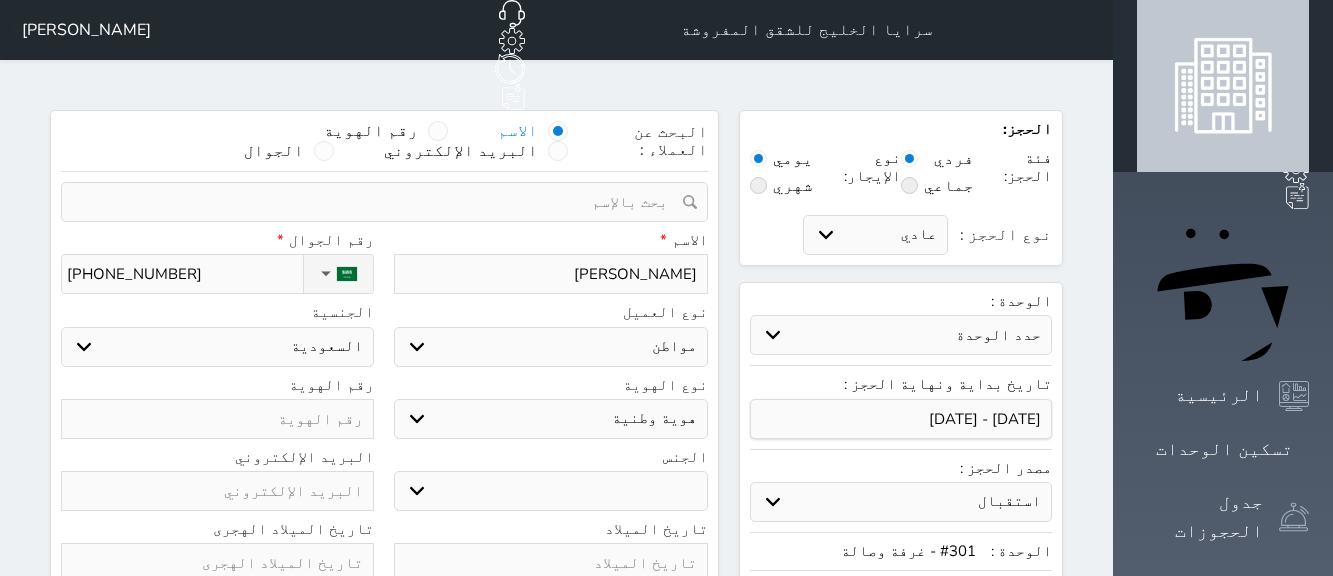 select 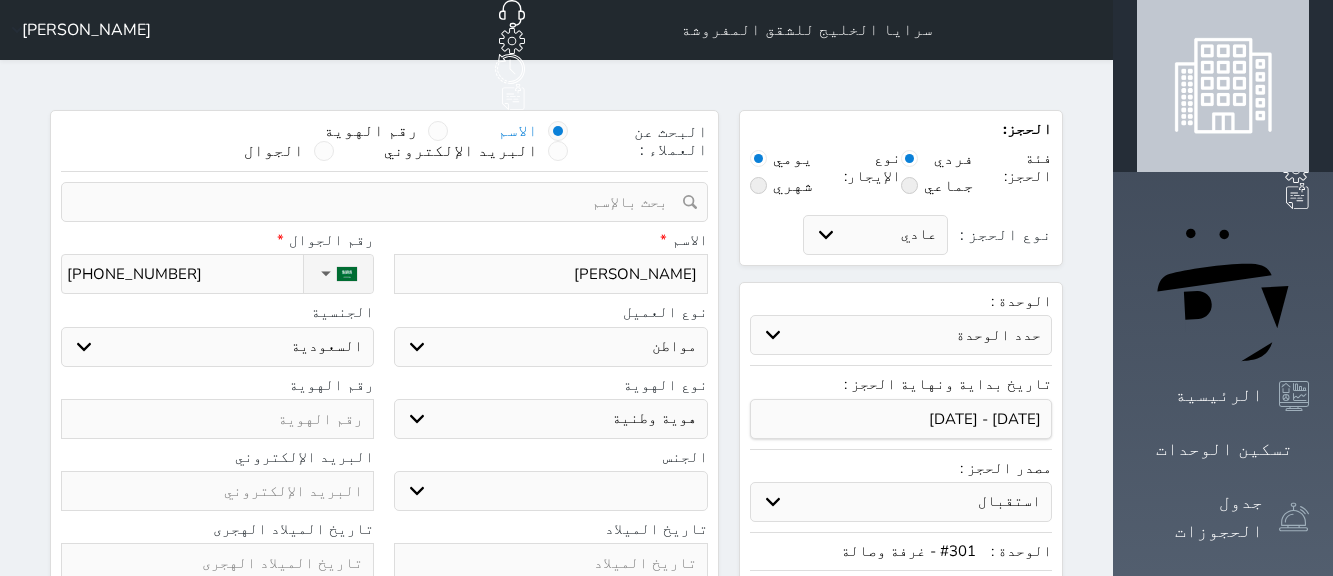 click on "تاريخ الميلاد" at bounding box center [550, 529] 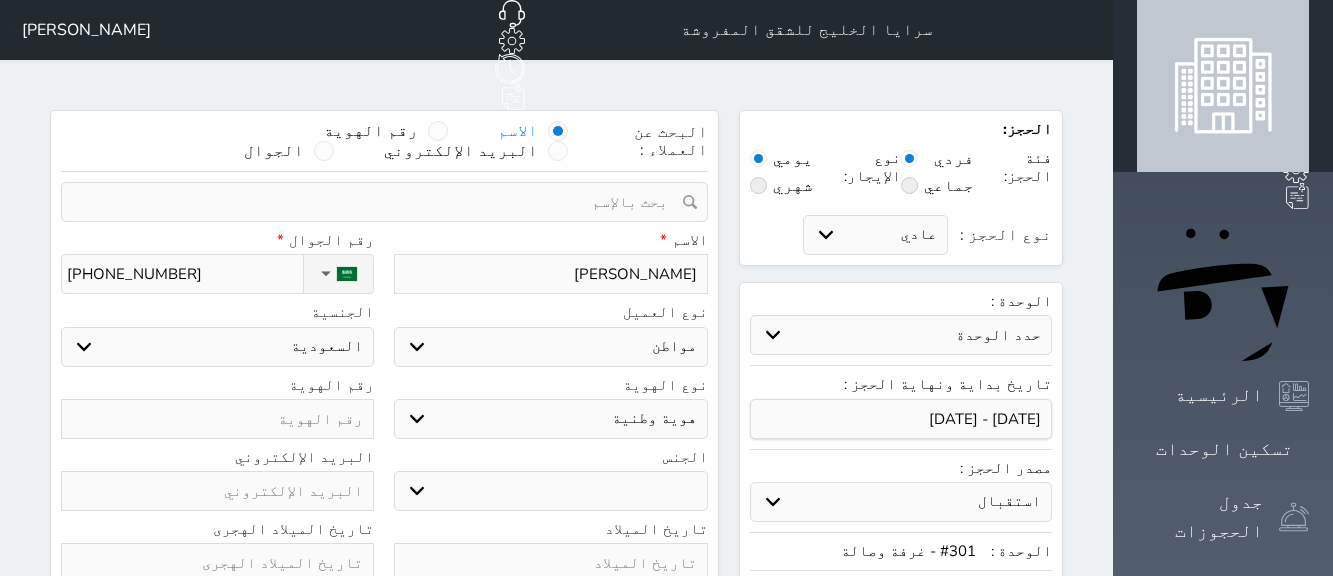 click at bounding box center (217, 419) 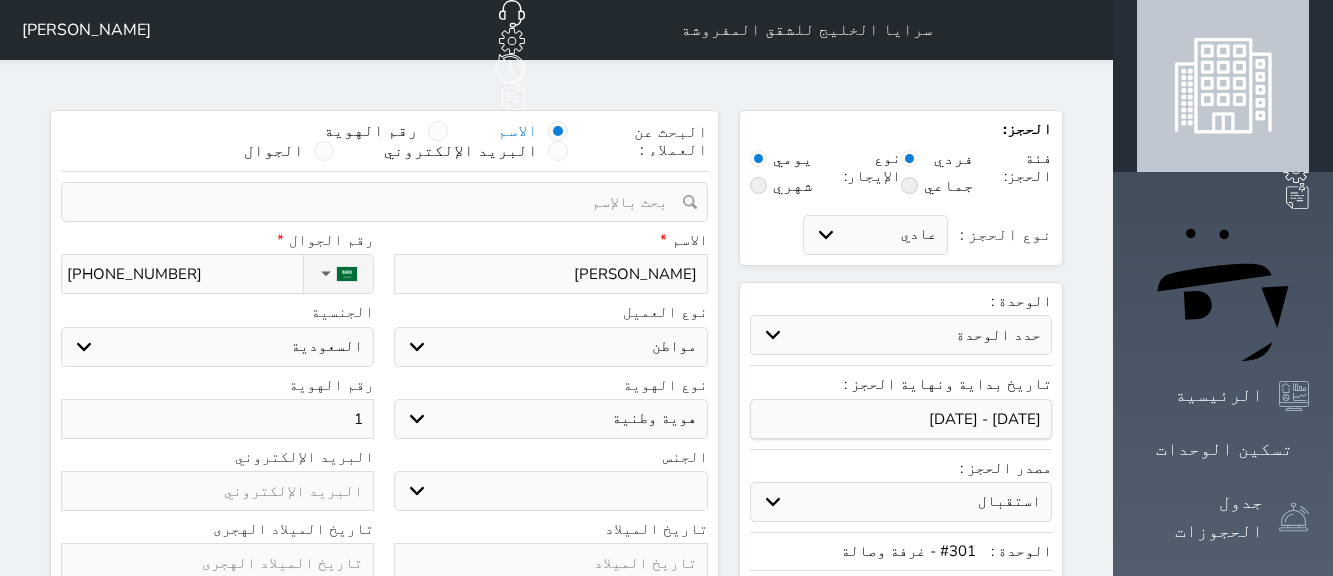 type on "10" 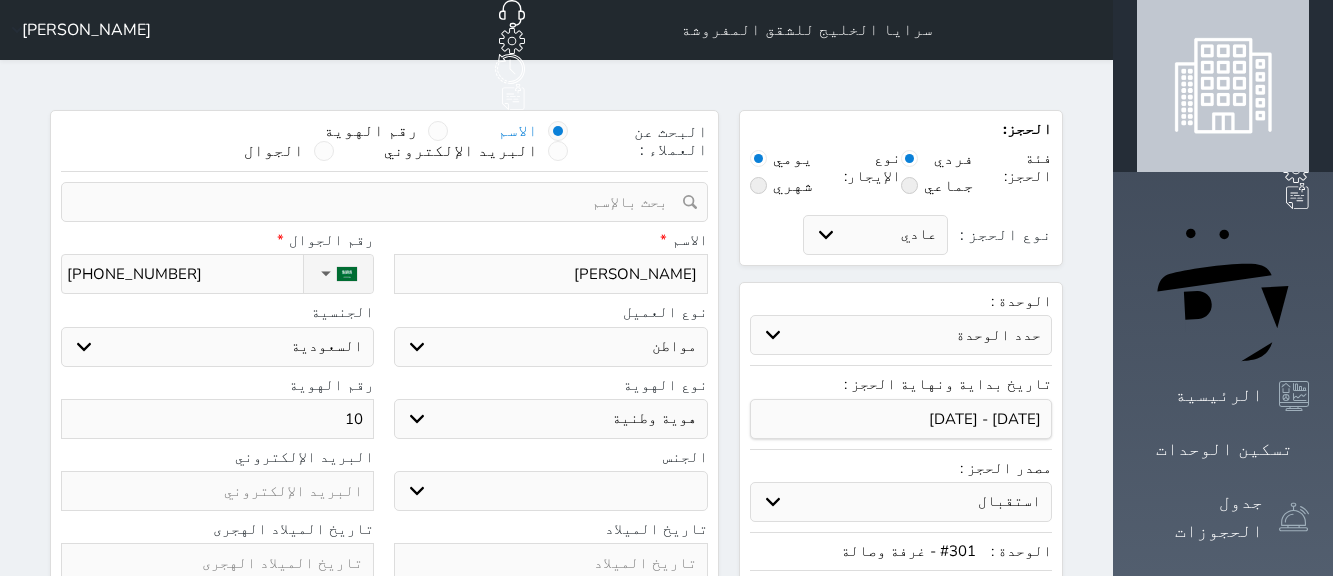 type on "107" 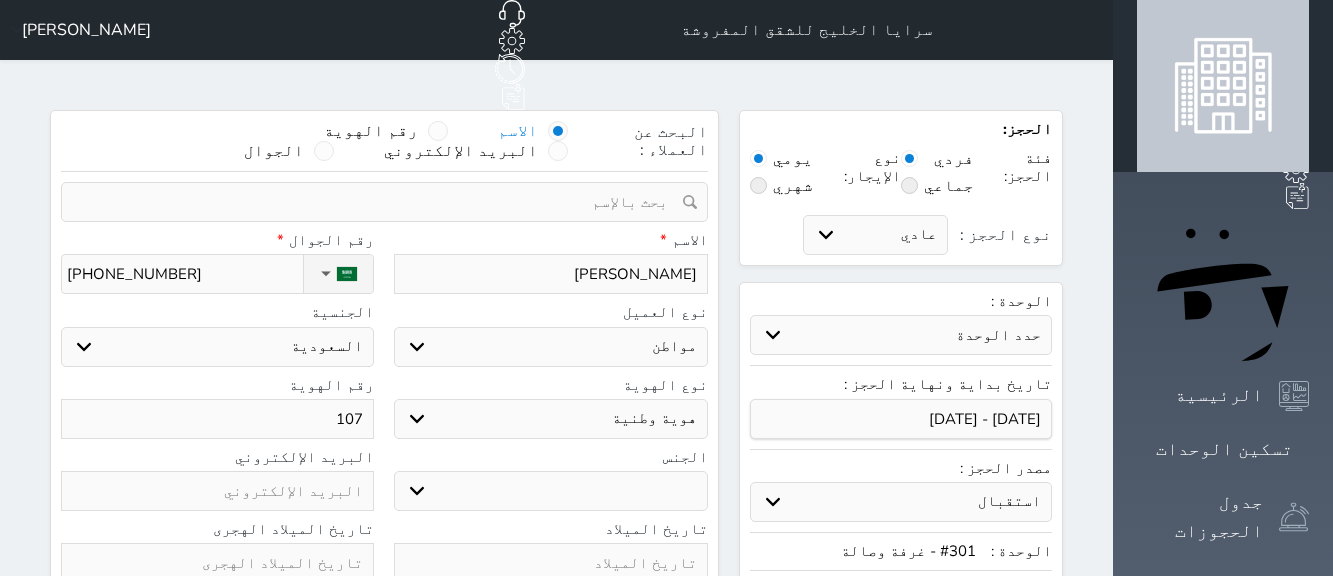 type on "1075" 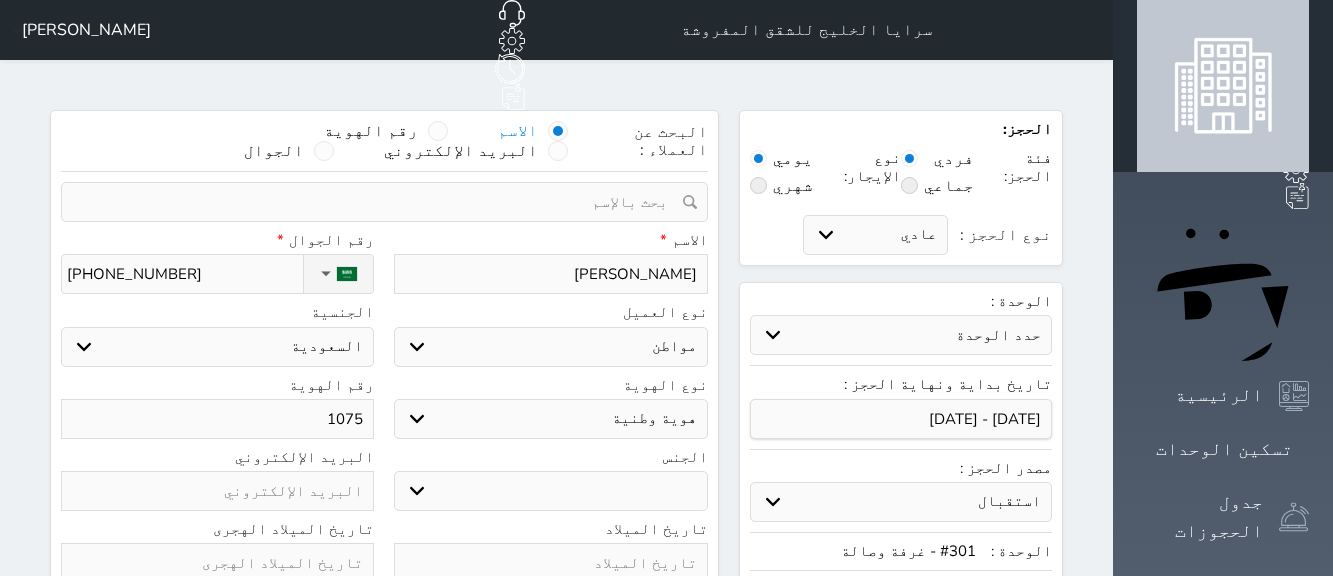 type on "10756" 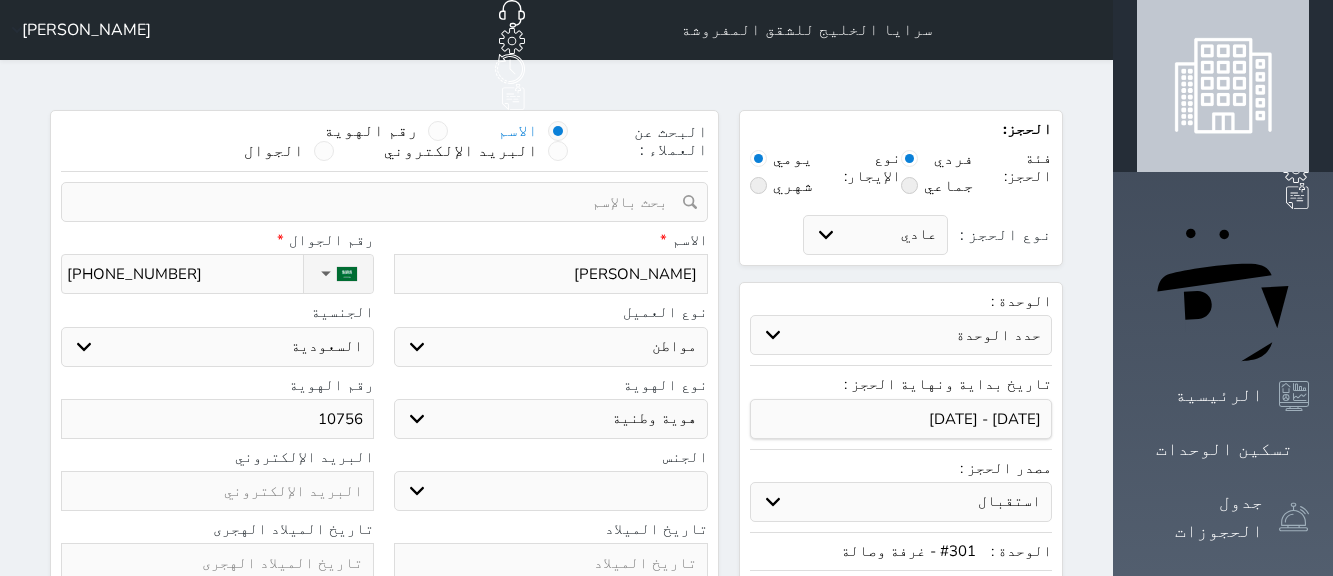 type on "107567" 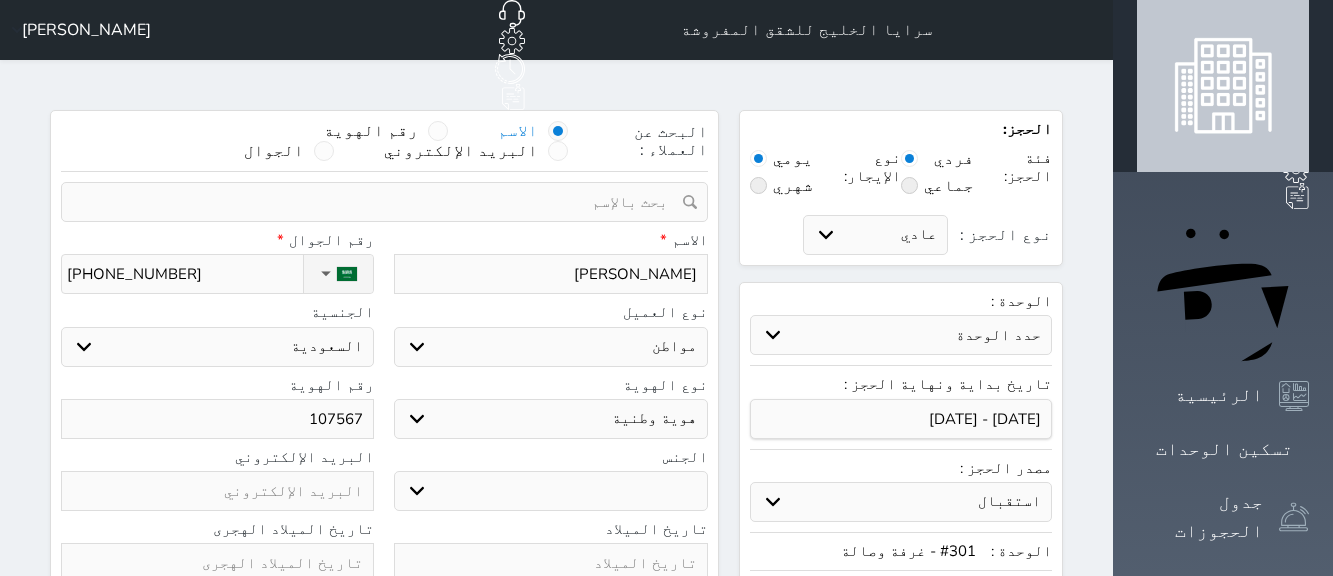 type on "1075674" 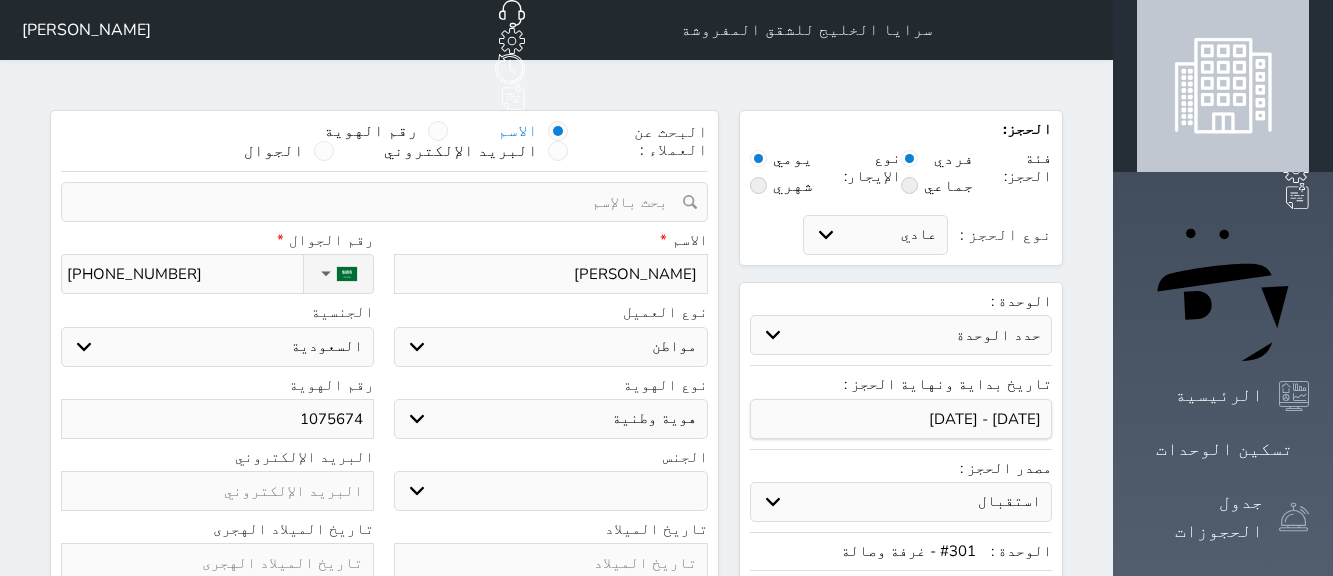 select 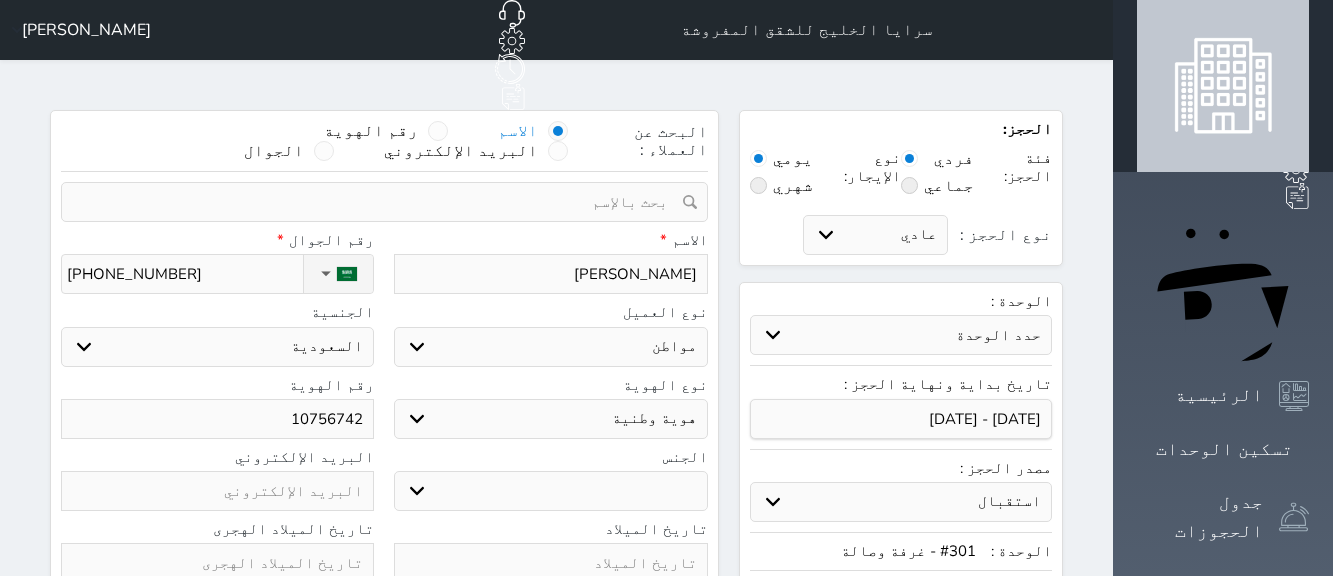 type on "107567420" 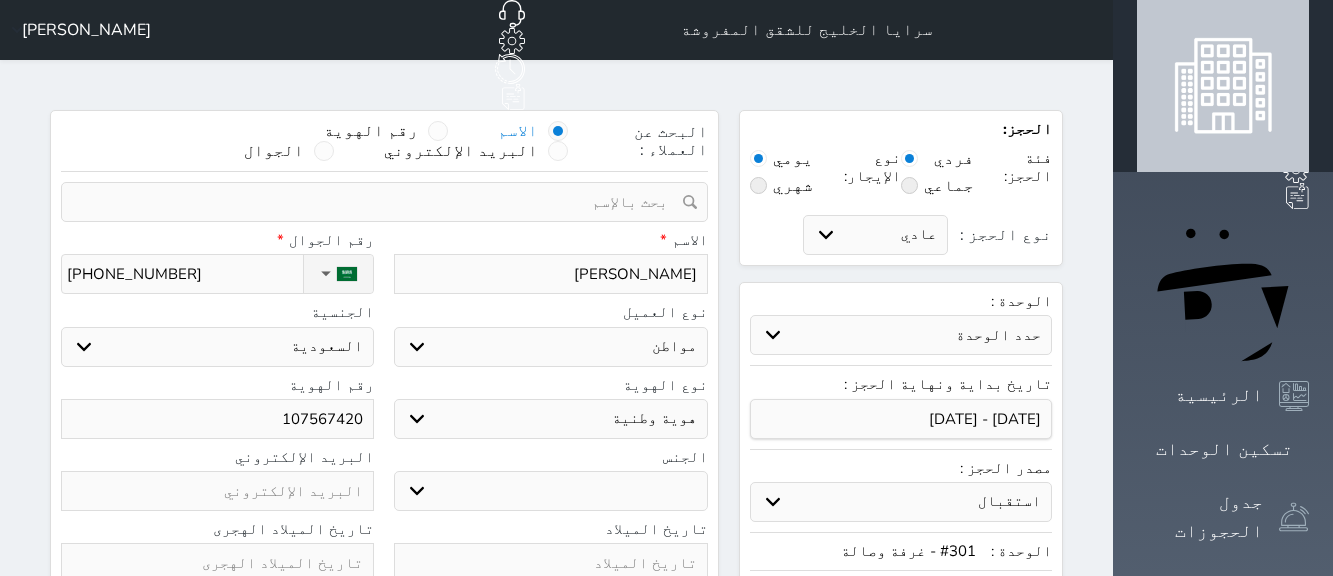 type on "1075674208" 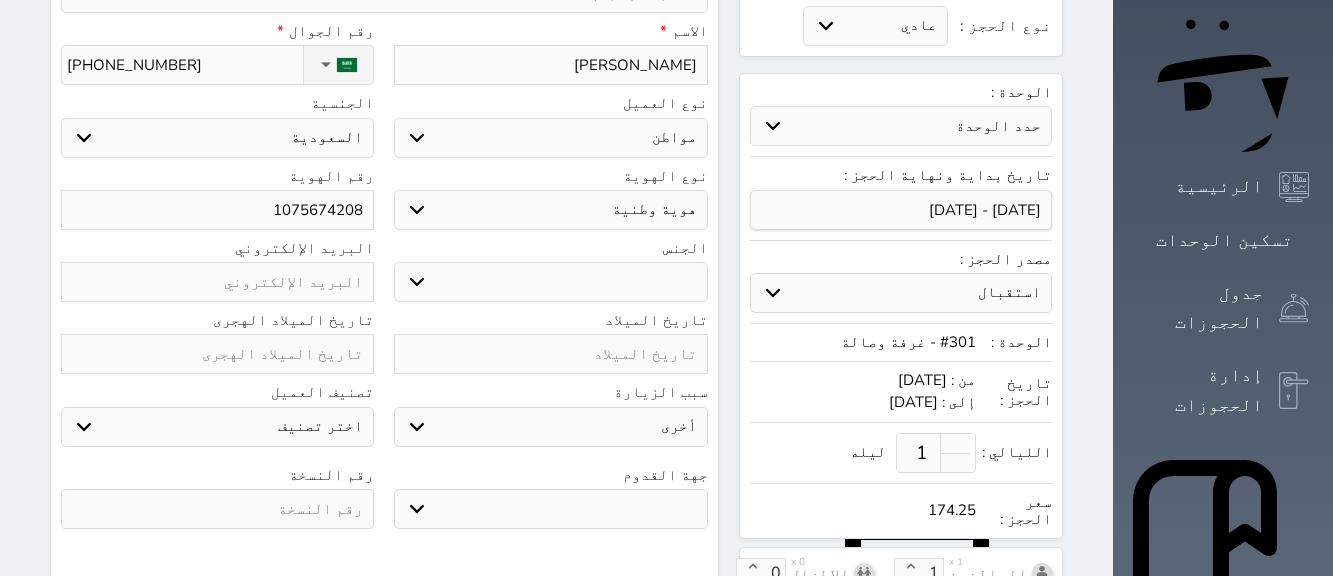 scroll, scrollTop: 211, scrollLeft: 0, axis: vertical 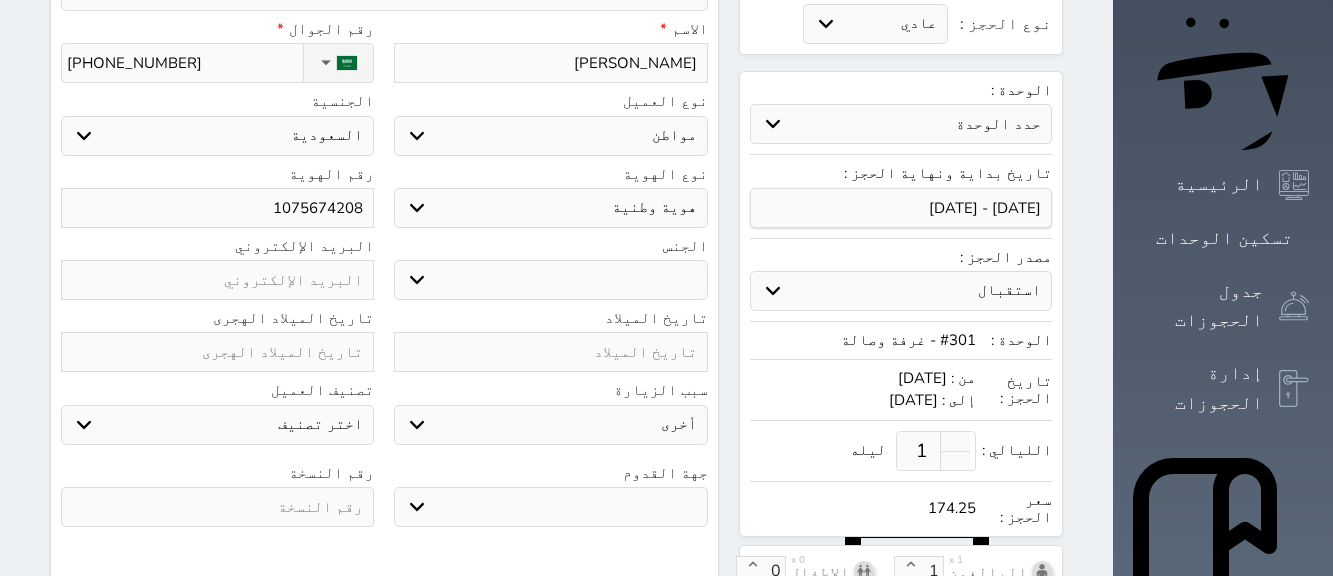 type on "1075674208" 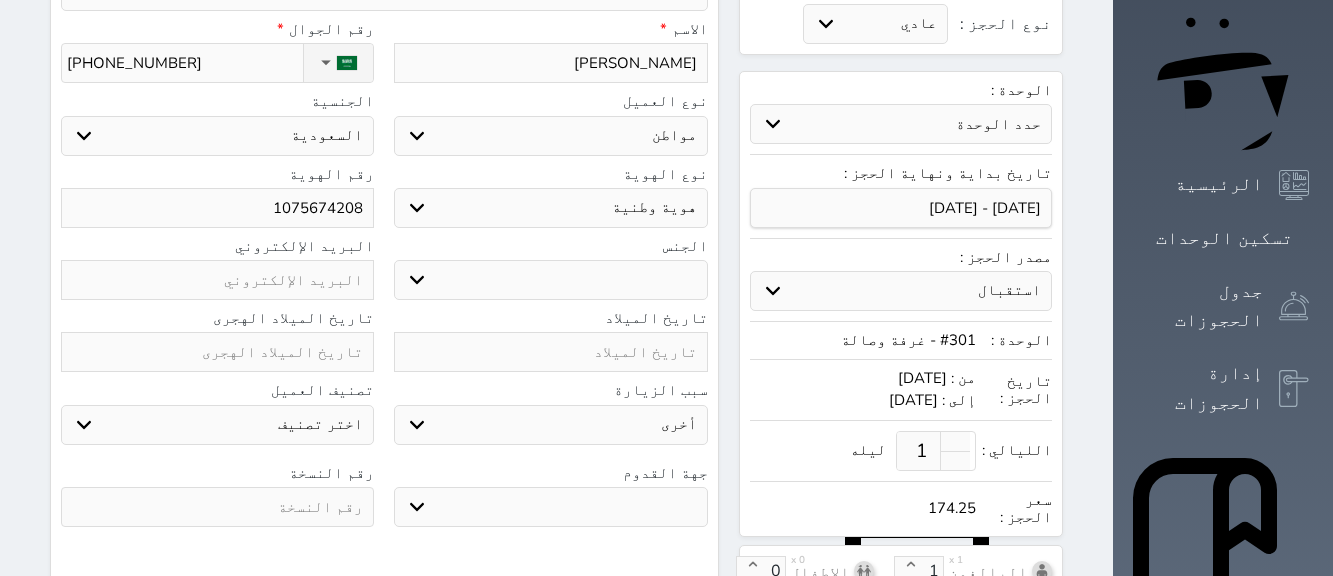 click at bounding box center [217, 352] 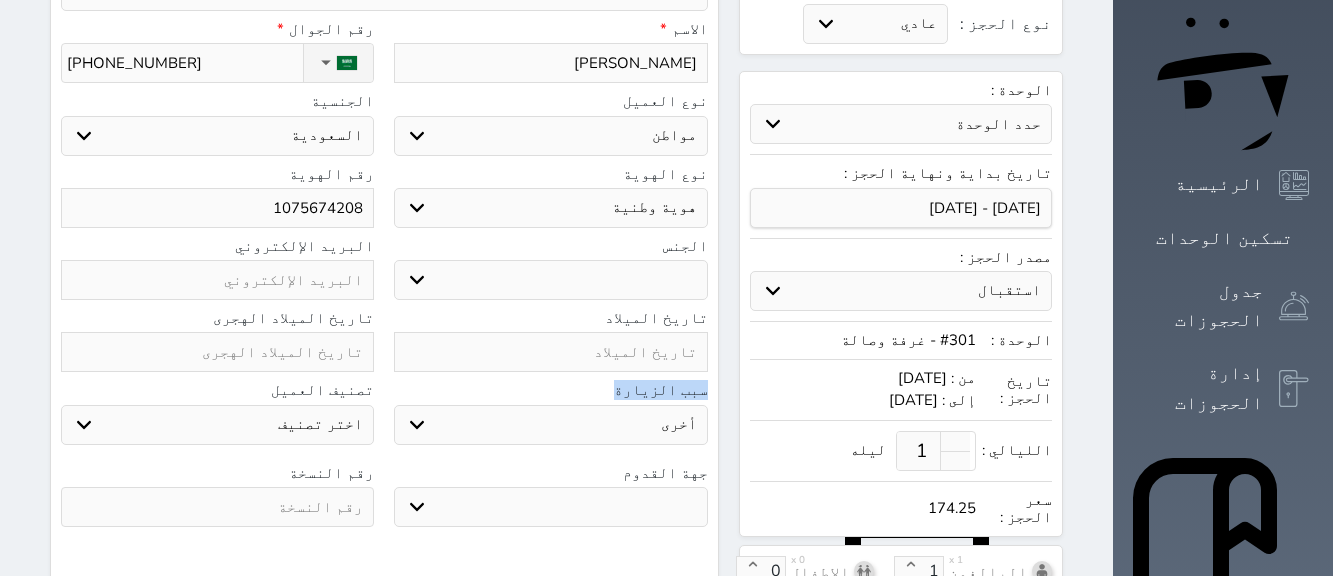 click at bounding box center (217, 352) 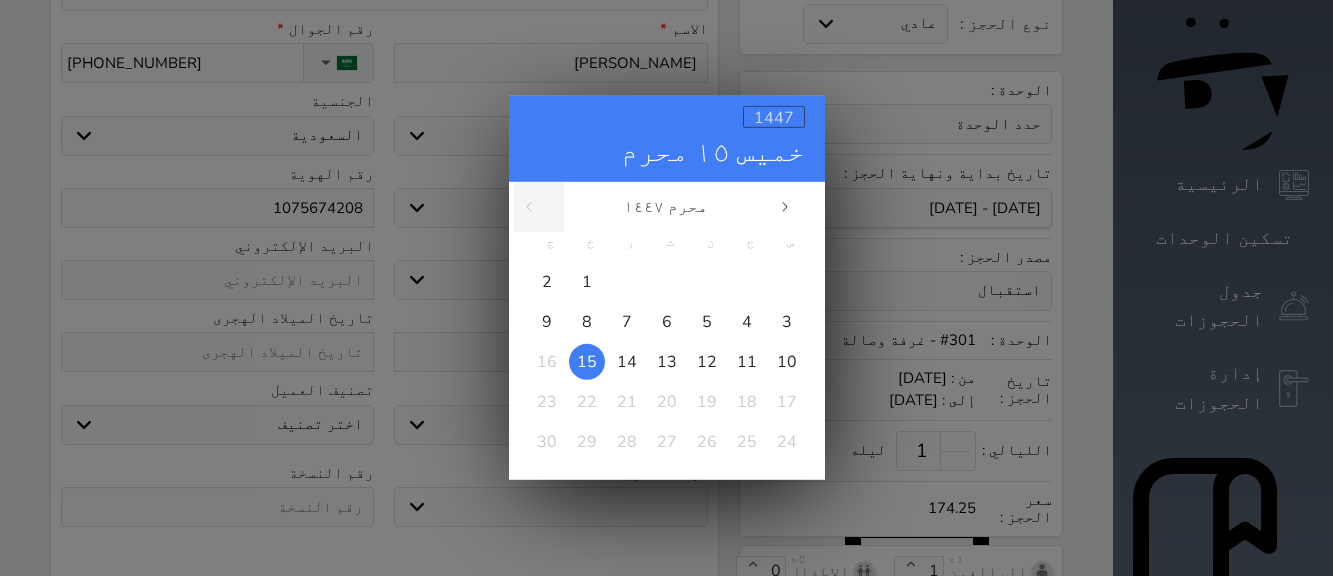 click on "1447" at bounding box center [774, 118] 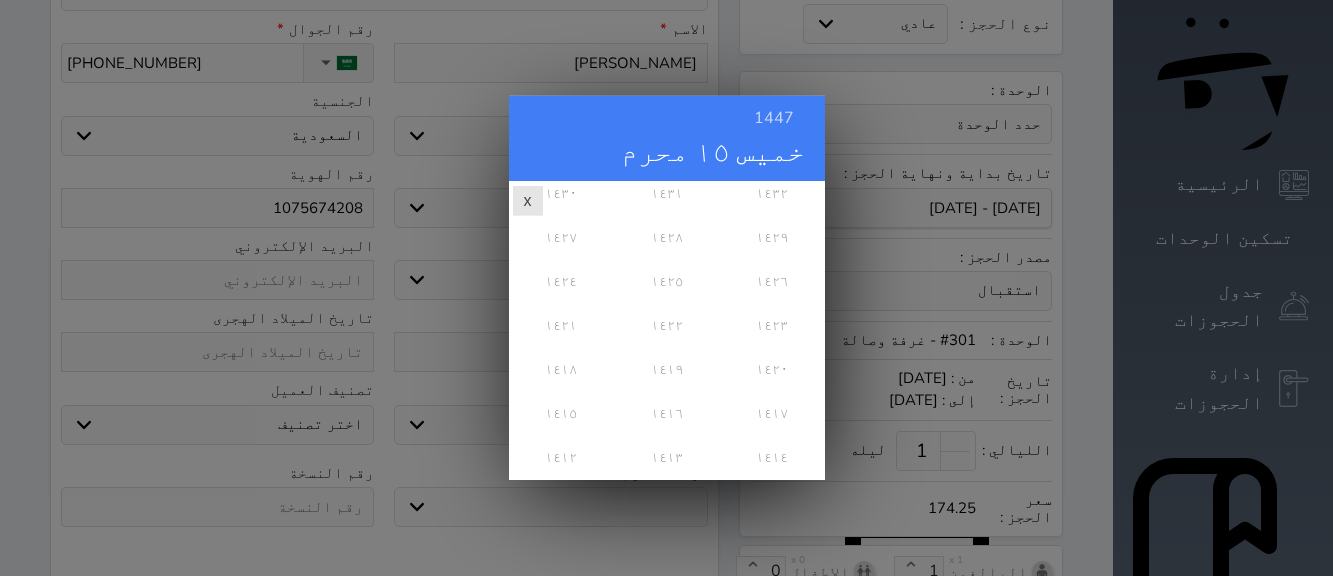 scroll, scrollTop: 520, scrollLeft: 0, axis: vertical 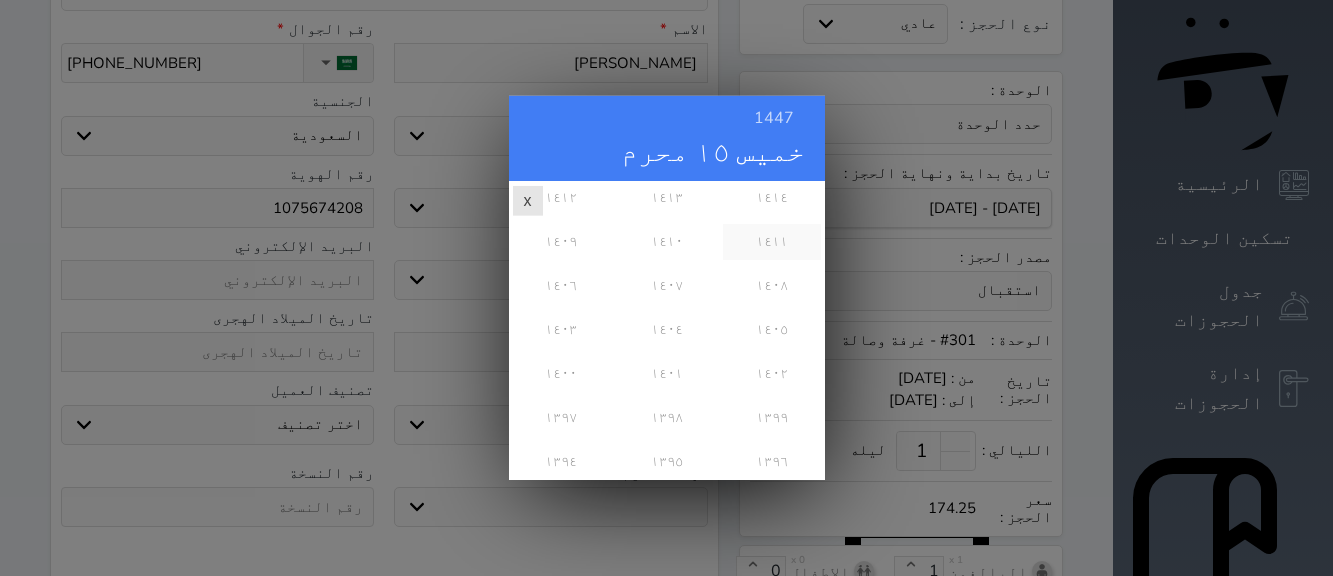 click on "١٤١١" at bounding box center (771, 242) 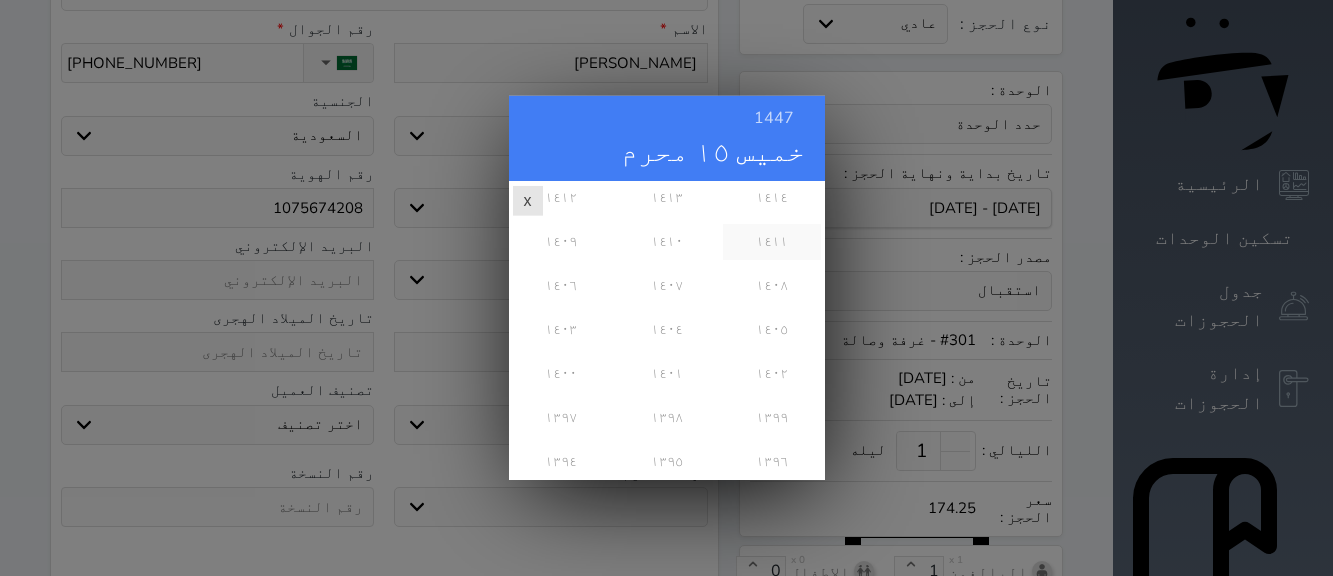 click on "محرم" at bounding box center (0, 0) 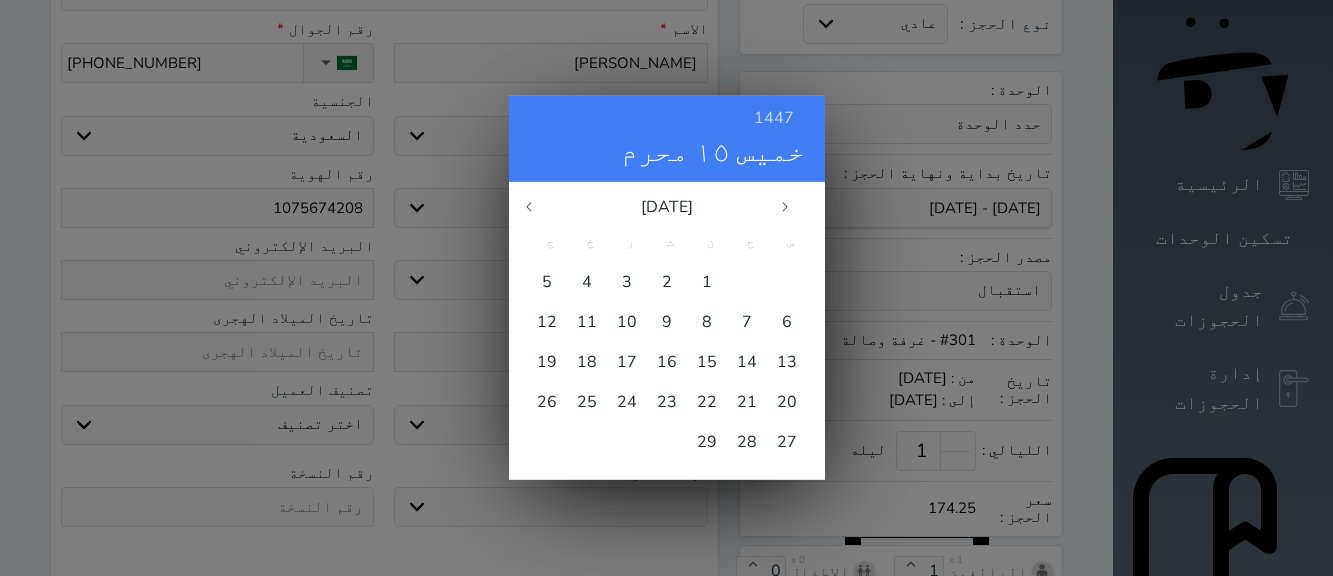 scroll, scrollTop: 0, scrollLeft: 0, axis: both 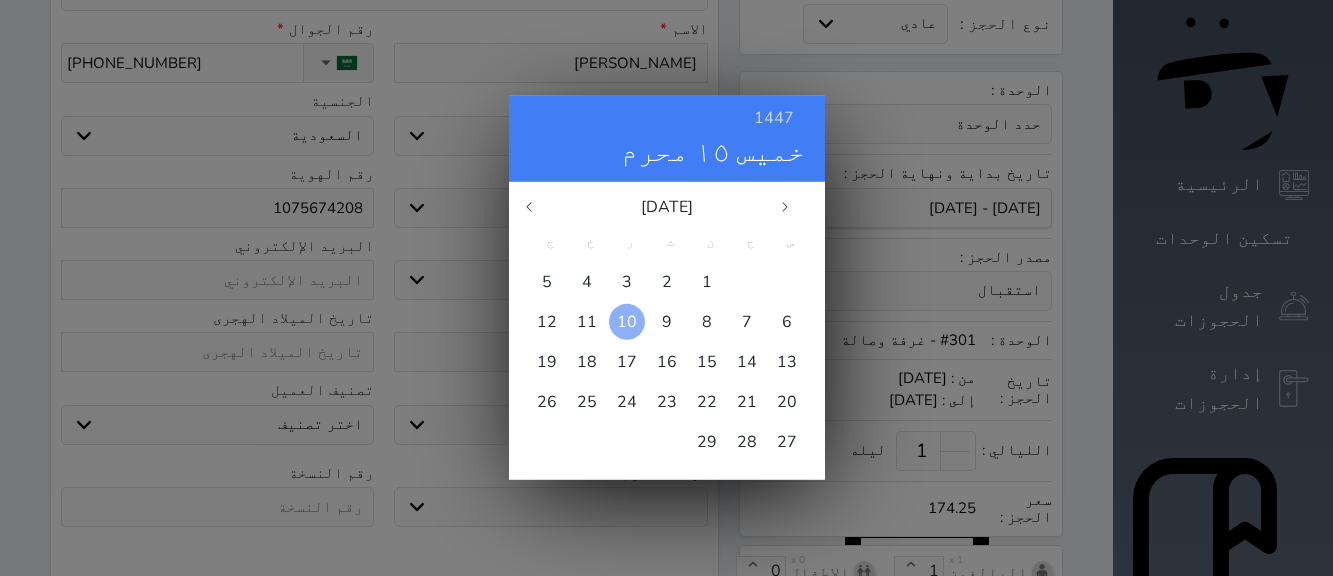 click on "10" at bounding box center (627, 322) 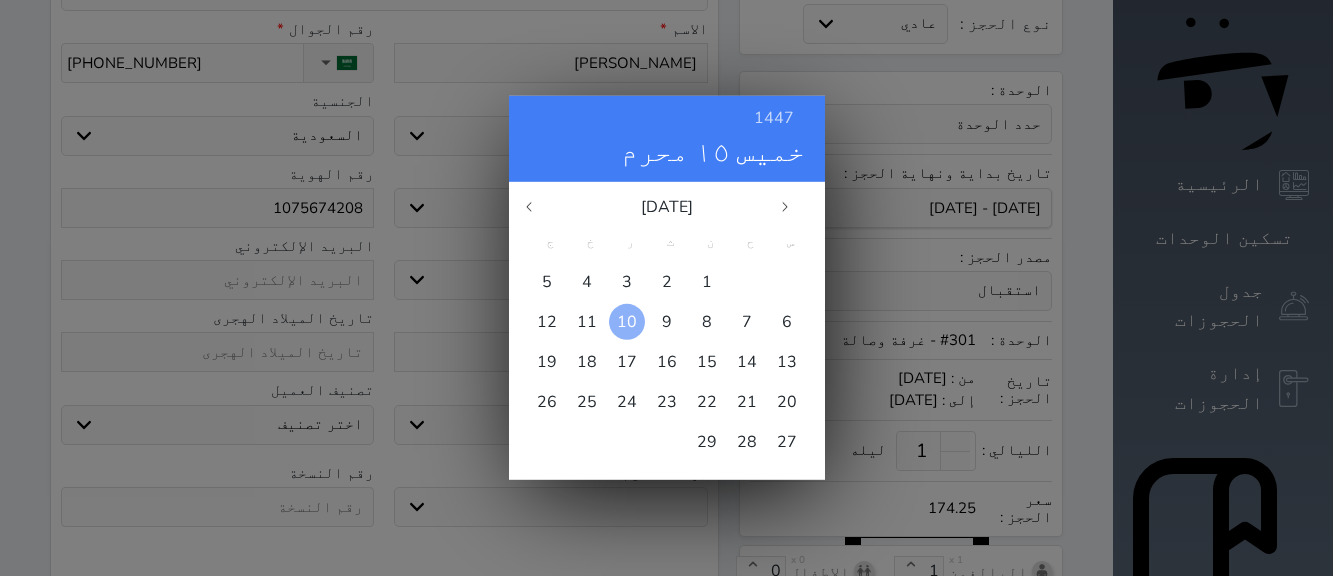 type on "[DATE]" 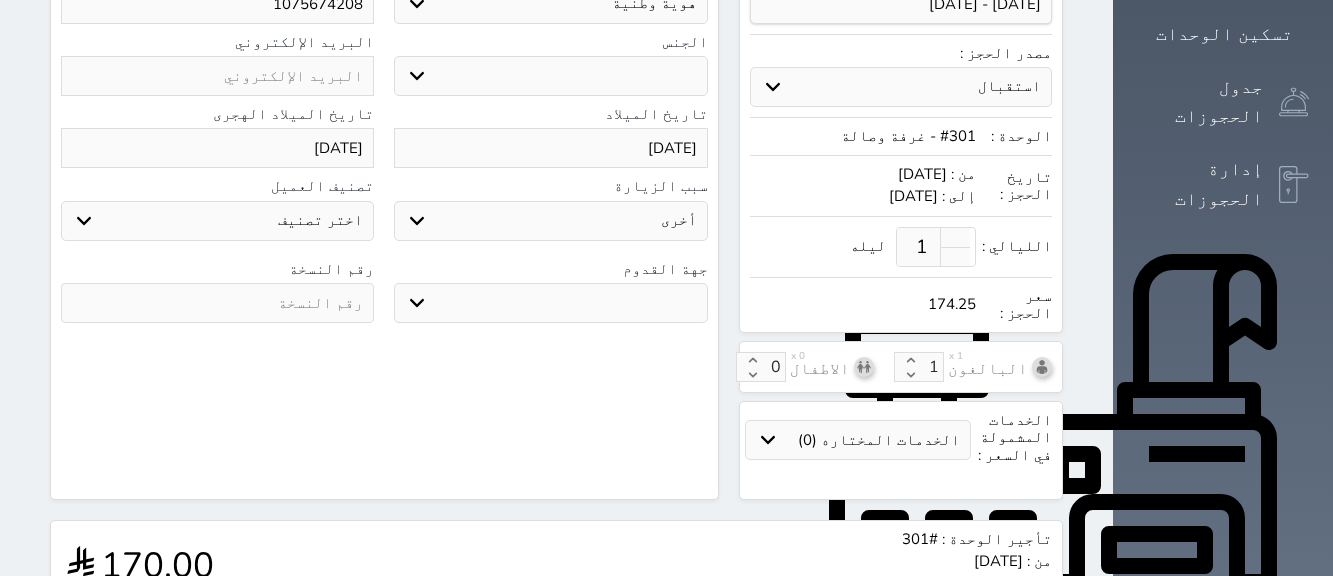 scroll, scrollTop: 417, scrollLeft: 0, axis: vertical 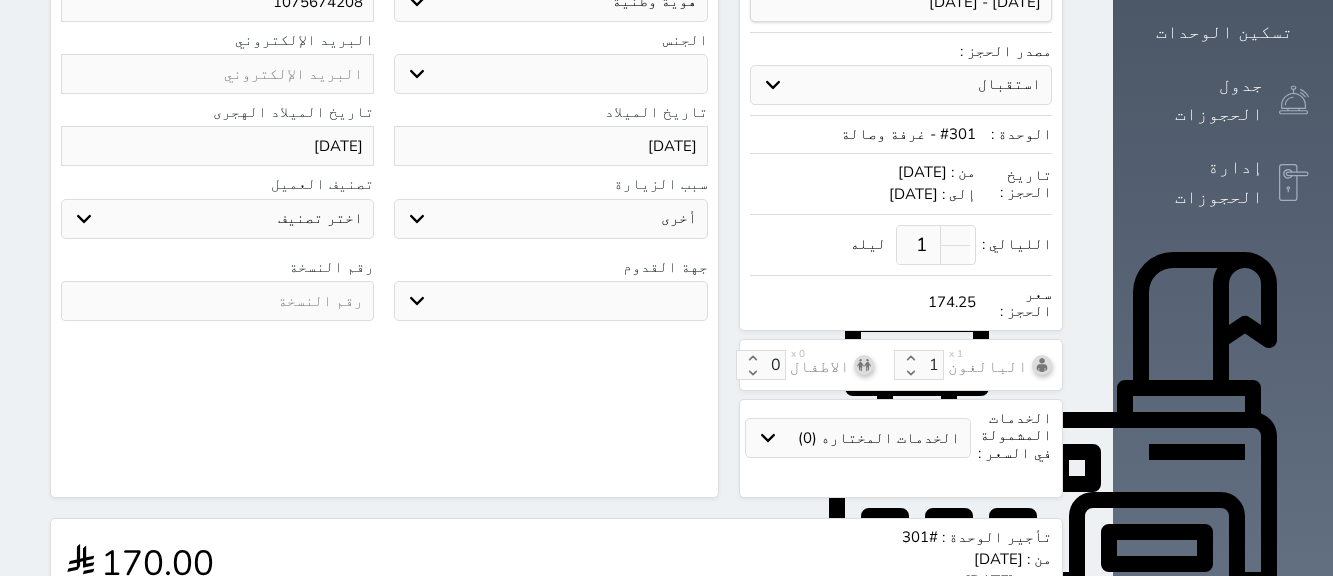 click at bounding box center [217, 301] 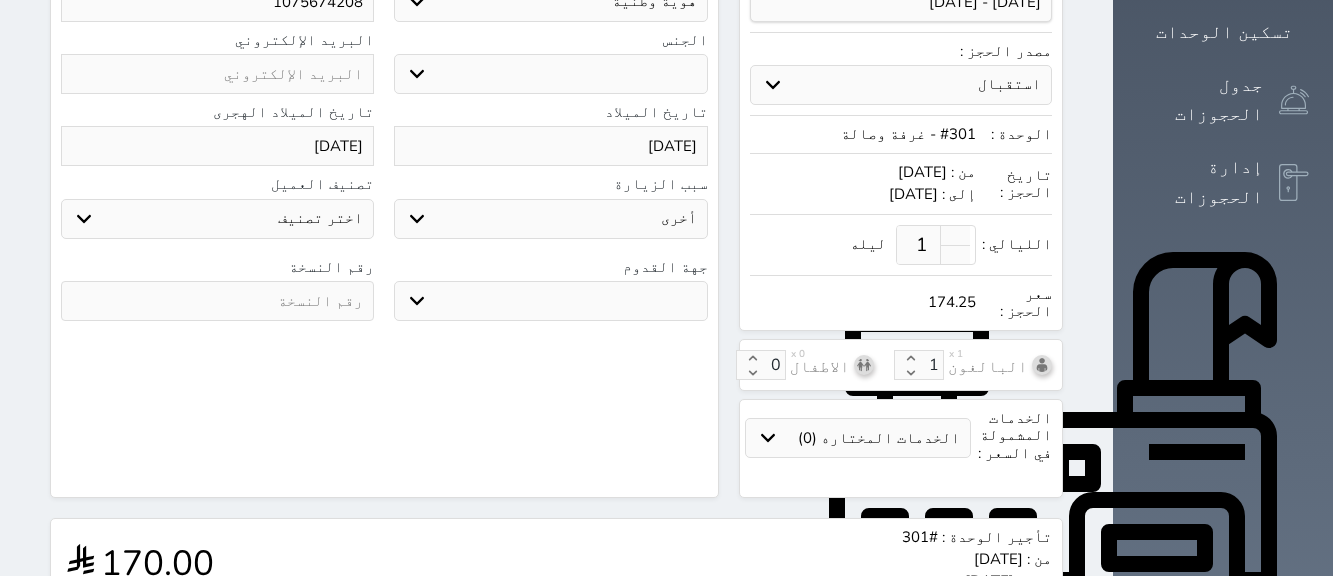 select 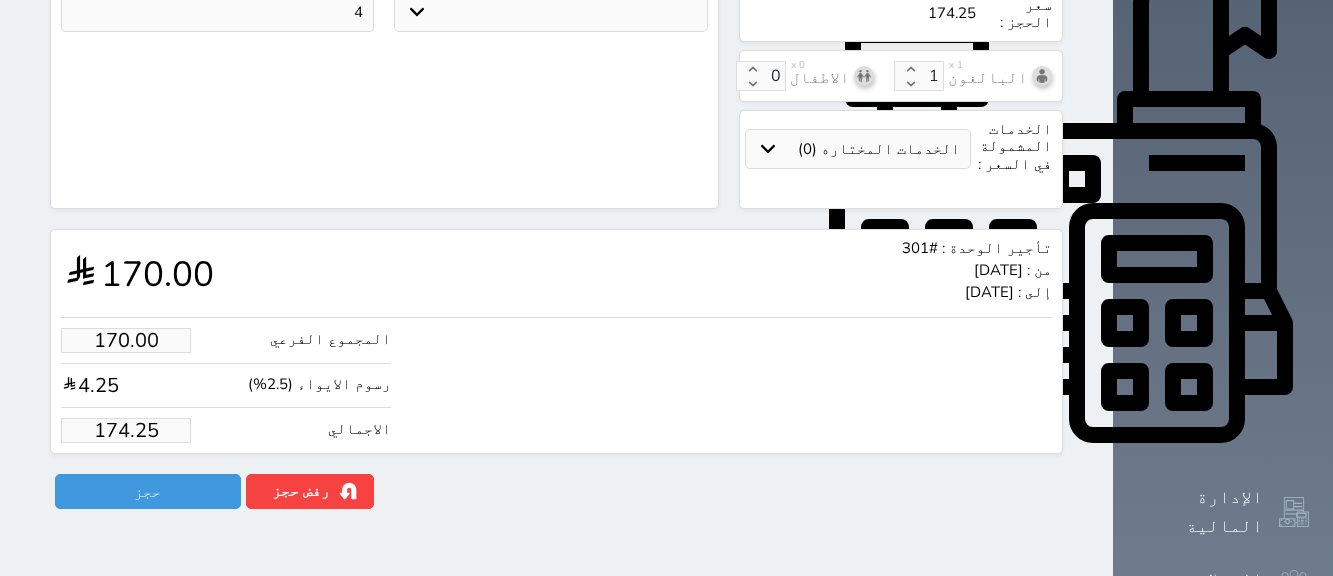 scroll, scrollTop: 733, scrollLeft: 0, axis: vertical 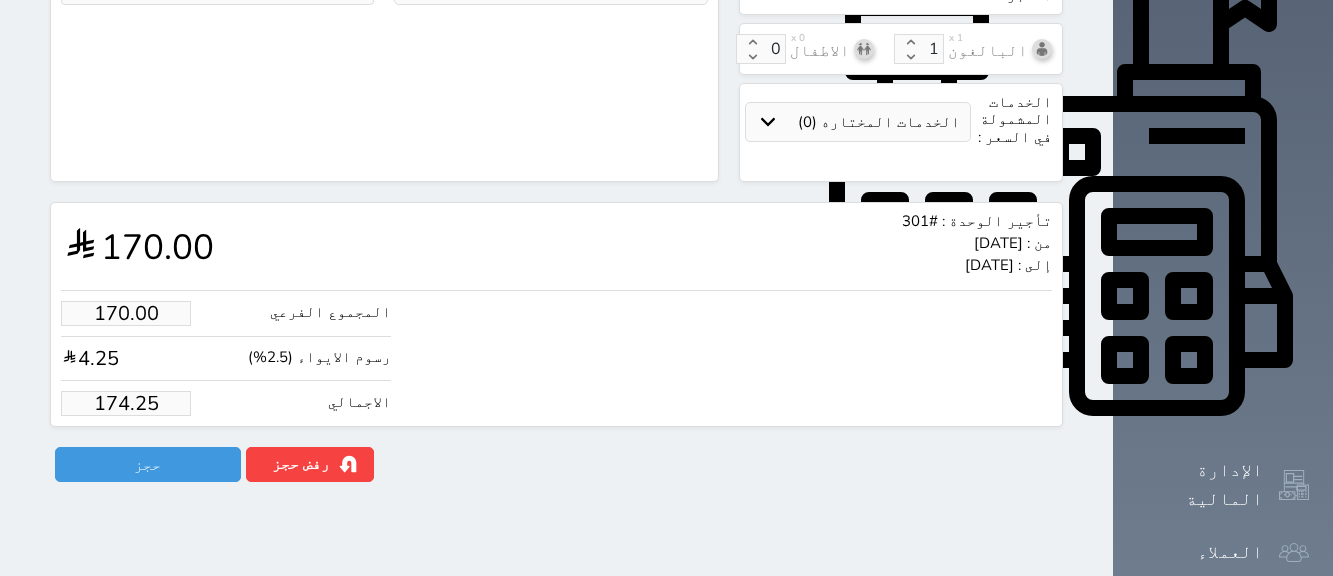 type on "4" 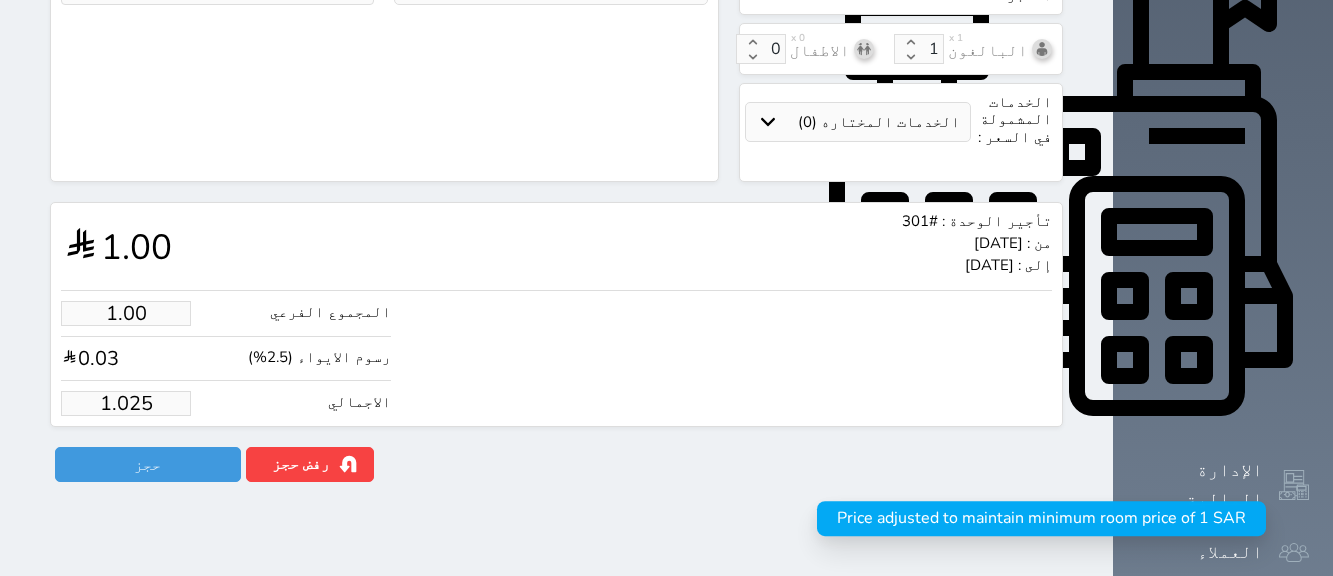 type on "1.02" 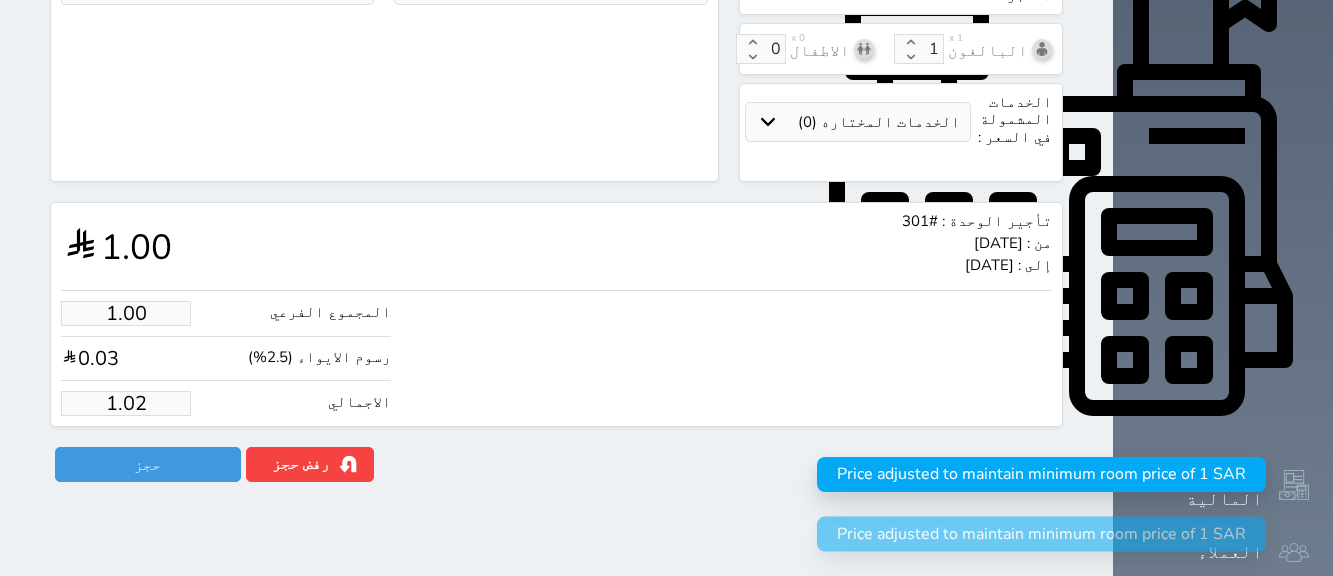 type on "1.0" 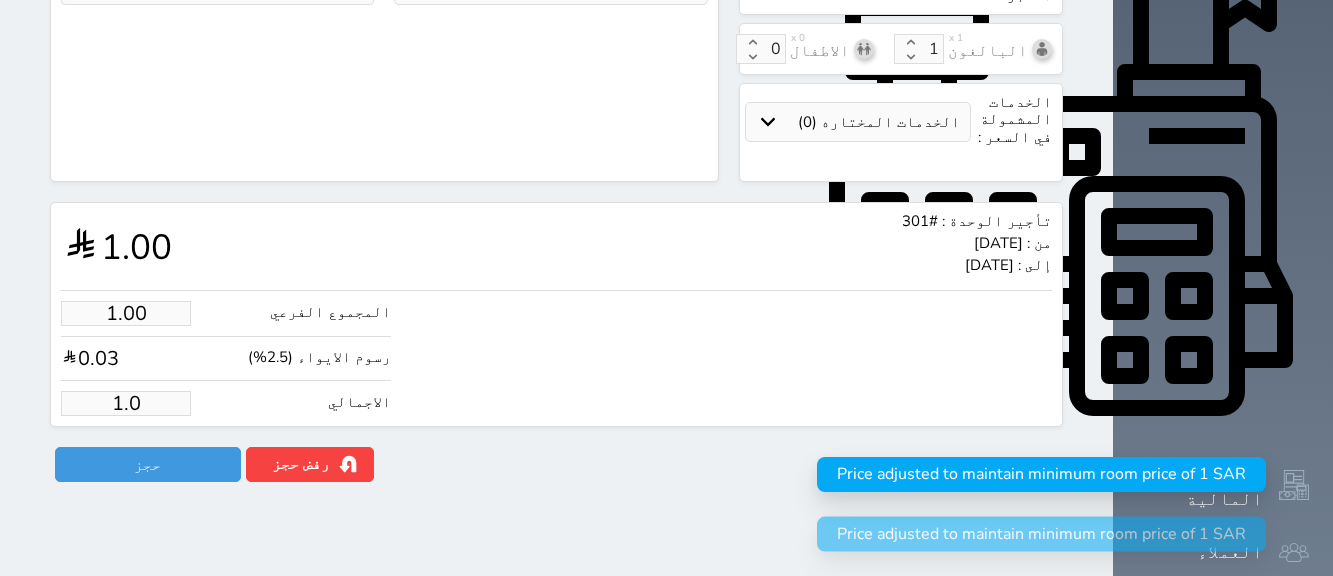 type on "1." 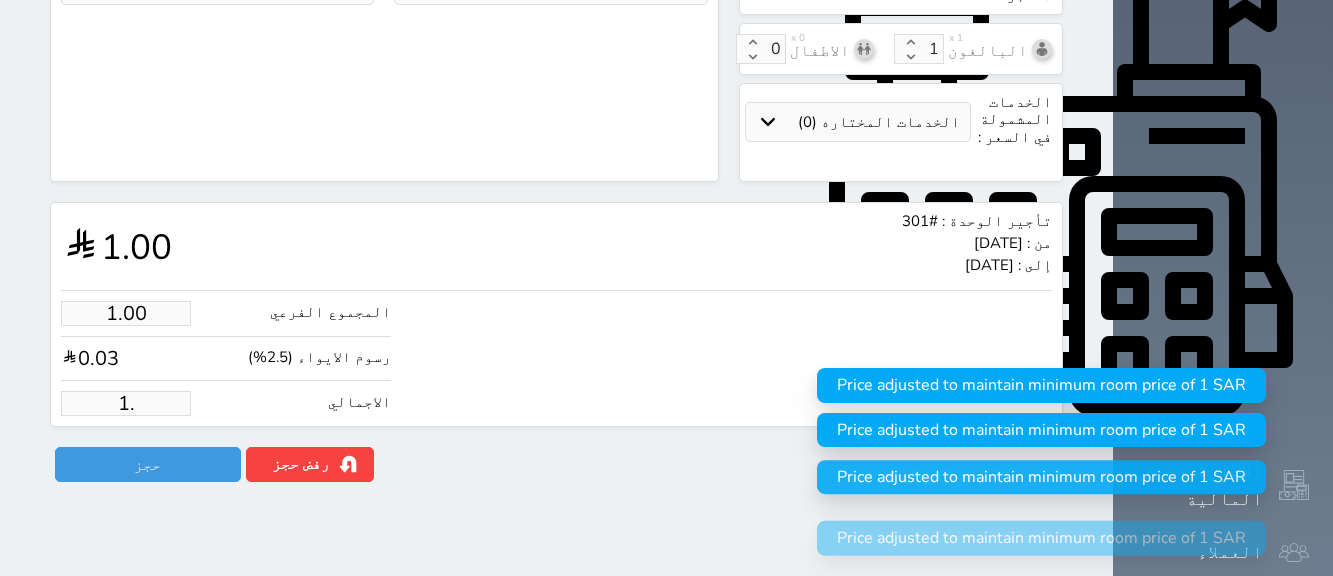type on "1" 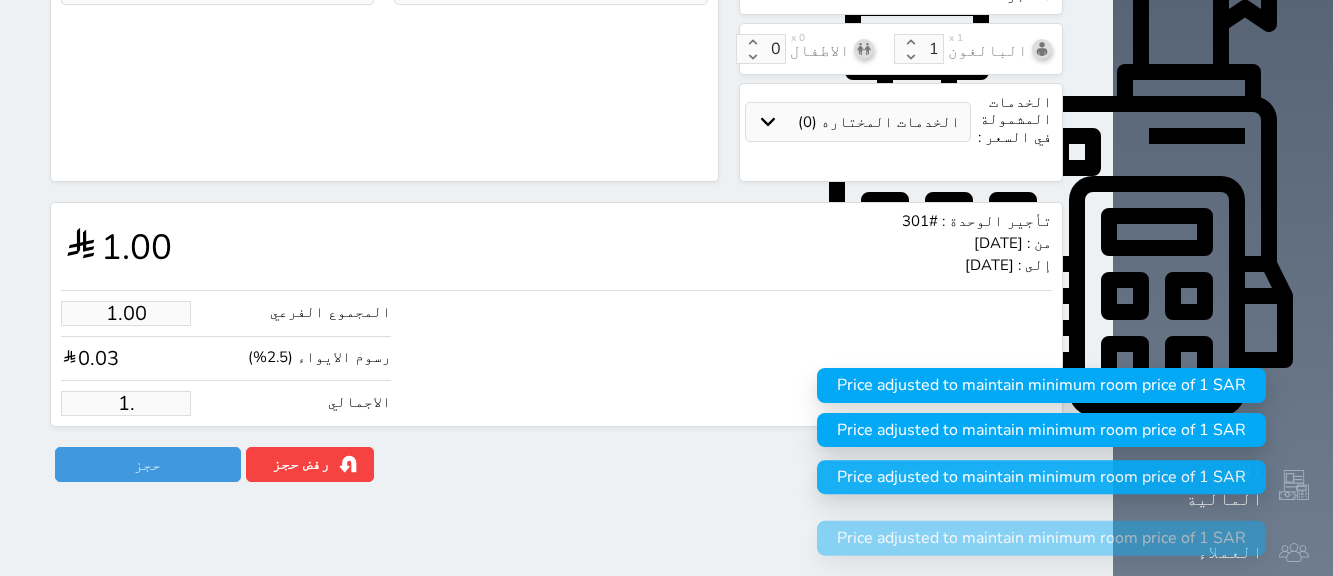select 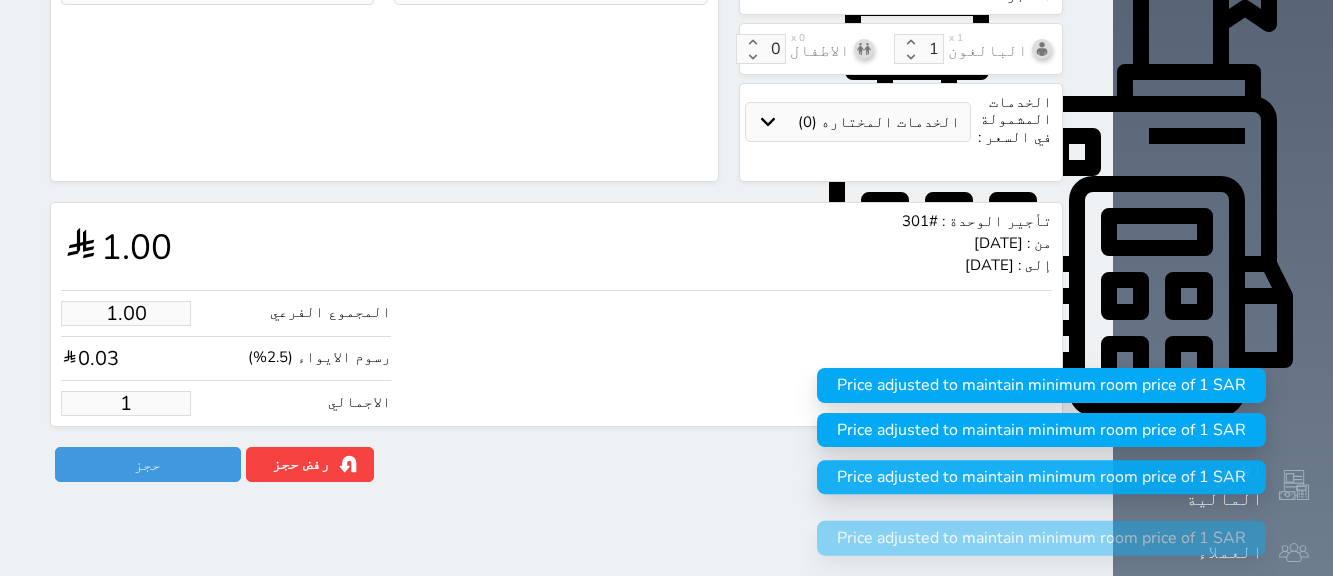 type 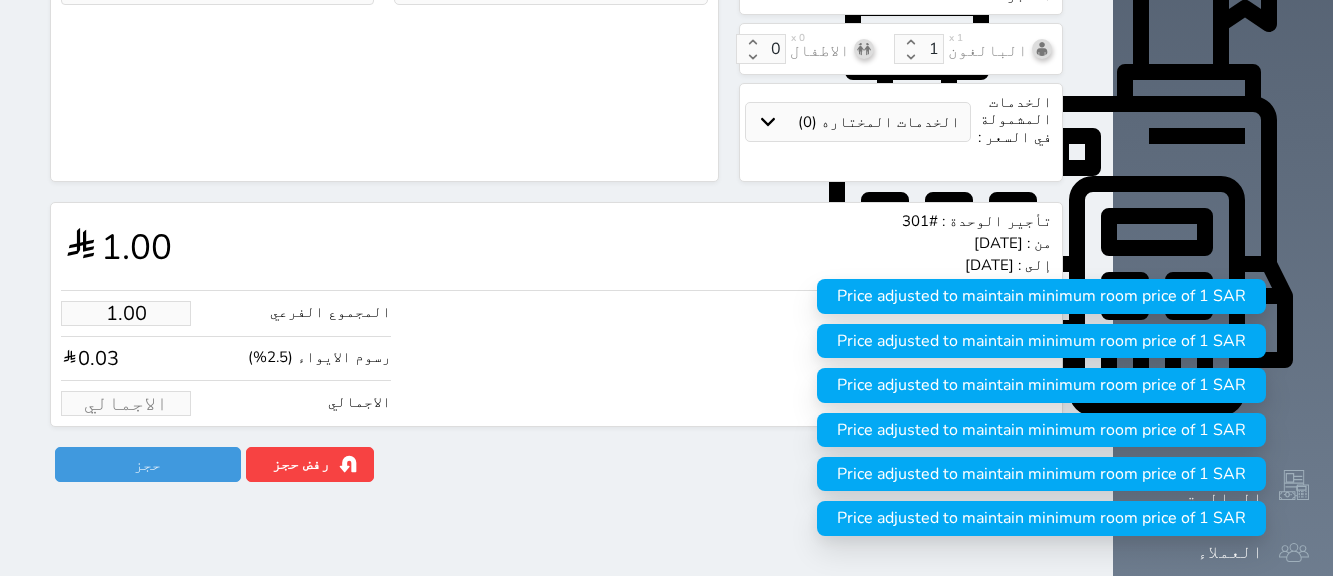 type on "1" 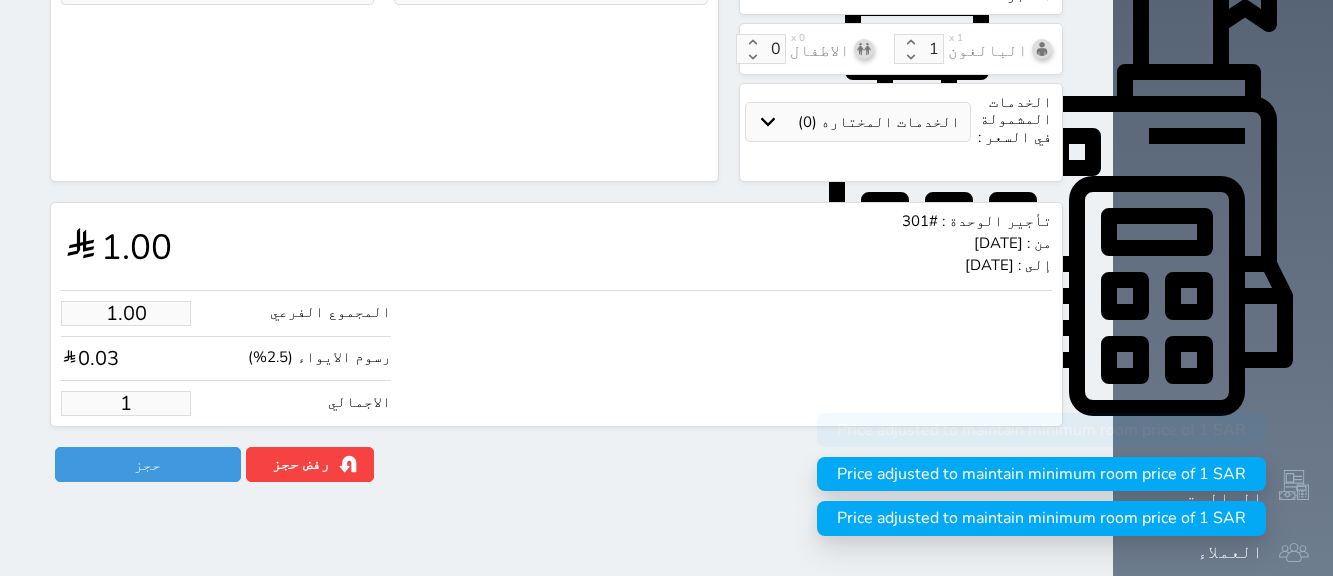 type on "15.61" 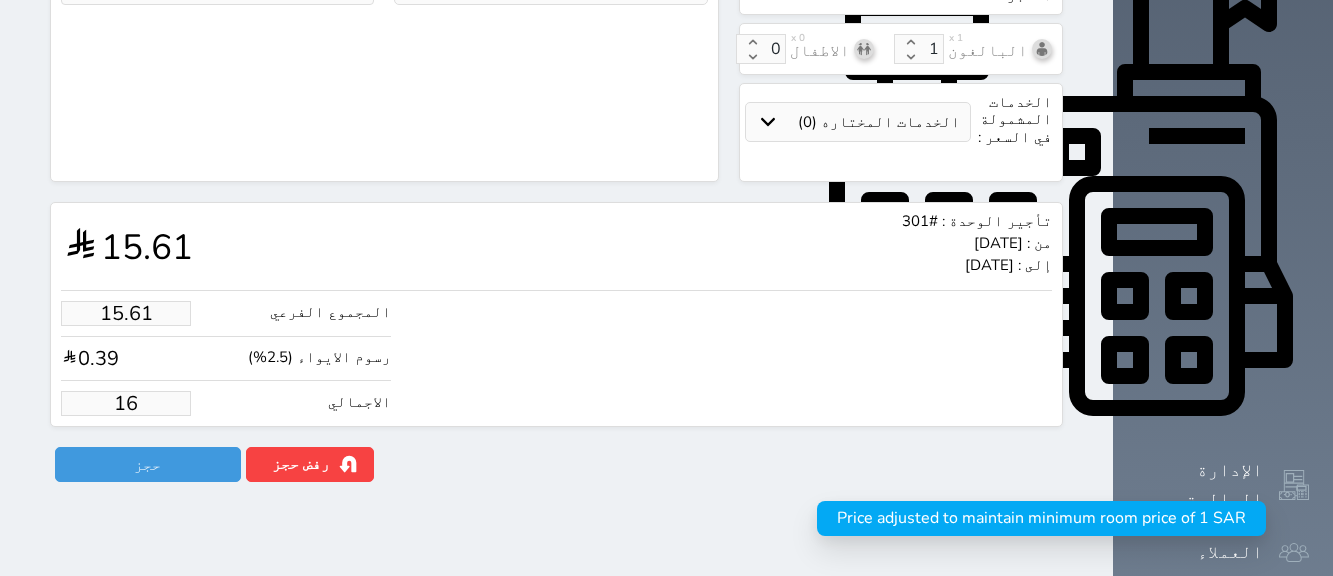 type on "156.10" 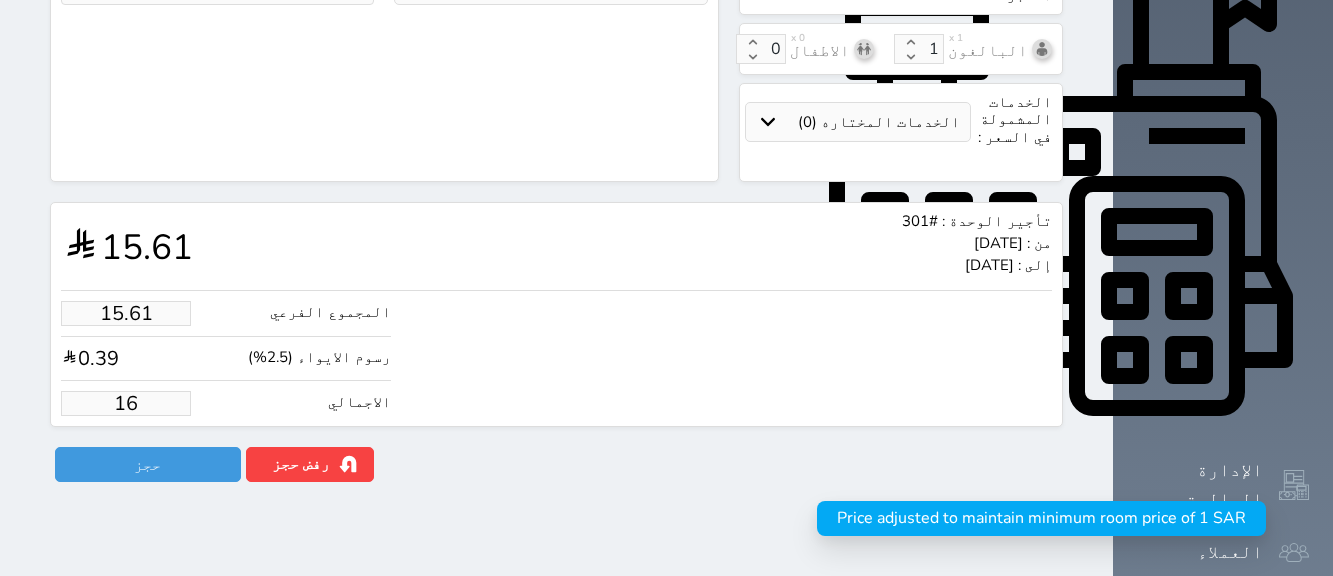 type on "160" 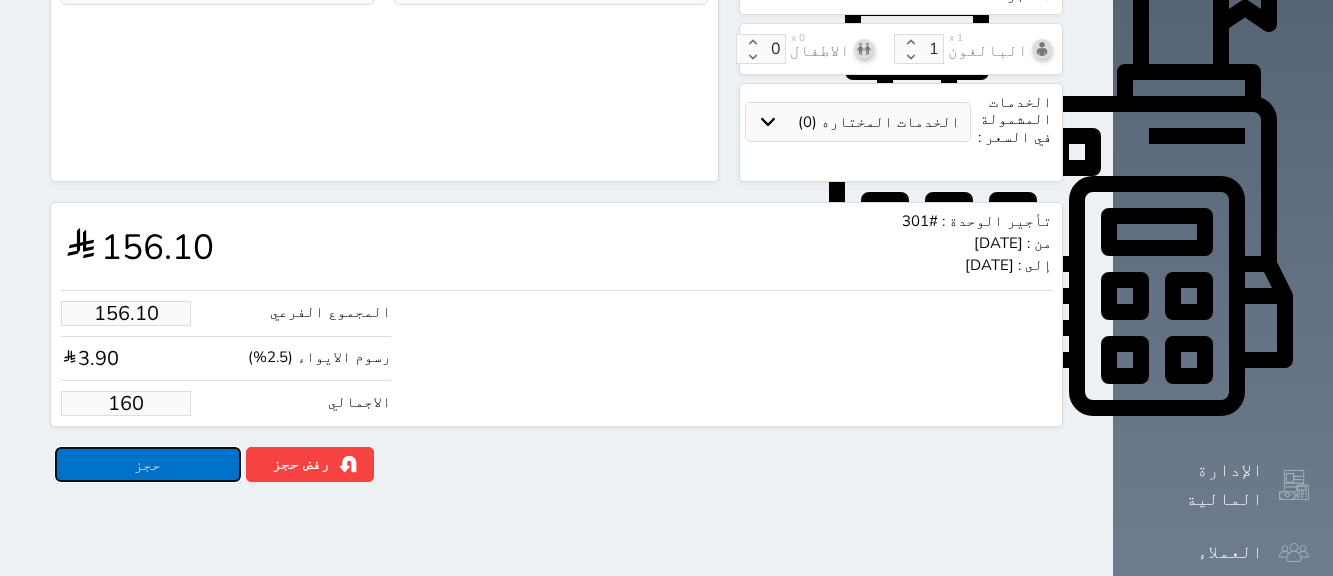 type on "160.00" 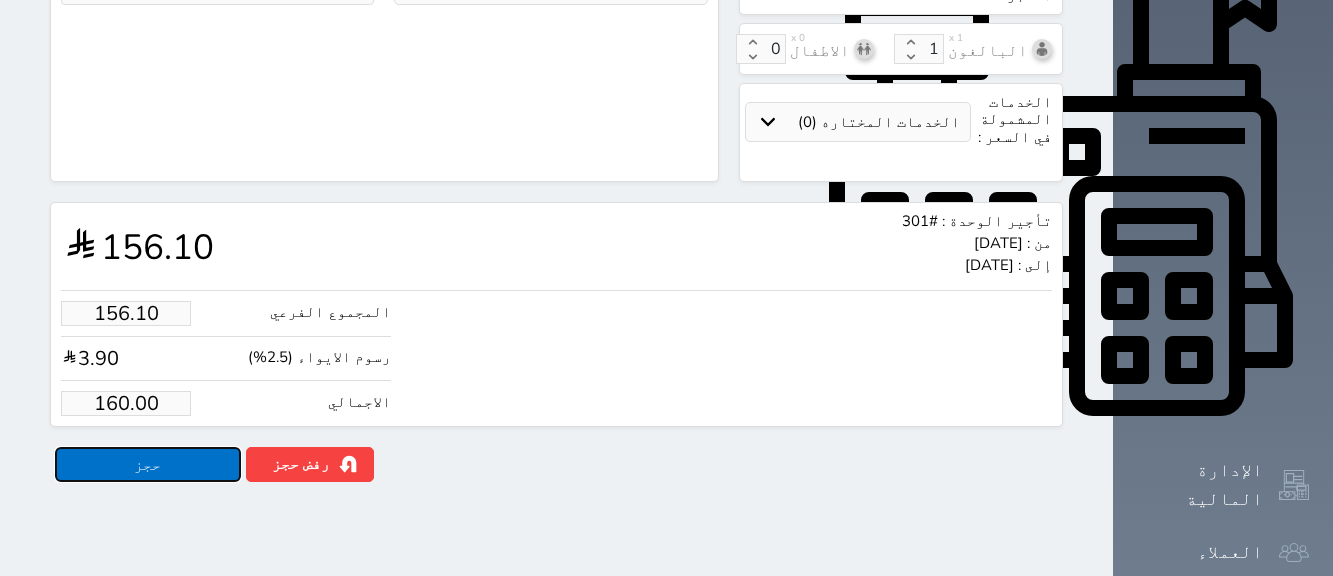 click on "حجز" at bounding box center (148, 464) 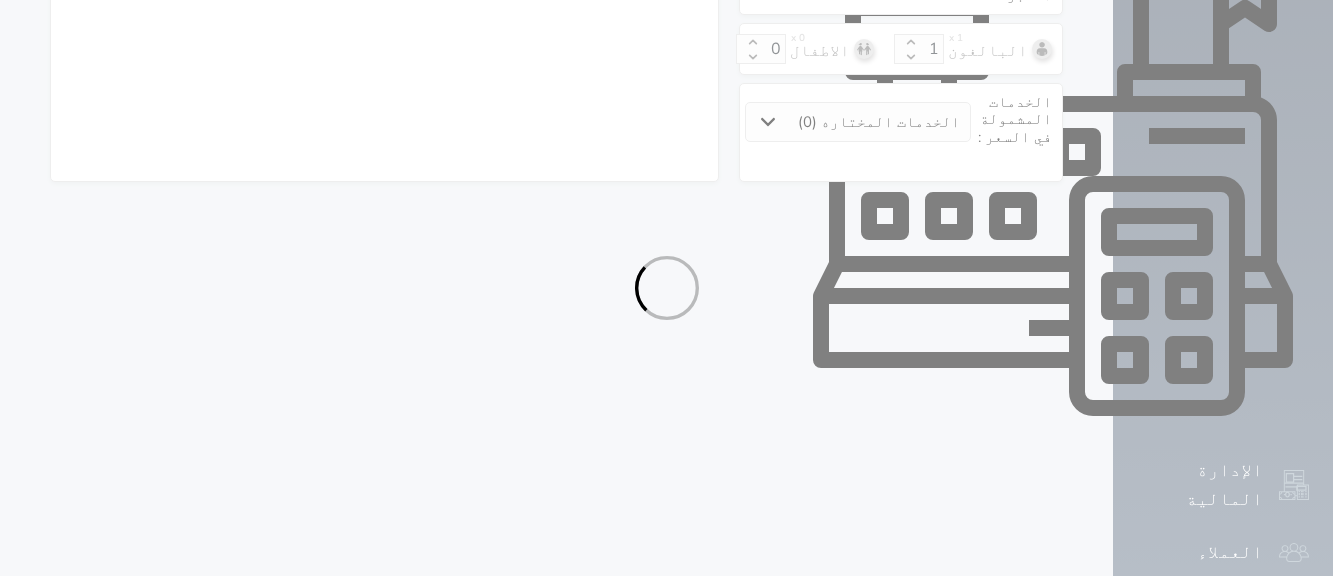 select on "1" 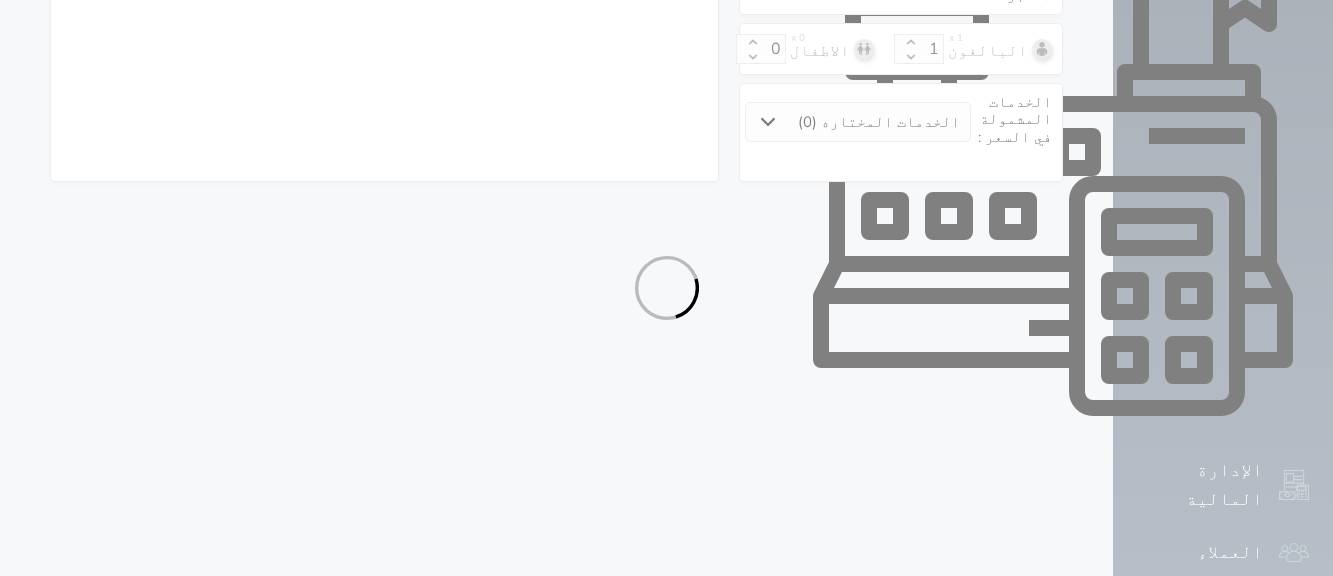 select on "113" 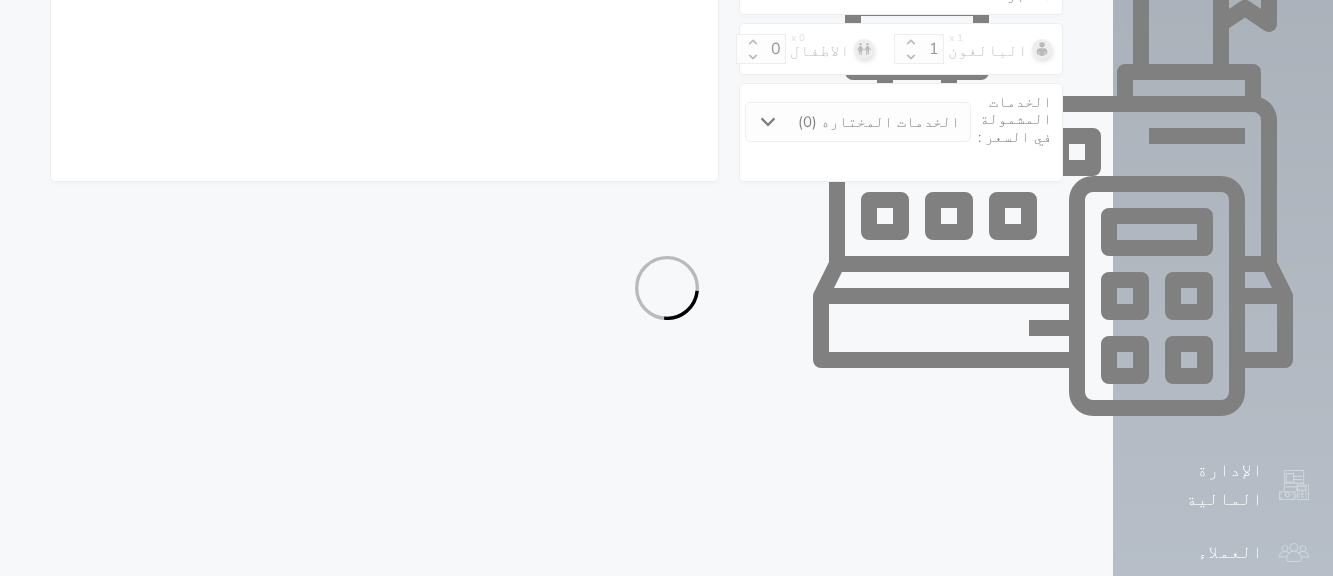 select on "1" 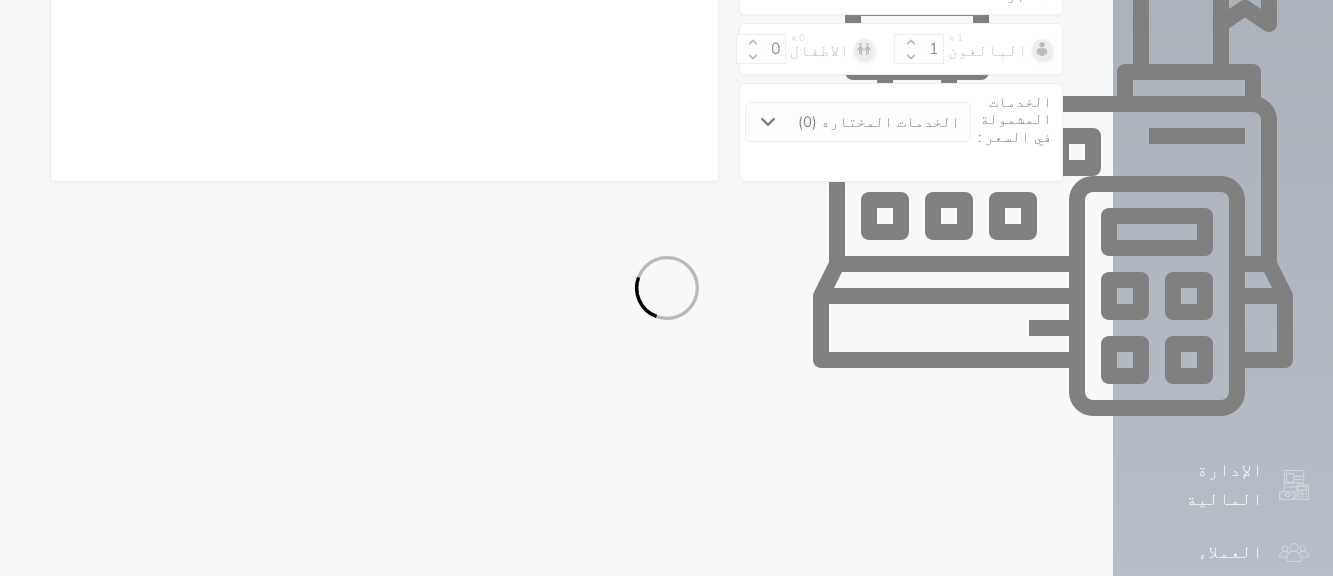 select on "7" 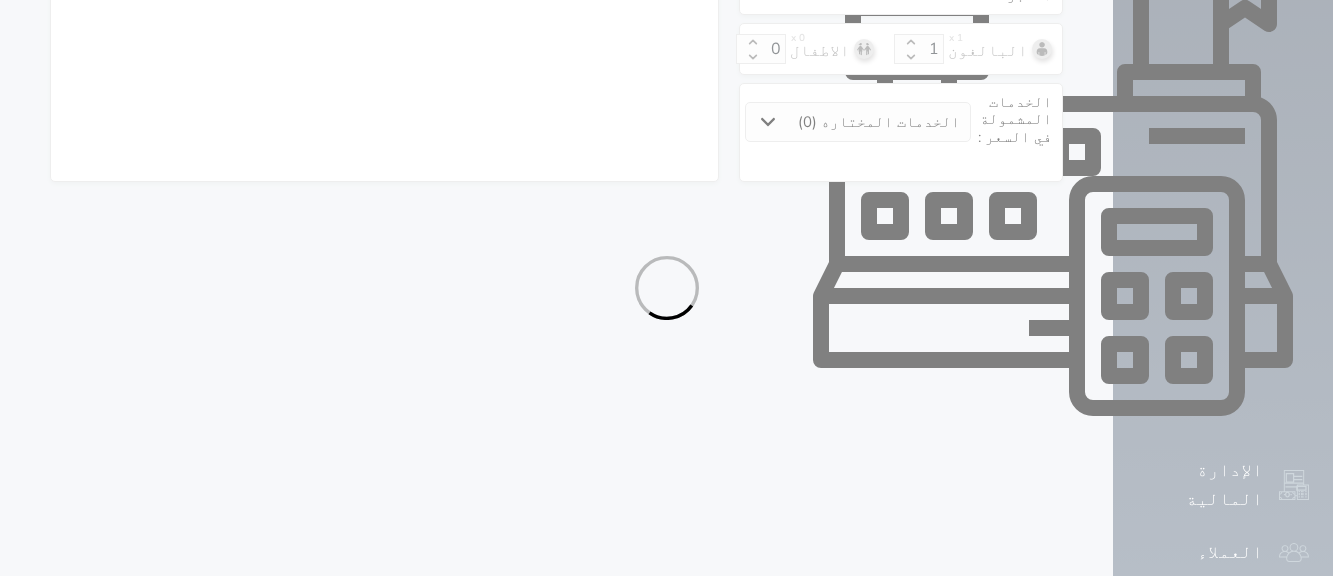 select 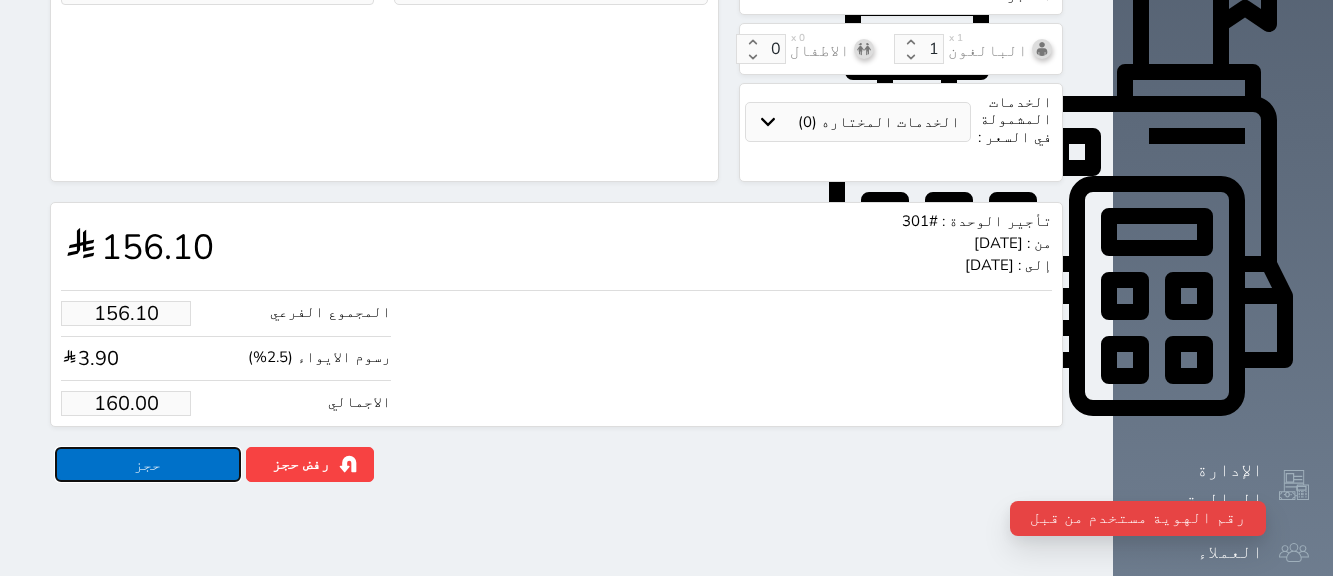 click on "حجز" at bounding box center (148, 464) 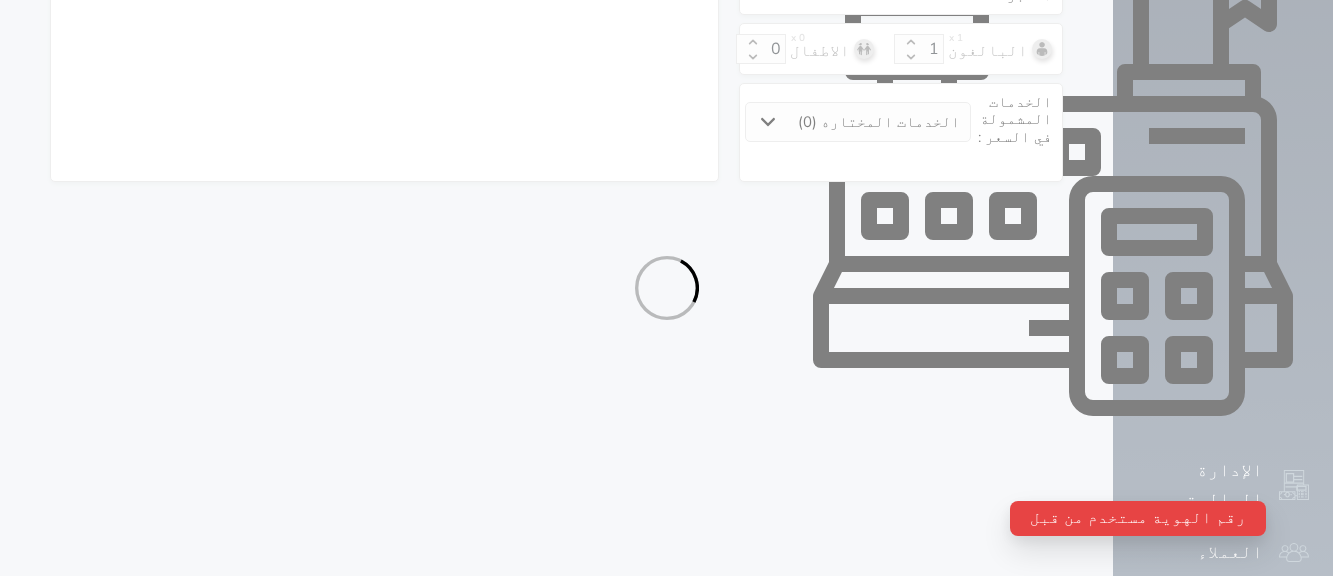 select on "1" 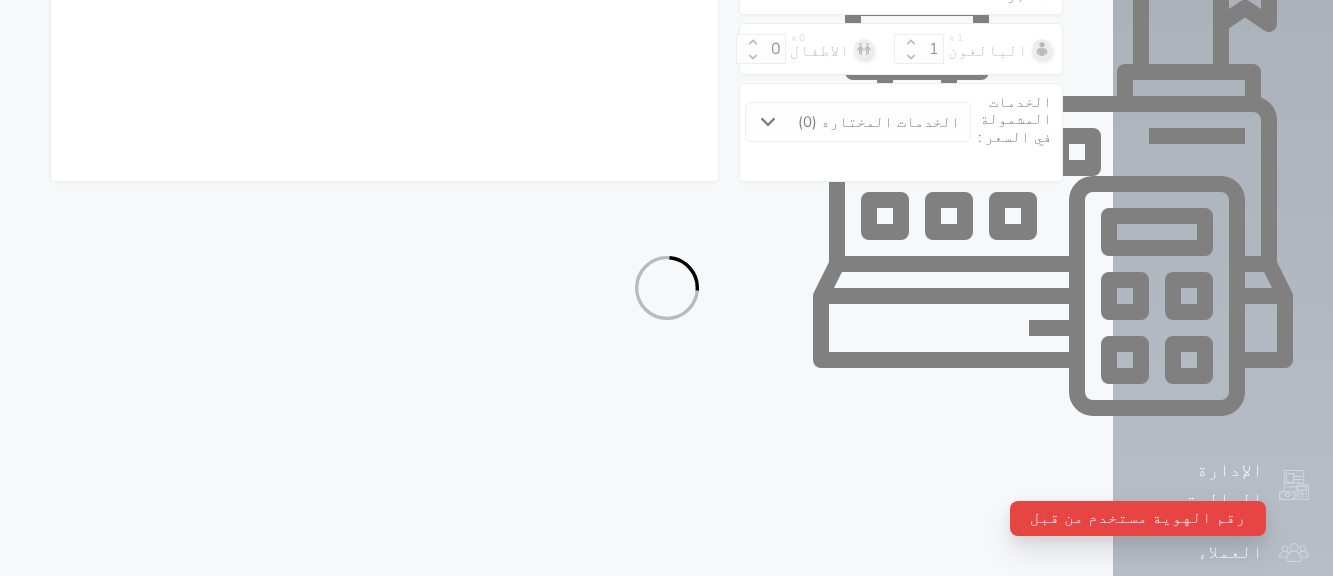 select on "113" 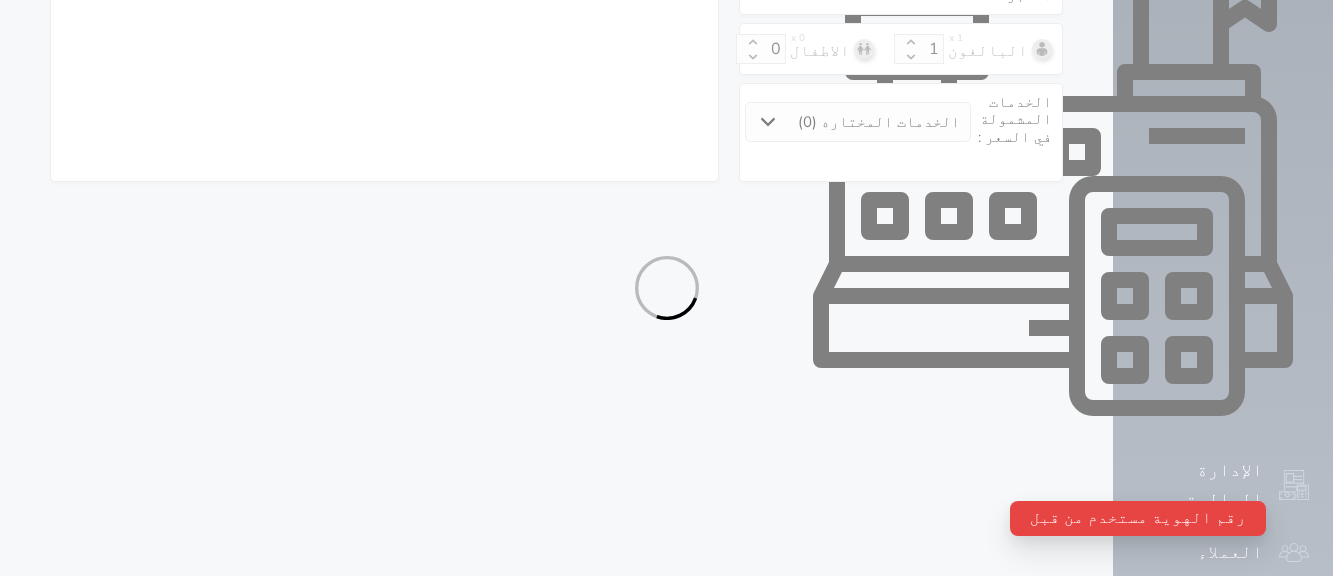 select on "1" 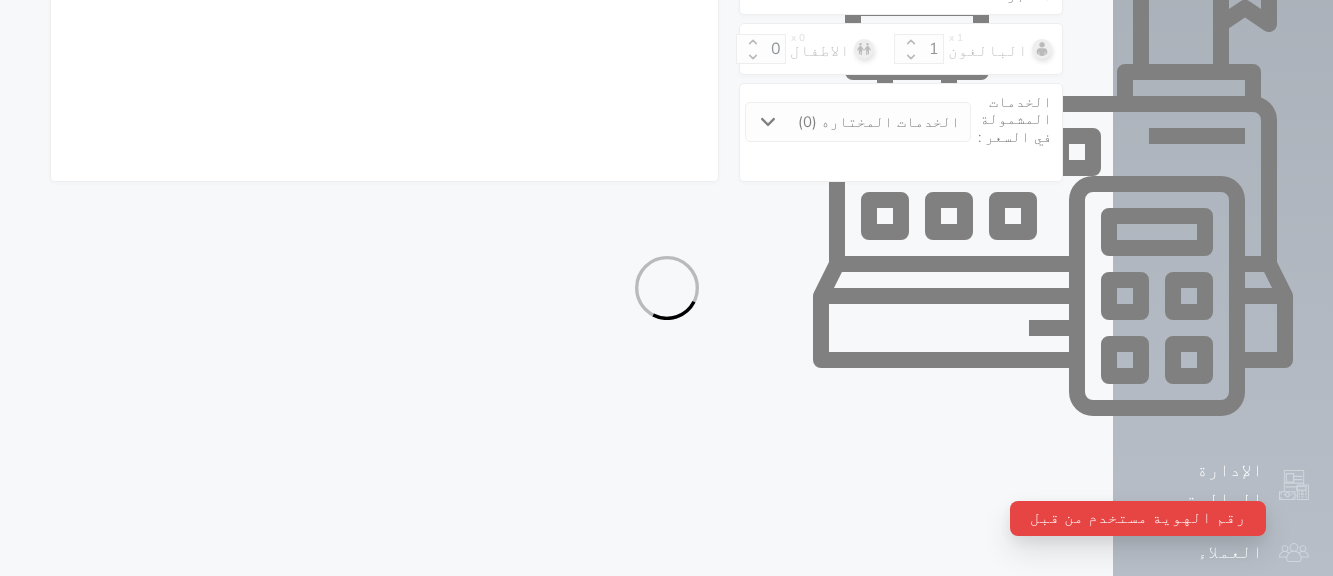 type 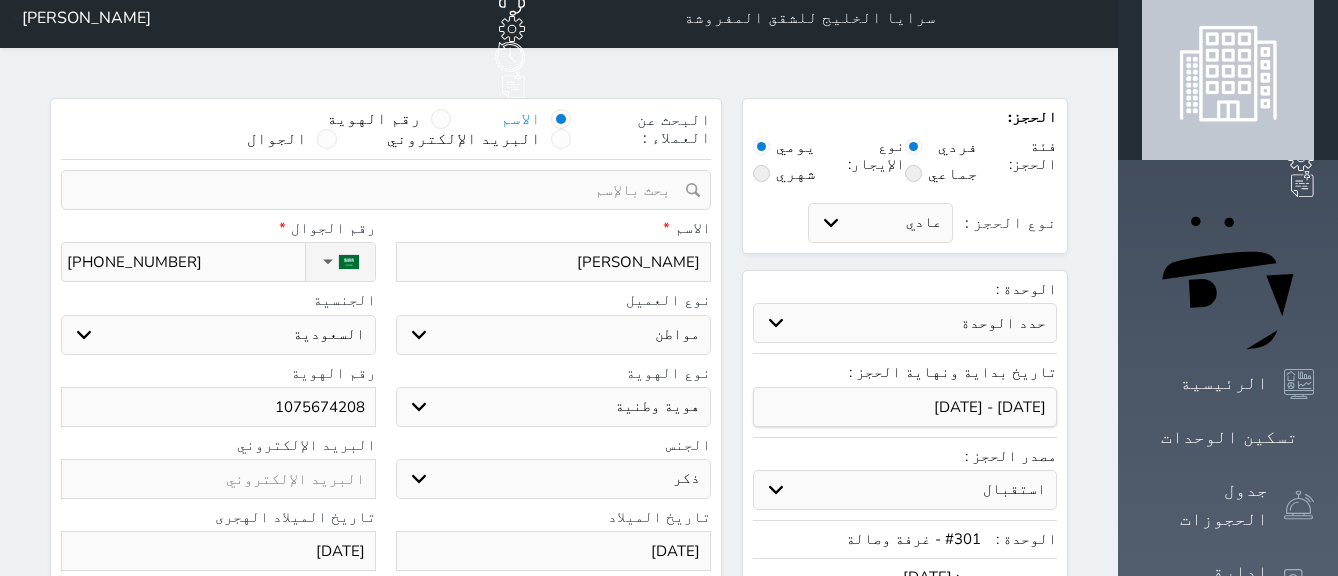 scroll, scrollTop: 0, scrollLeft: 0, axis: both 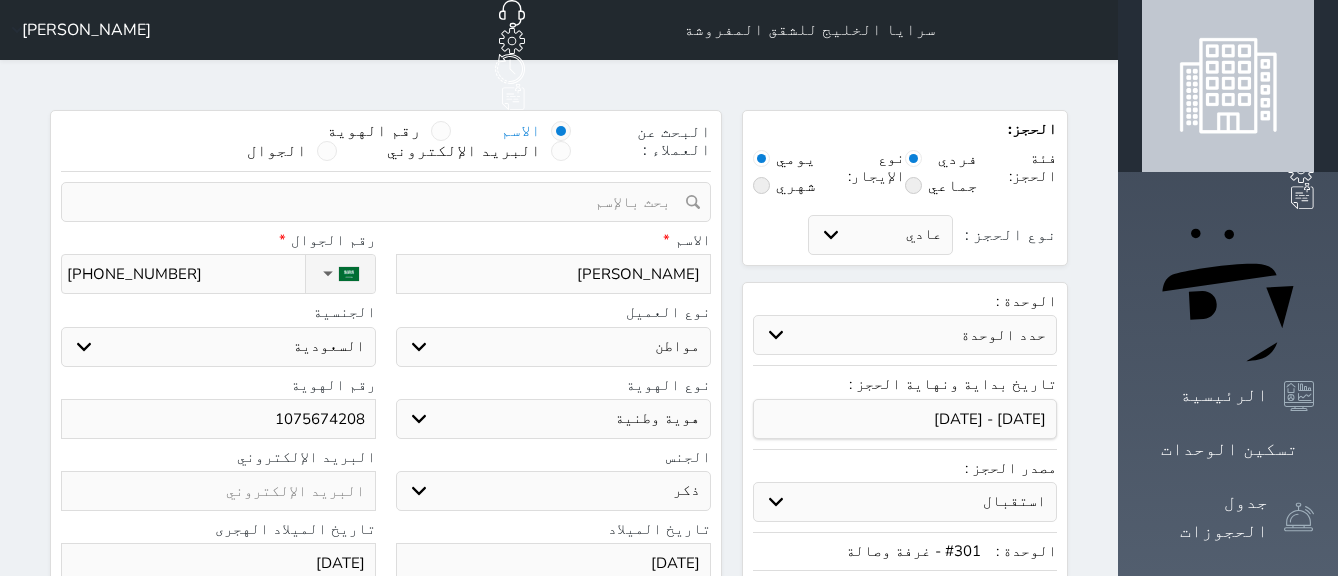 click on "1075674208" at bounding box center (218, 419) 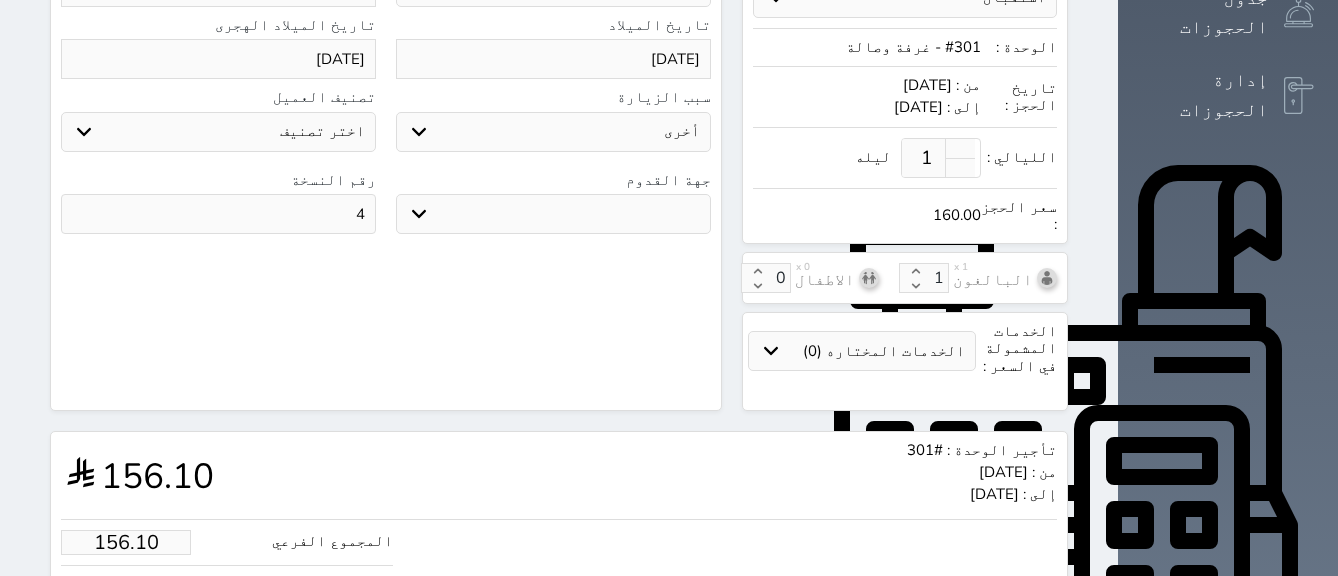 scroll, scrollTop: 733, scrollLeft: 0, axis: vertical 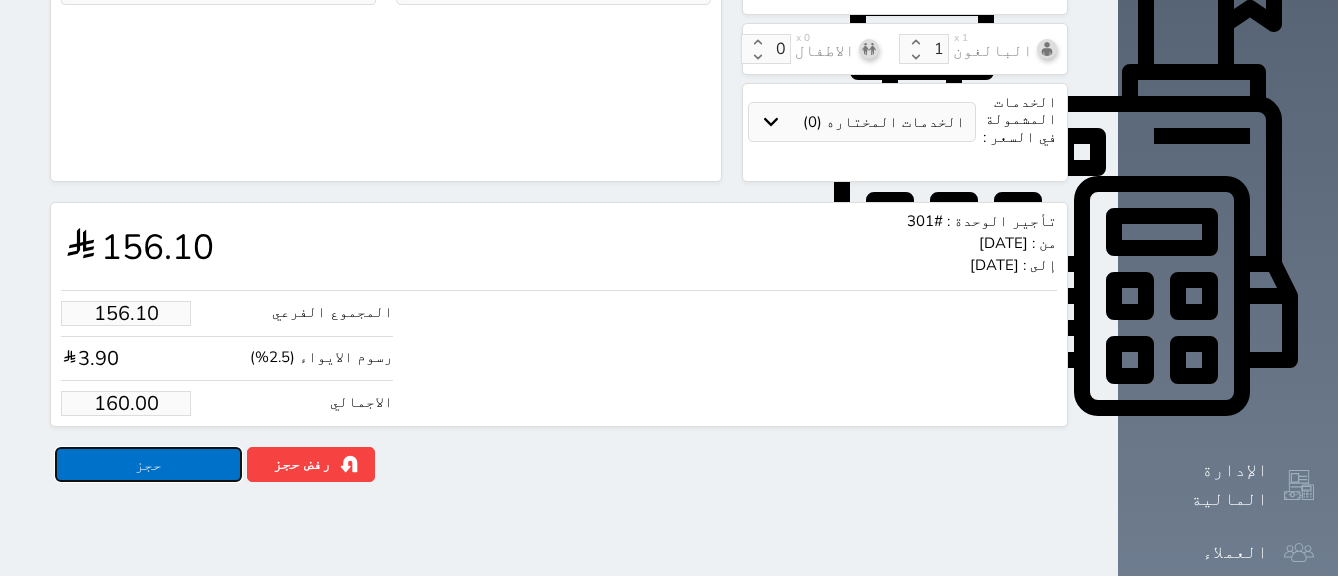 click on "حجز" at bounding box center [148, 464] 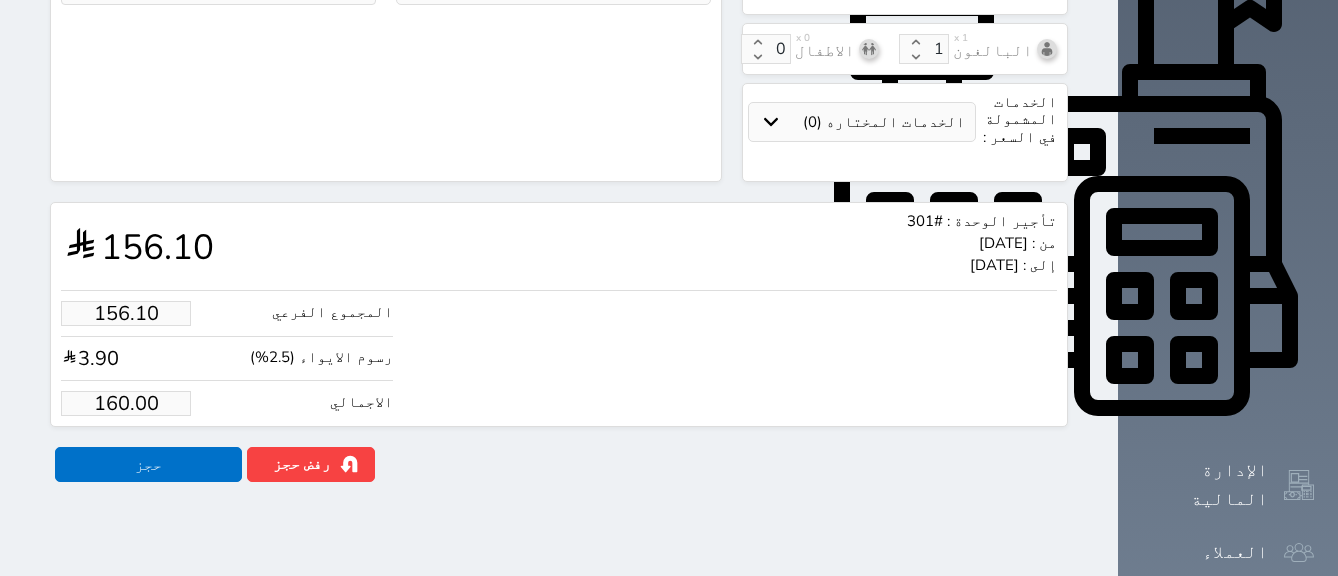 click at bounding box center (0, 0) 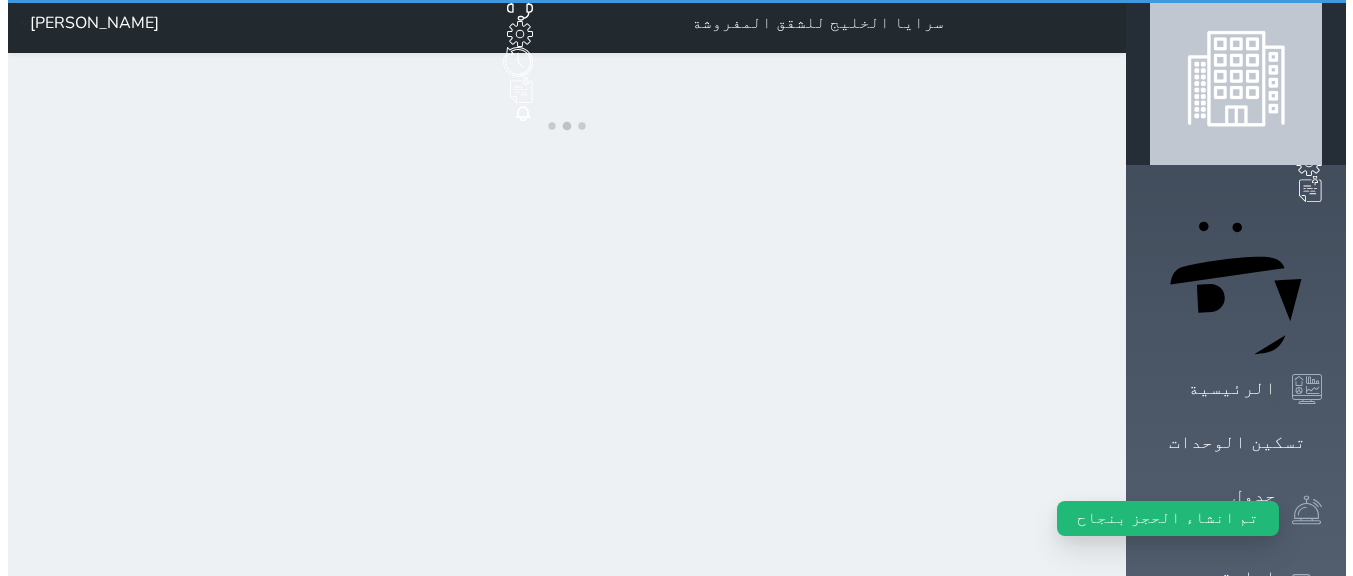 scroll, scrollTop: 0, scrollLeft: 0, axis: both 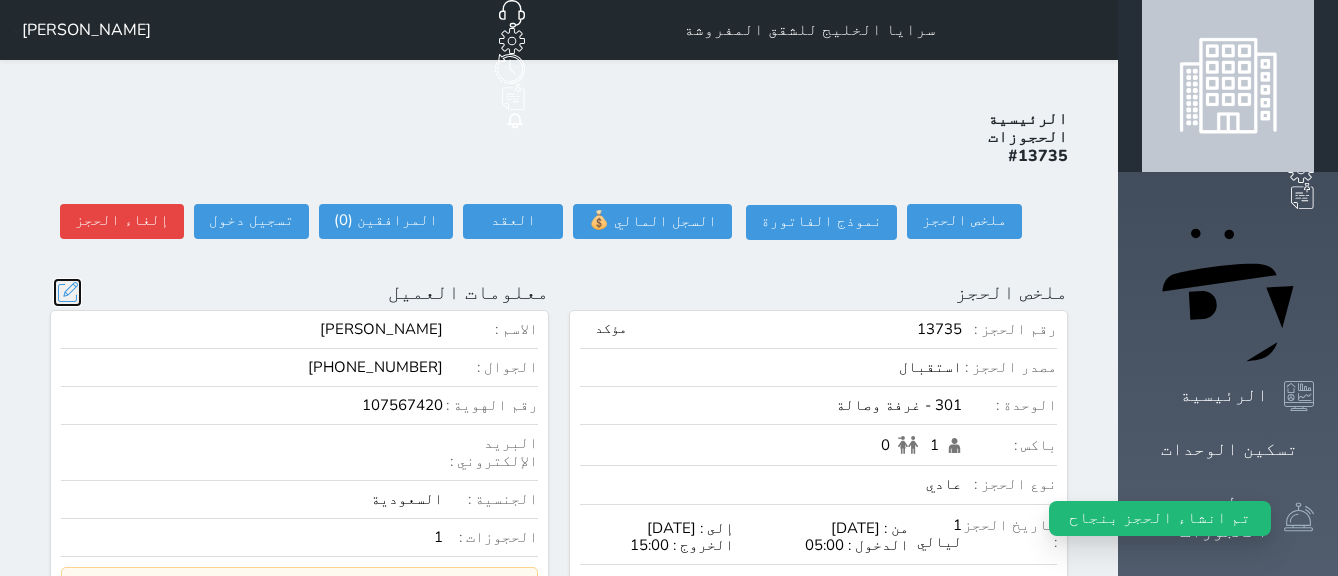 click at bounding box center (67, 292) 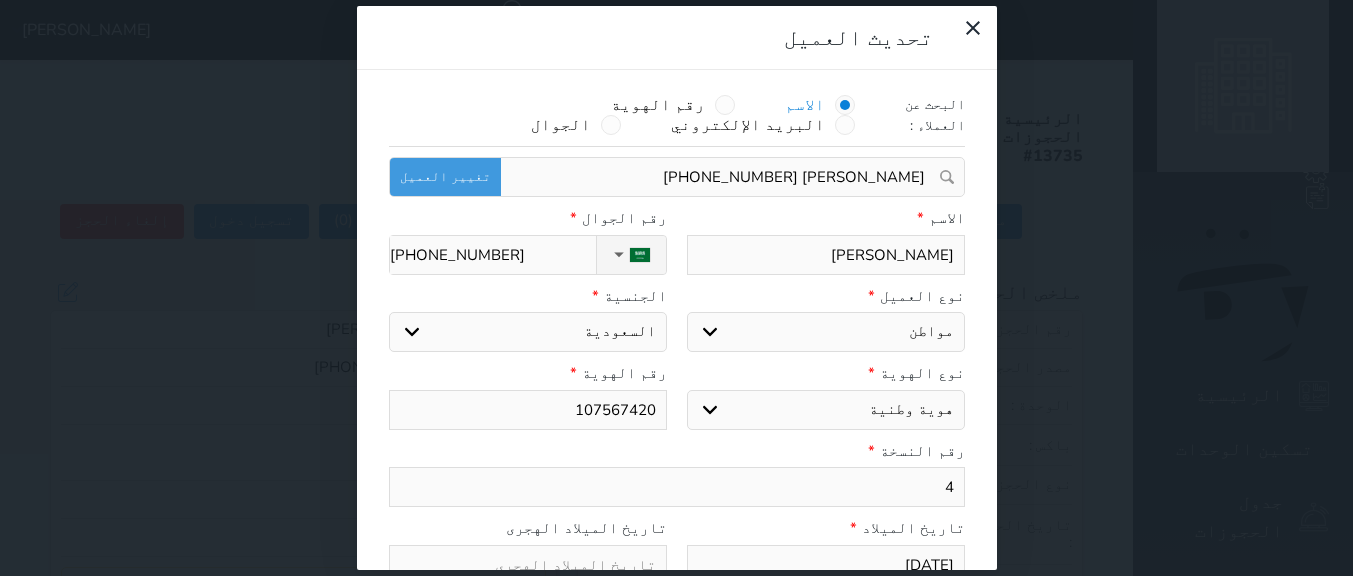 click on "107567420" at bounding box center (528, 410) 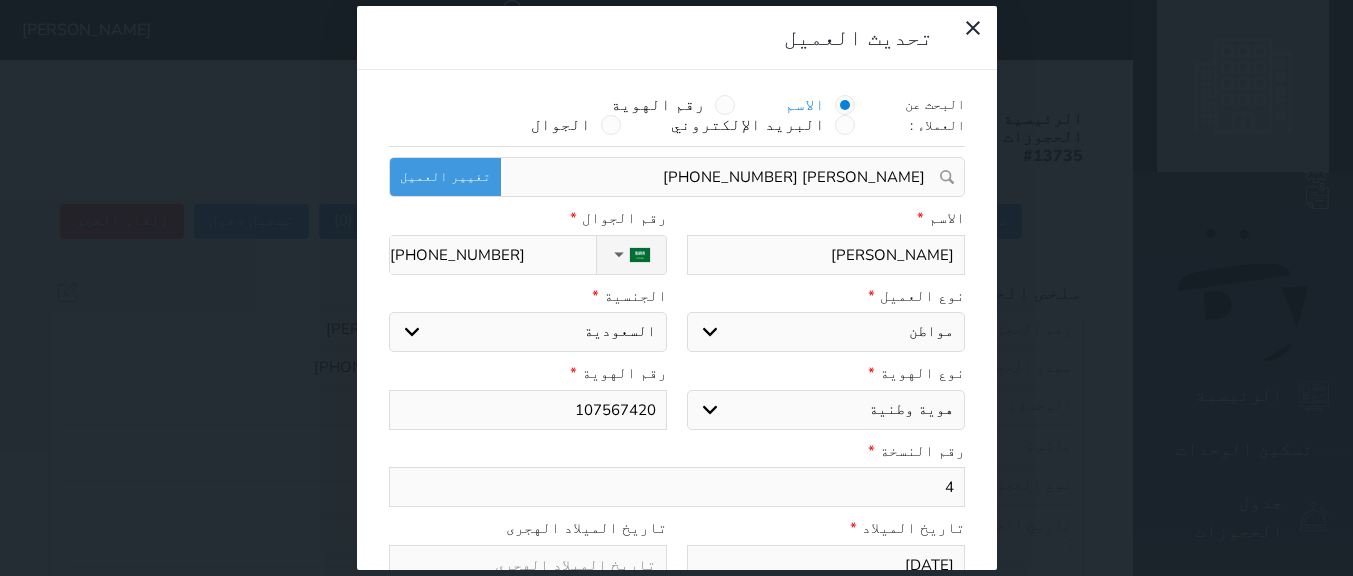 click on "107567420" at bounding box center [528, 410] 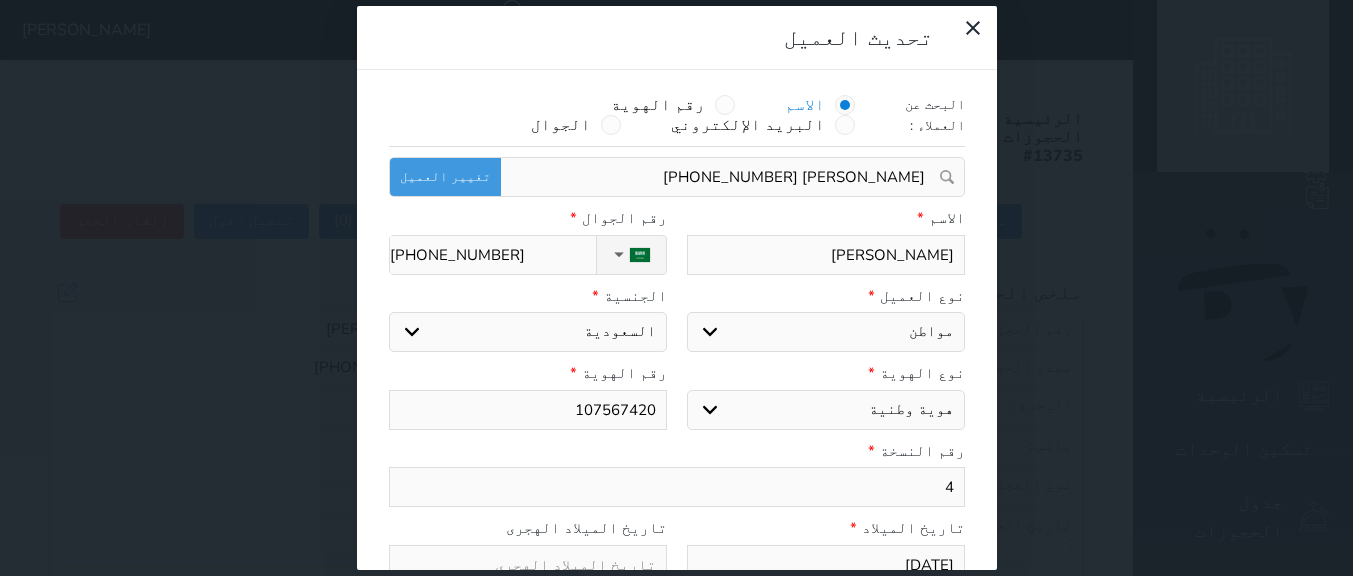 click on "107567420" at bounding box center [528, 410] 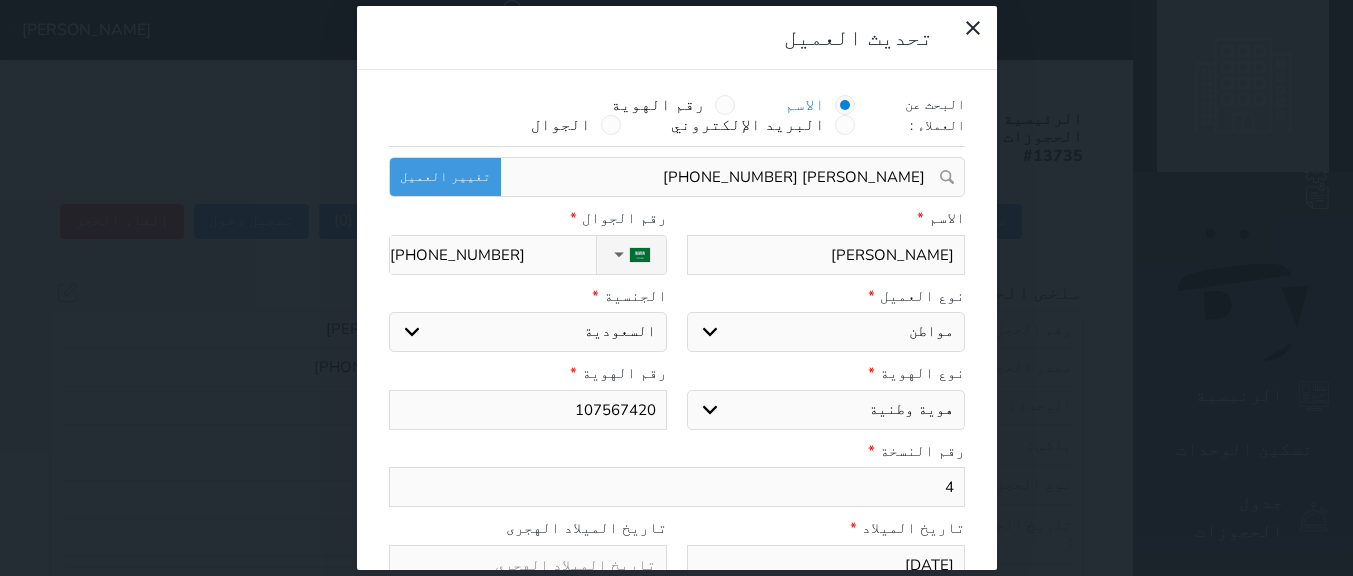 click on "107567420" at bounding box center (528, 410) 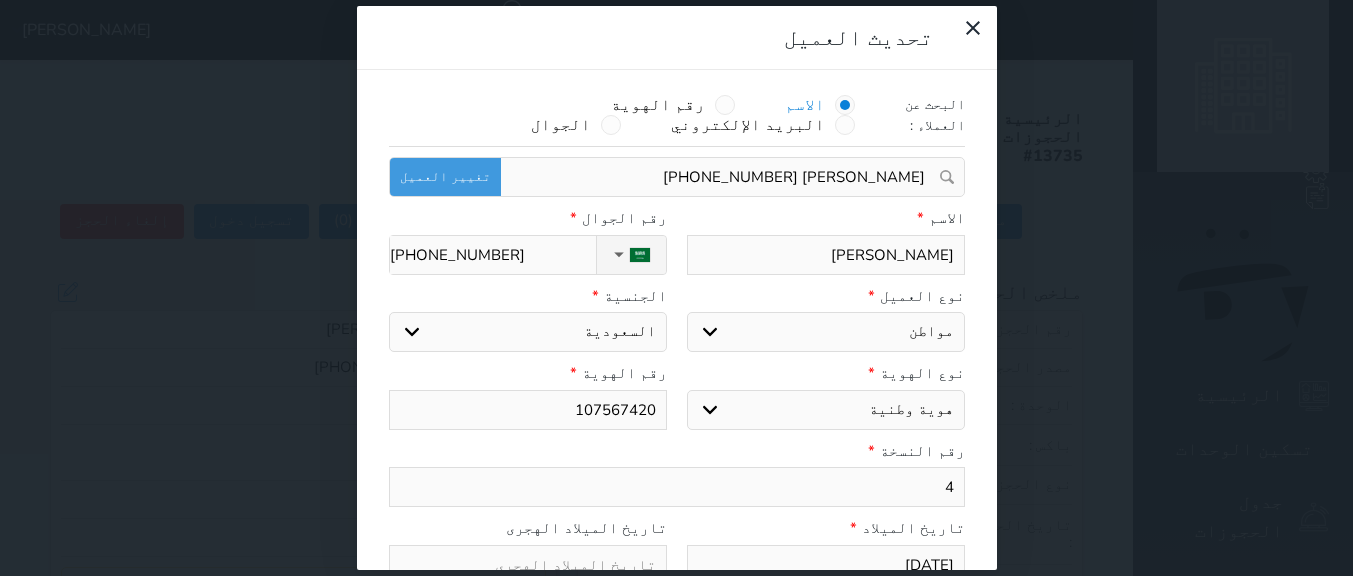 click on "107567420" at bounding box center (528, 410) 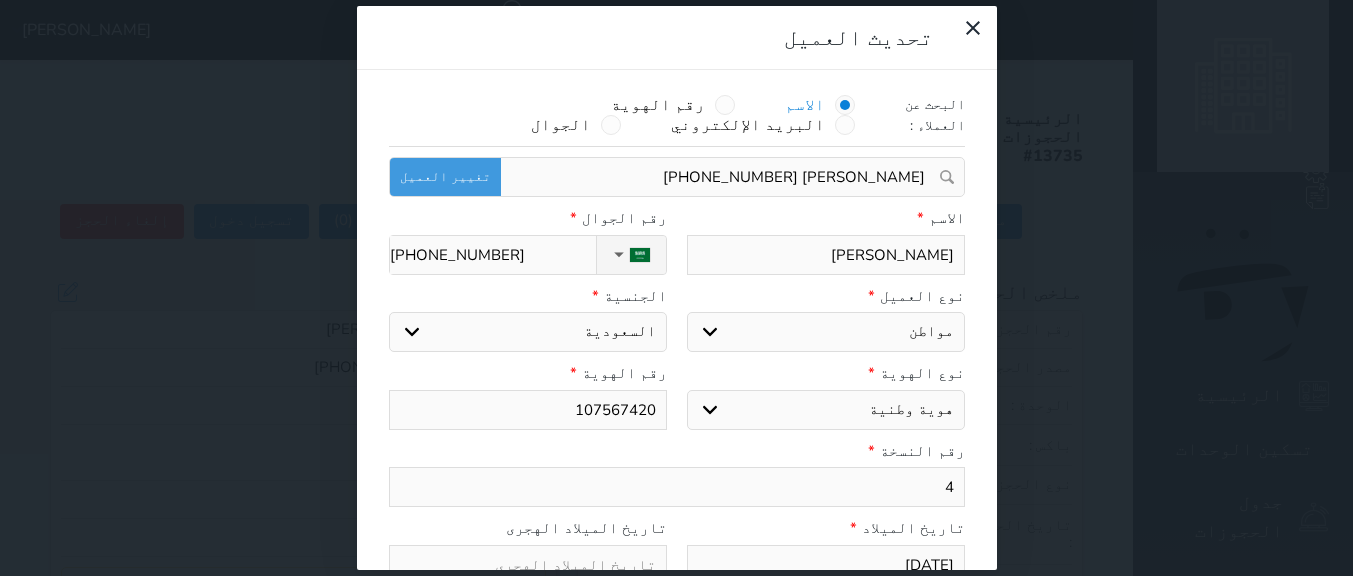 click on "107567420" at bounding box center [528, 410] 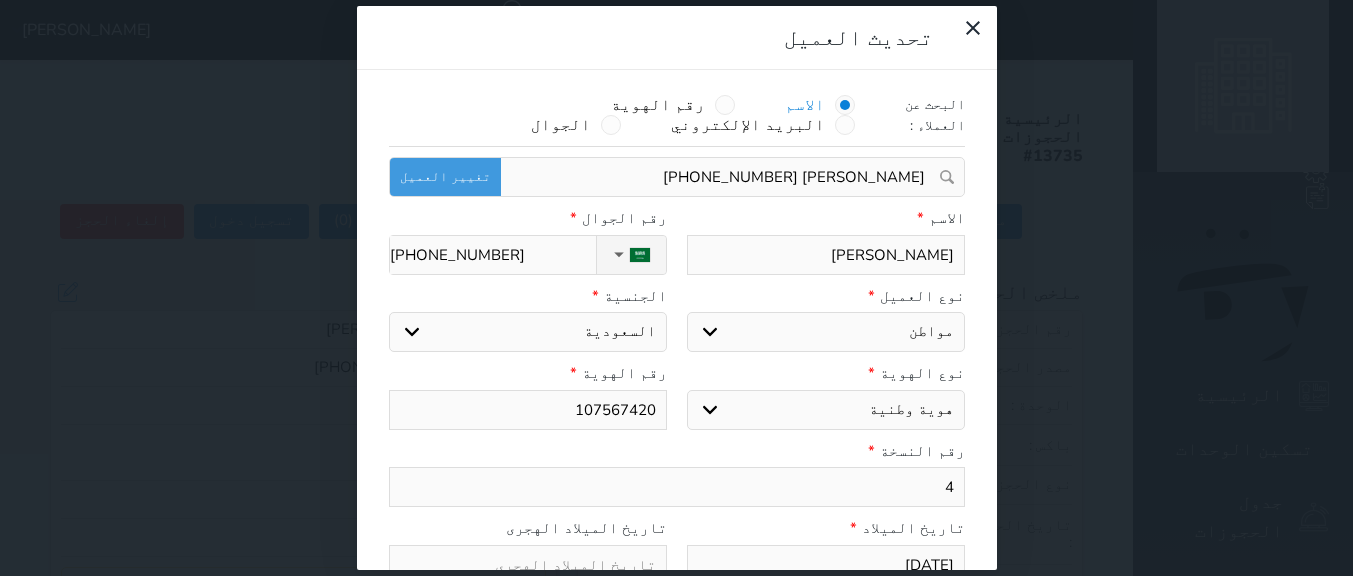 click on "107567420" at bounding box center [528, 410] 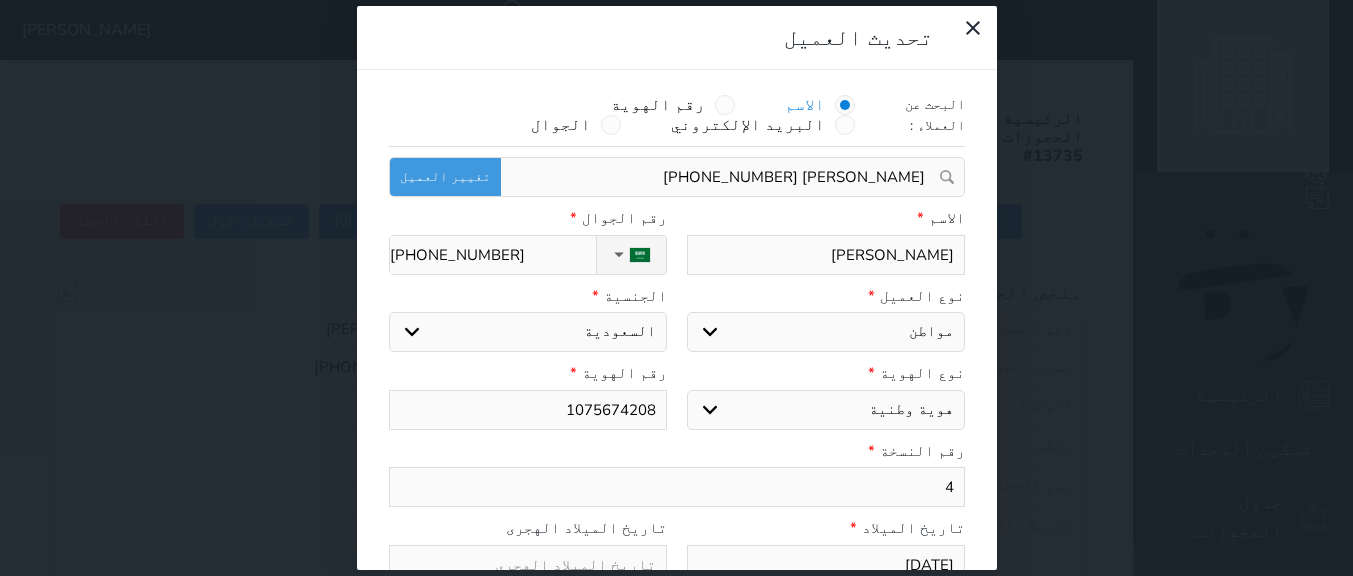 scroll, scrollTop: 200, scrollLeft: 0, axis: vertical 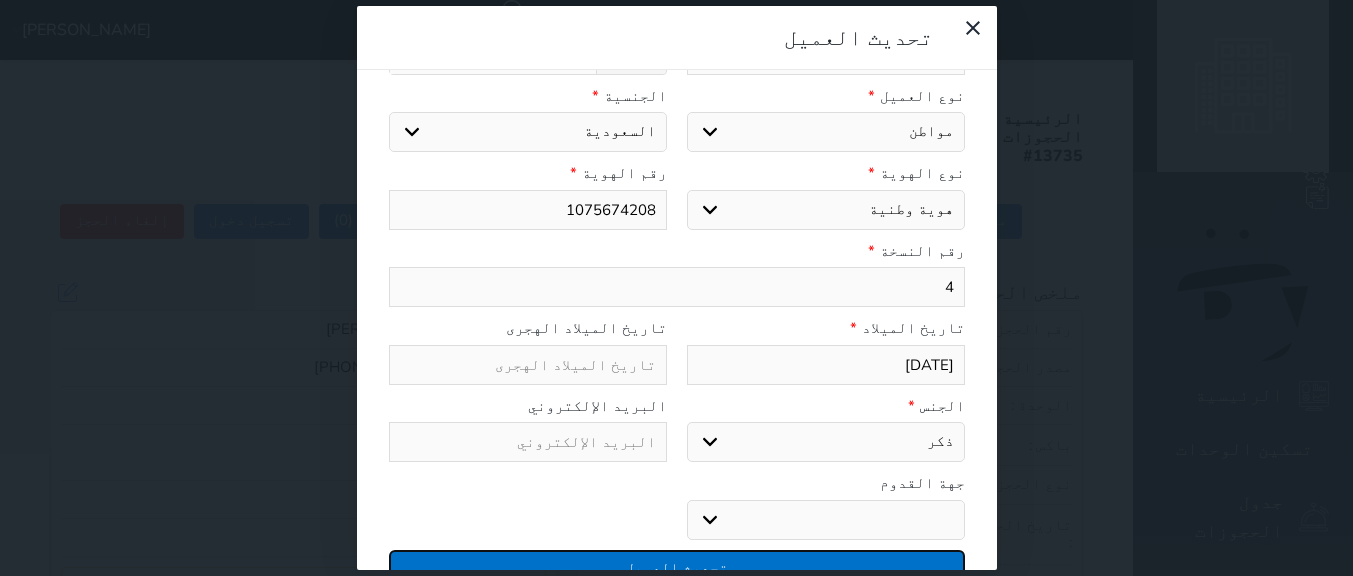 click on "تحديث العميل" at bounding box center [677, 567] 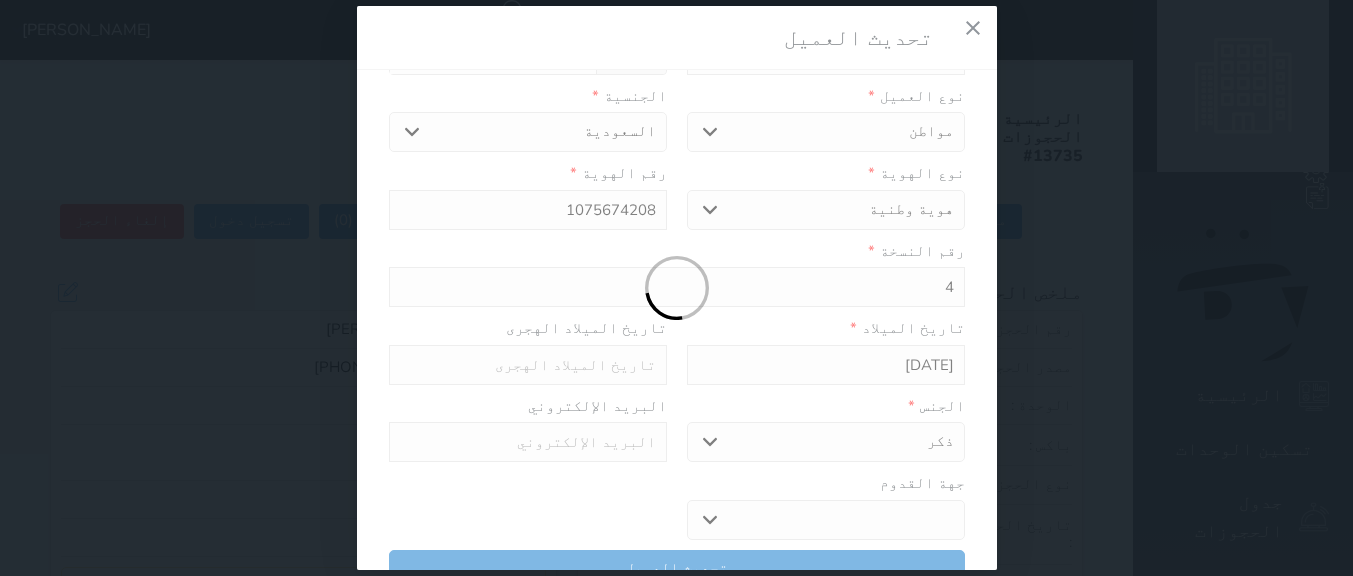 click at bounding box center [677, 288] 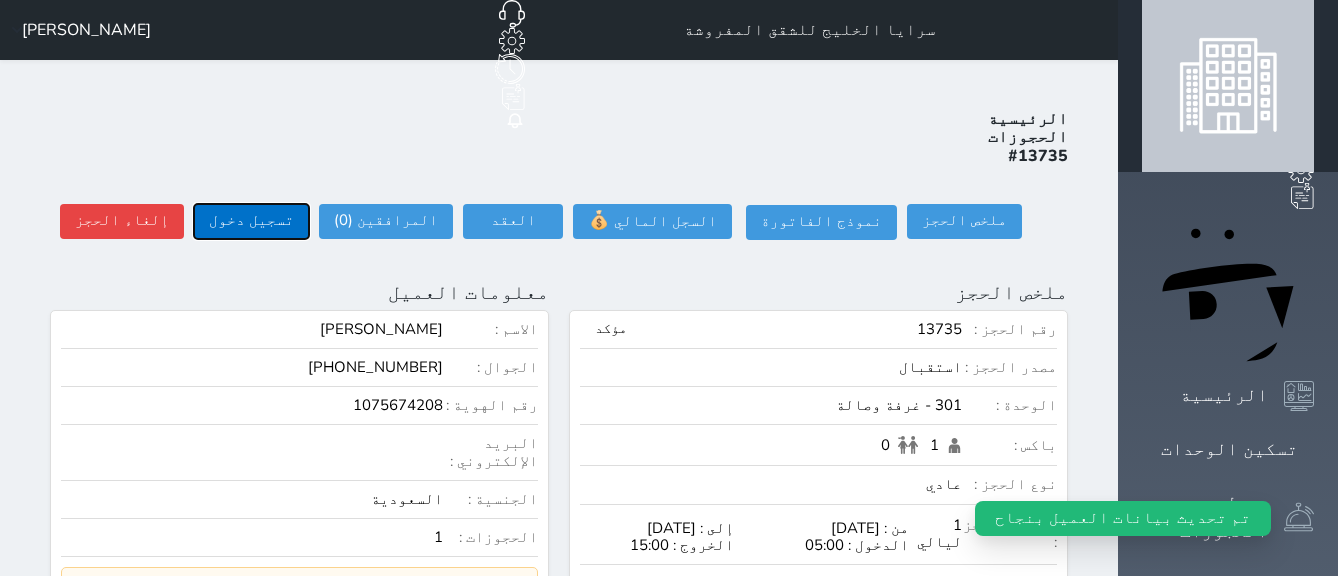 click on "تسجيل دخول" at bounding box center (251, 221) 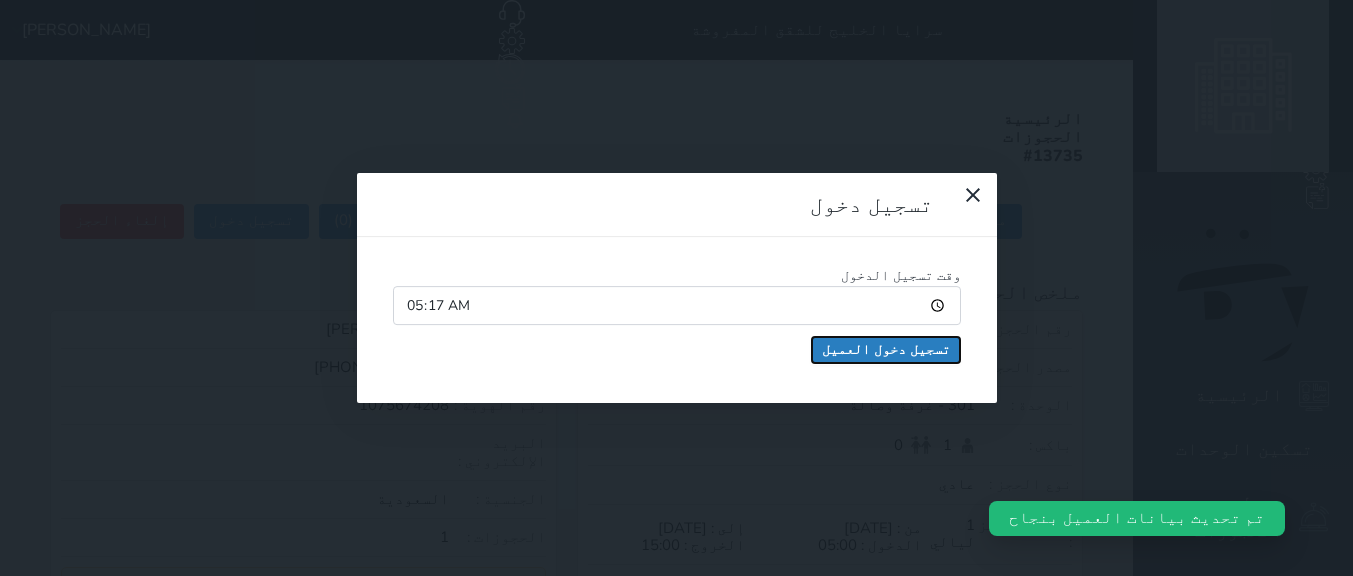 click on "تسجيل دخول العميل" at bounding box center [886, 350] 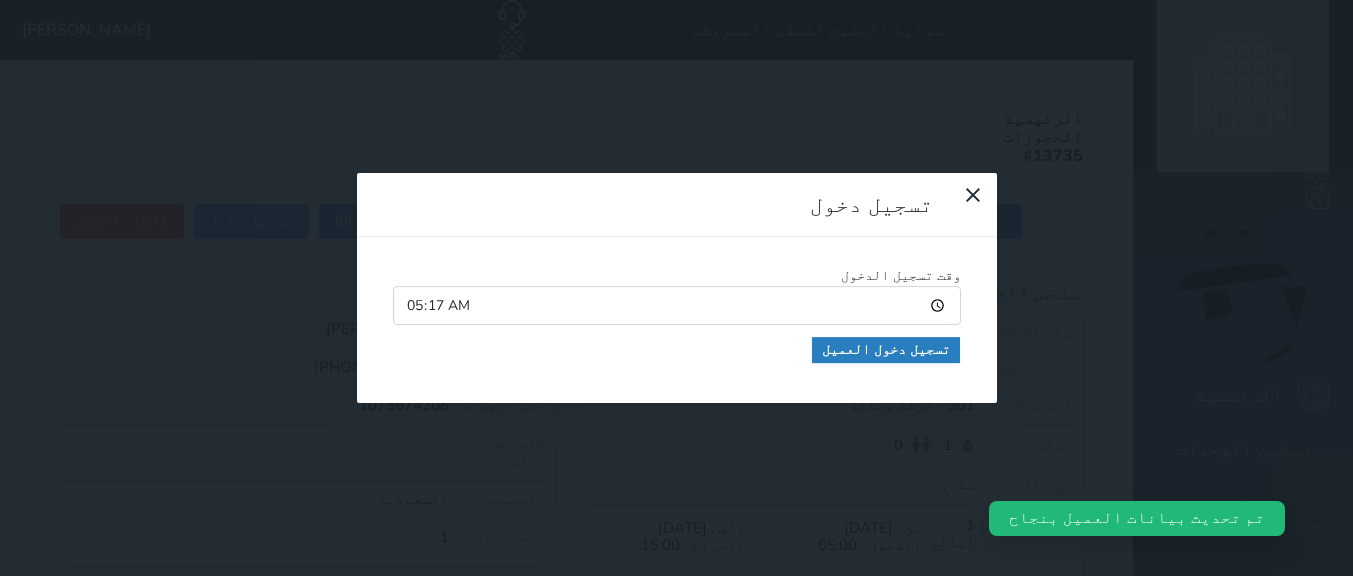 click at bounding box center (0, 0) 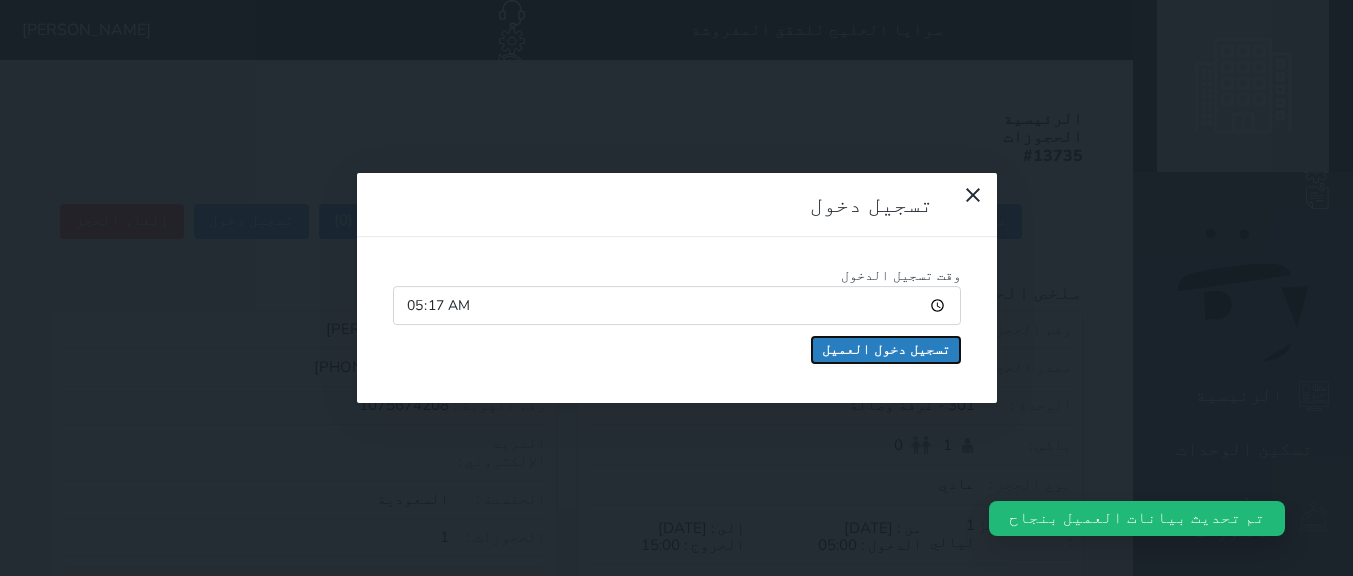 click on "تسجيل دخول العميل" at bounding box center (886, 350) 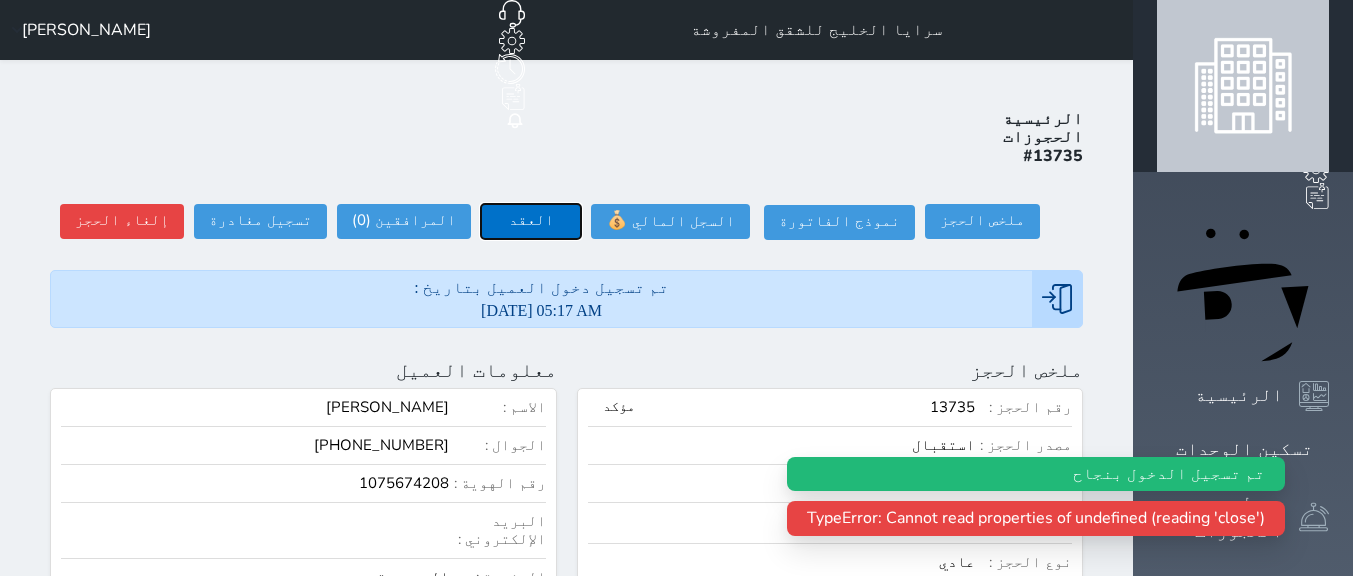 click on "العقد" at bounding box center (531, 221) 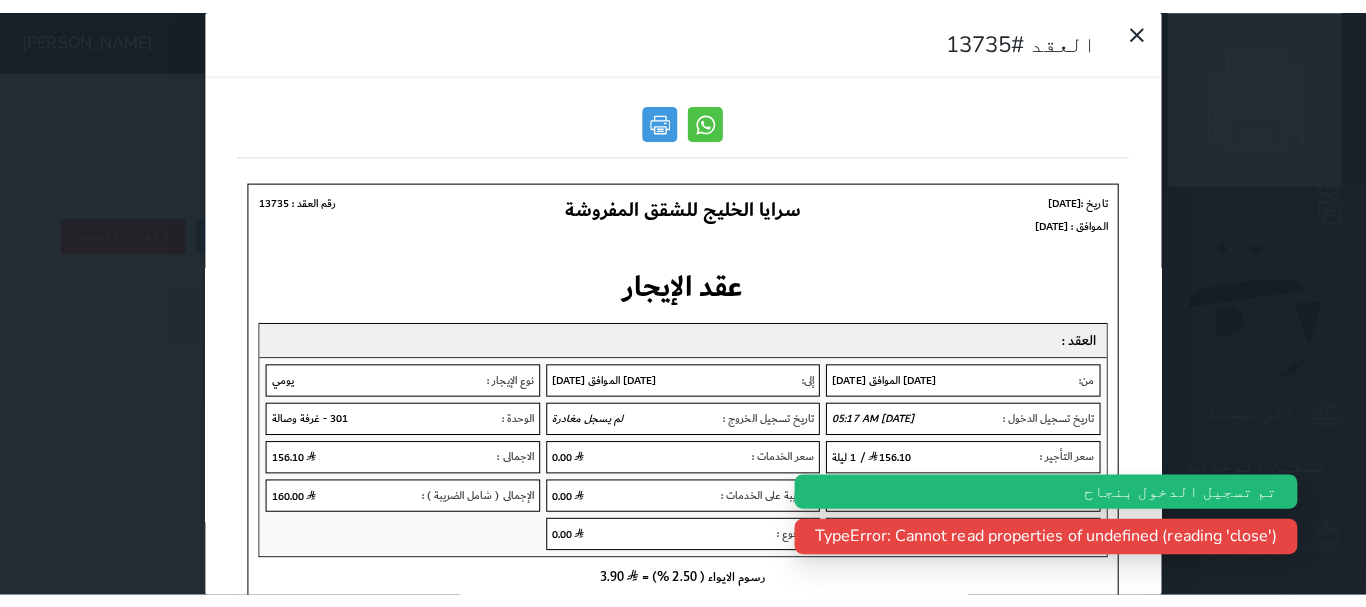 scroll, scrollTop: 0, scrollLeft: 0, axis: both 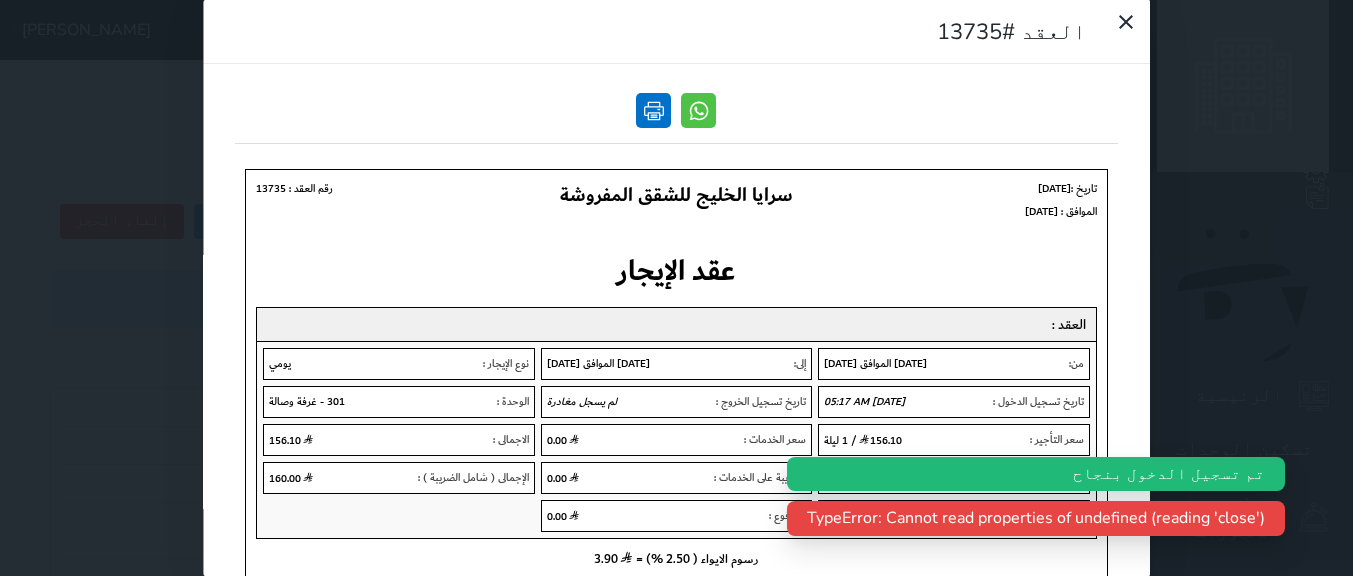 click at bounding box center (654, 110) 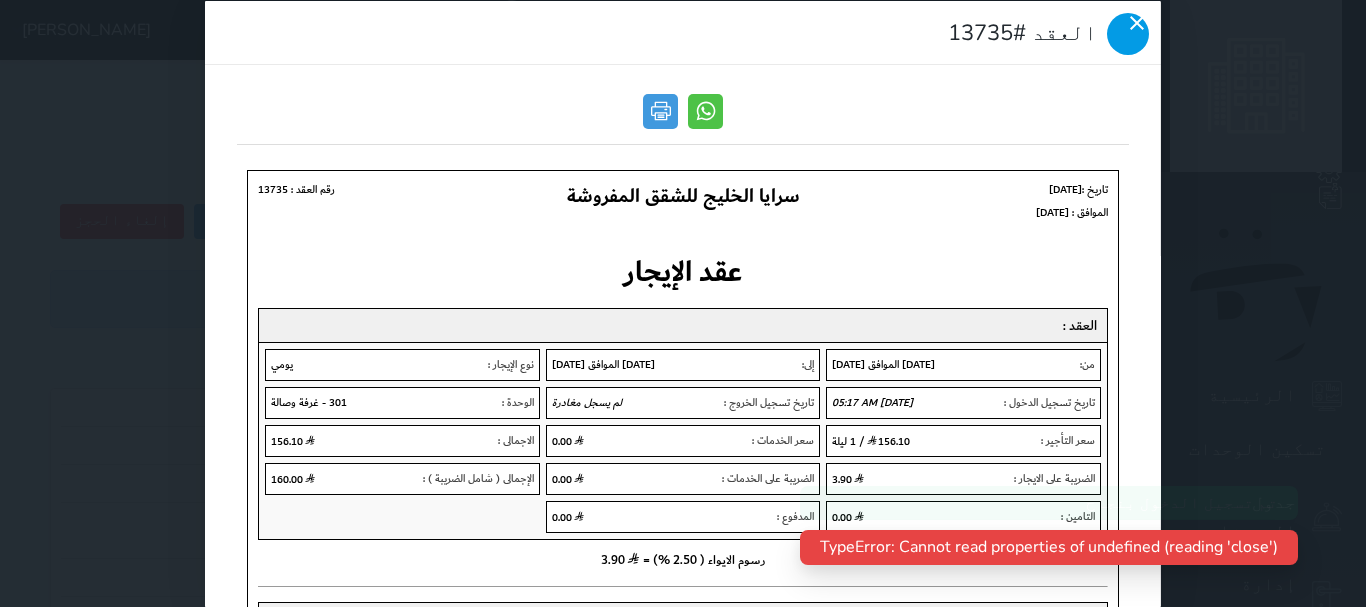 click 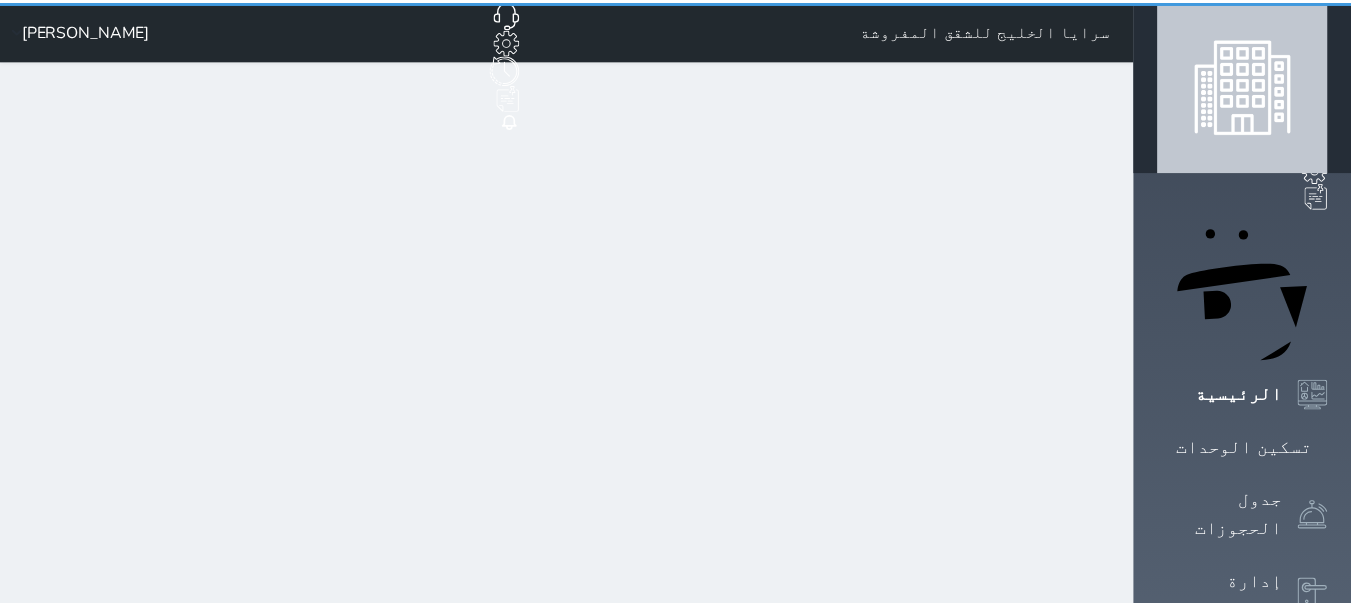 scroll, scrollTop: 0, scrollLeft: 0, axis: both 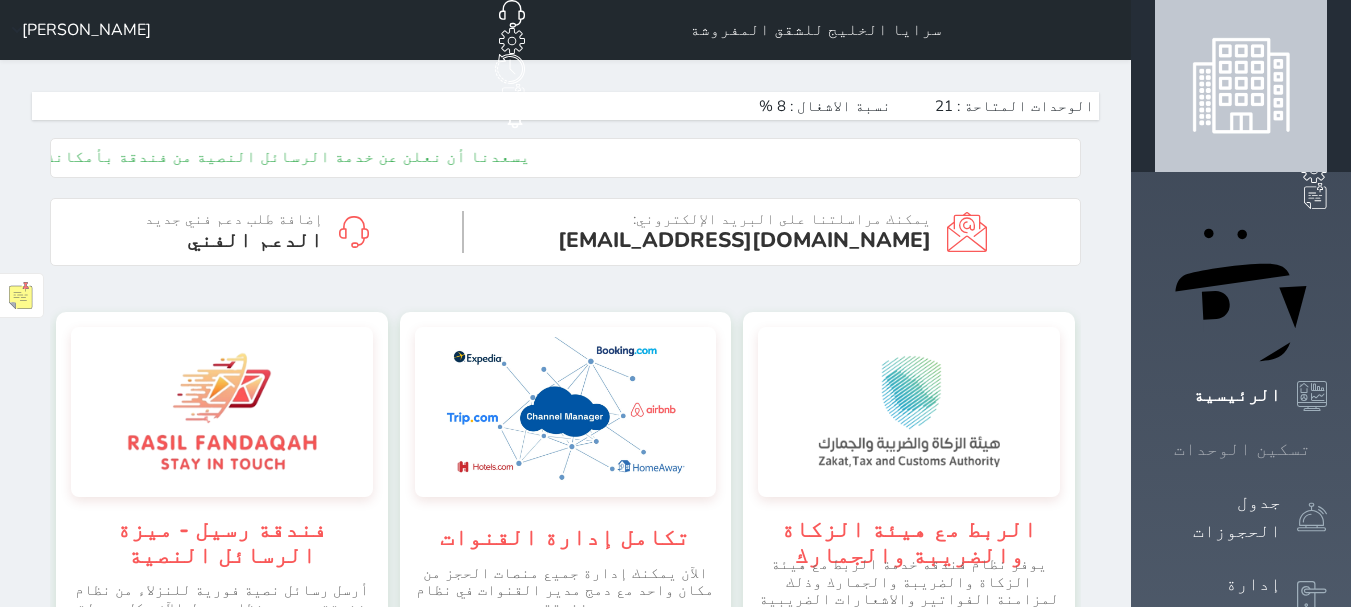 click on "تسكين الوحدات" at bounding box center (1242, 449) 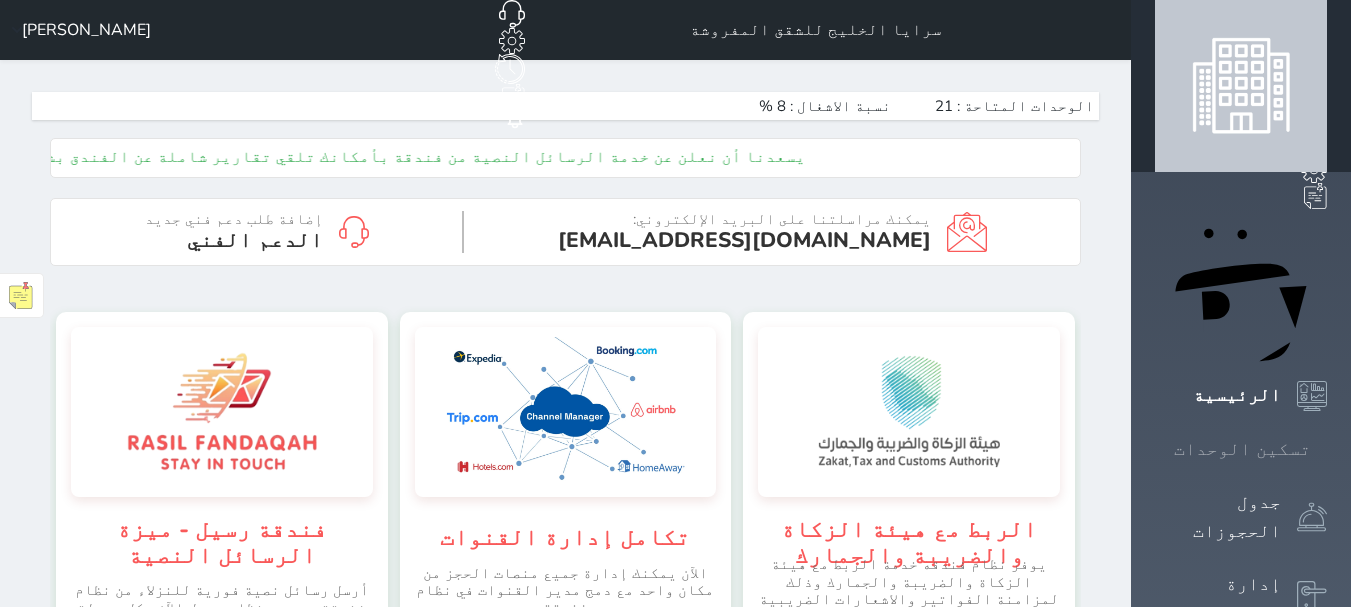 click on "تسكين الوحدات" at bounding box center [1242, 449] 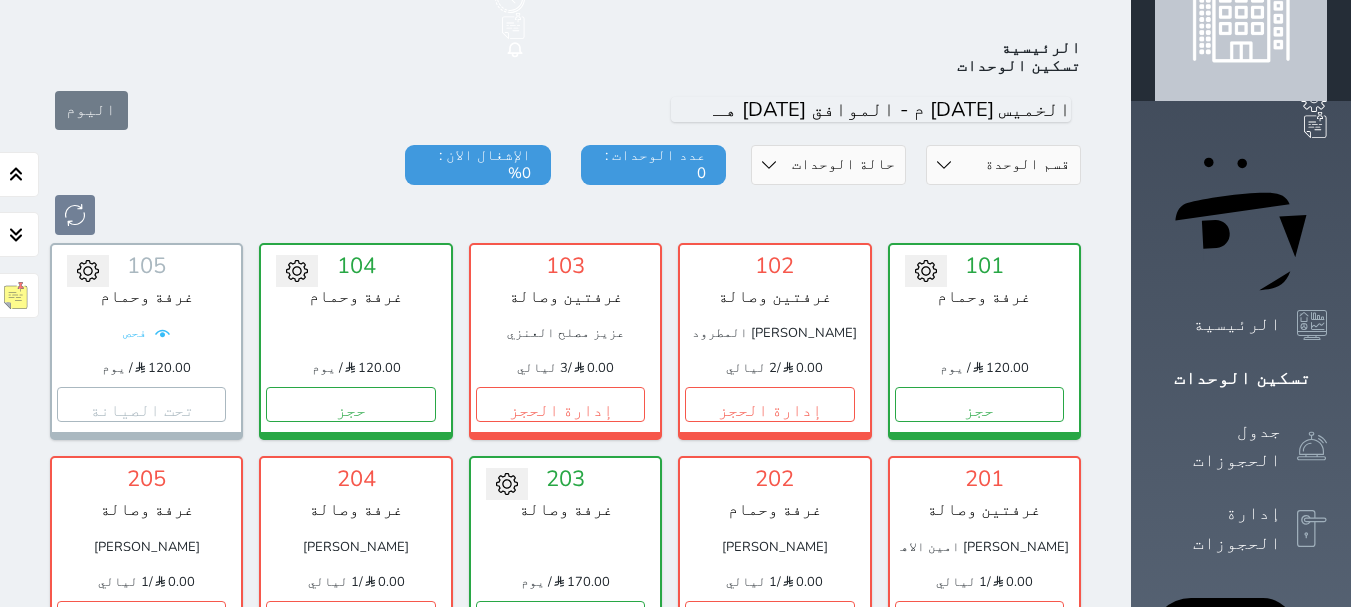 scroll, scrollTop: 78, scrollLeft: 0, axis: vertical 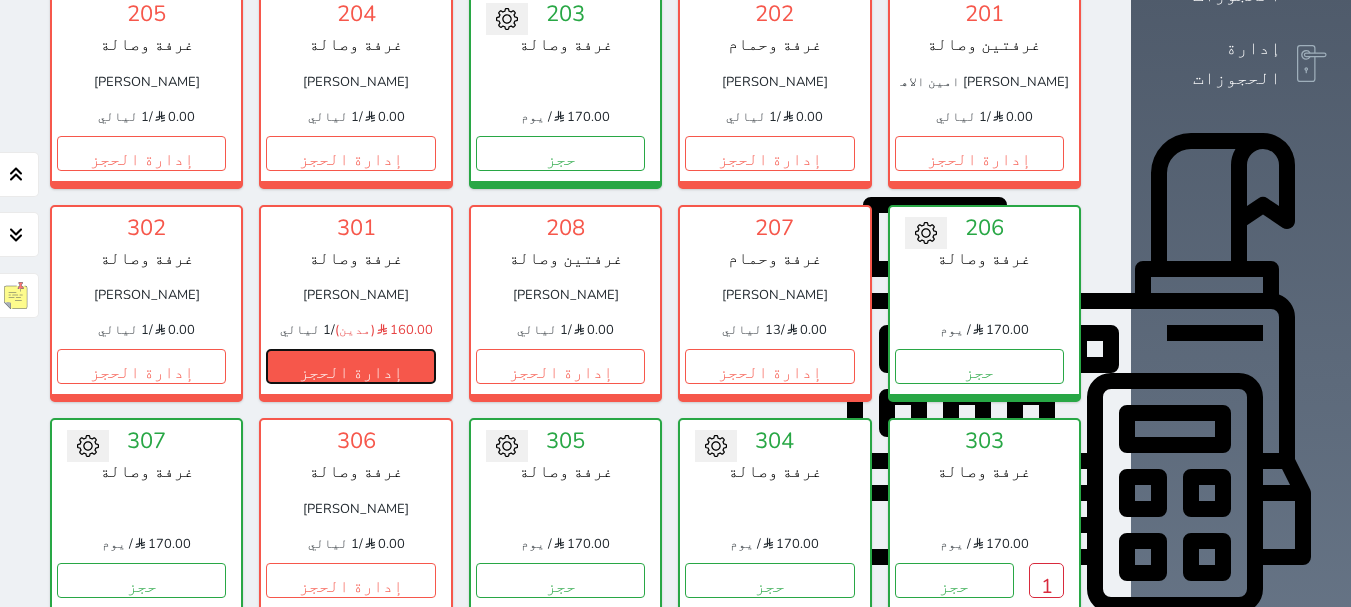 click on "إدارة الحجز" at bounding box center (350, 366) 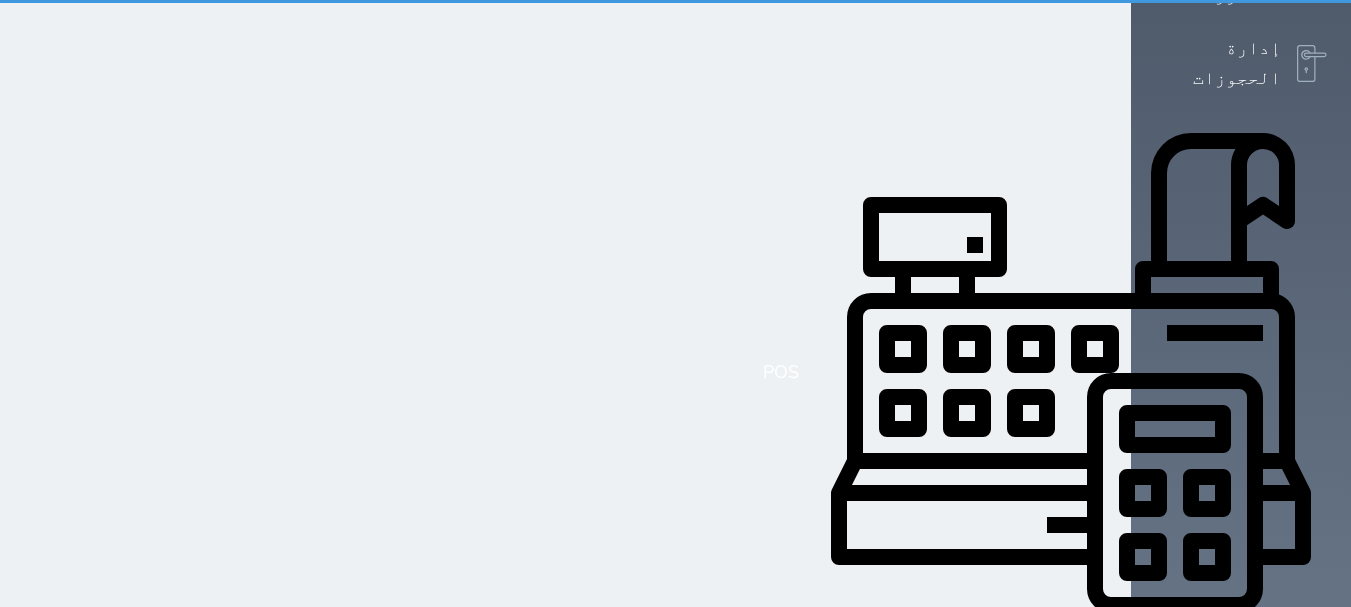 click on "إدارة الحجز" at bounding box center (350, 366) 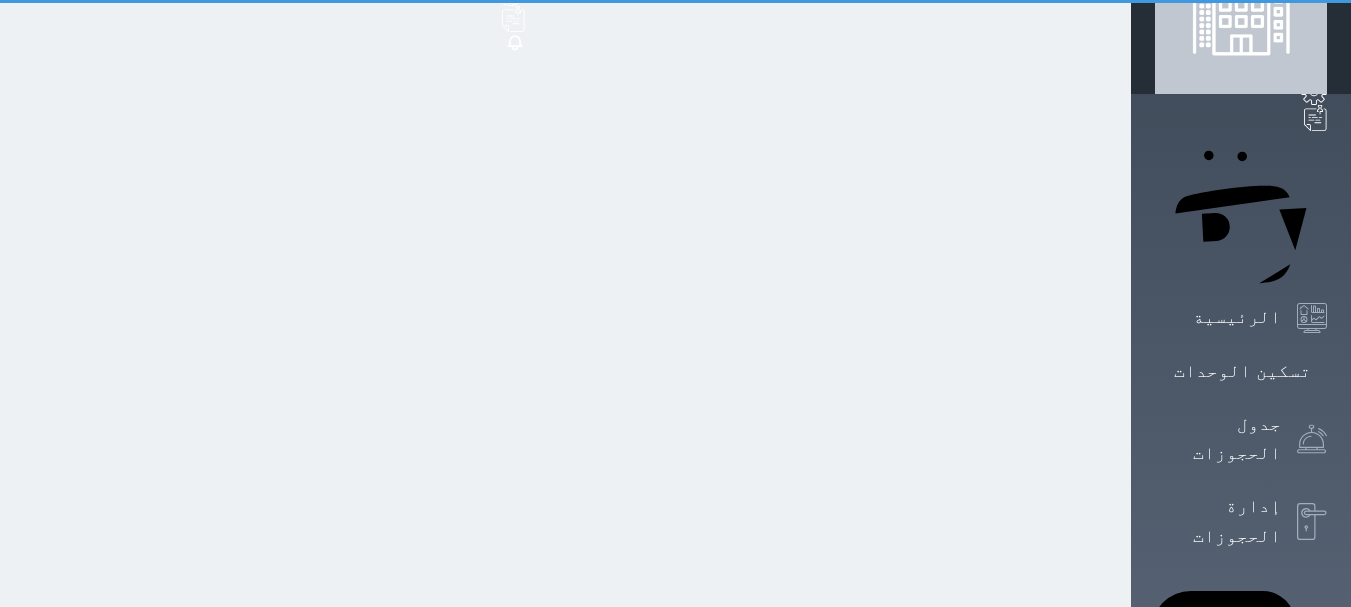 scroll, scrollTop: 0, scrollLeft: 0, axis: both 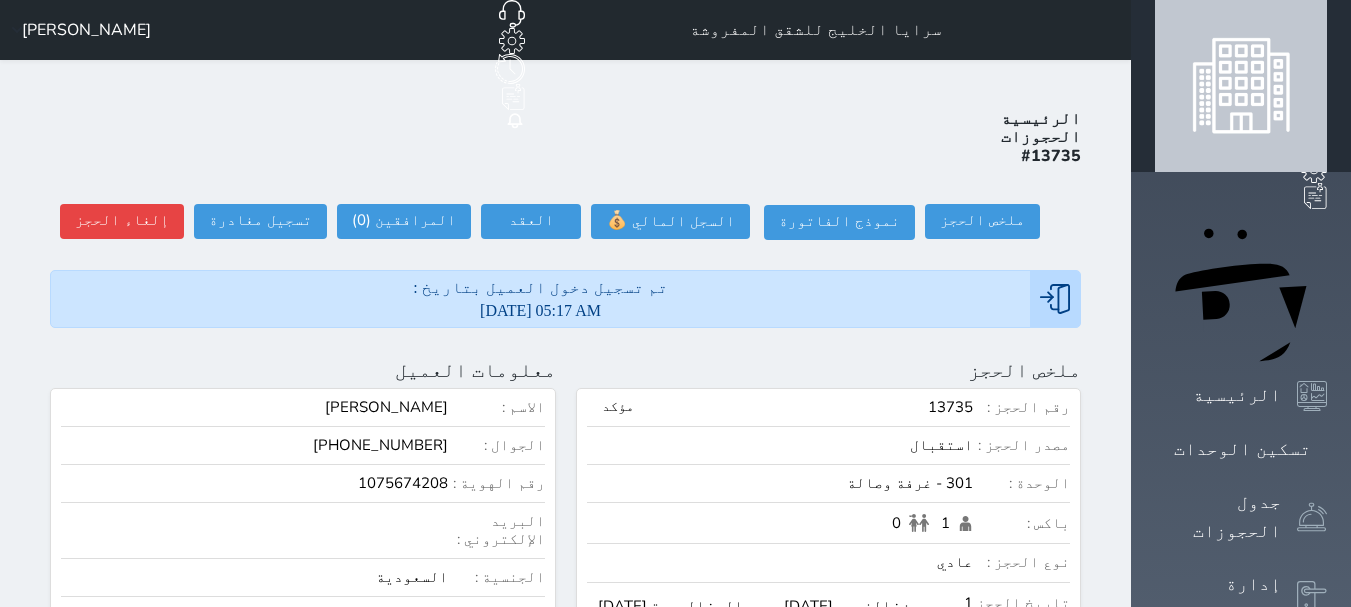 select 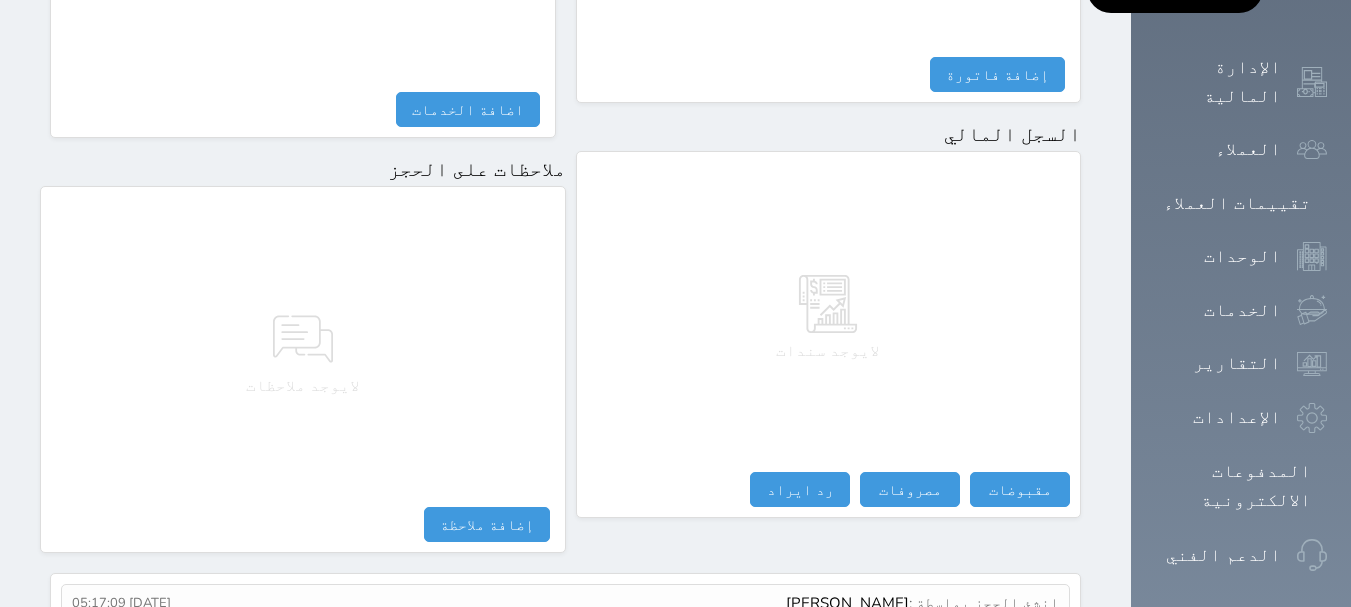 scroll, scrollTop: 1174, scrollLeft: 0, axis: vertical 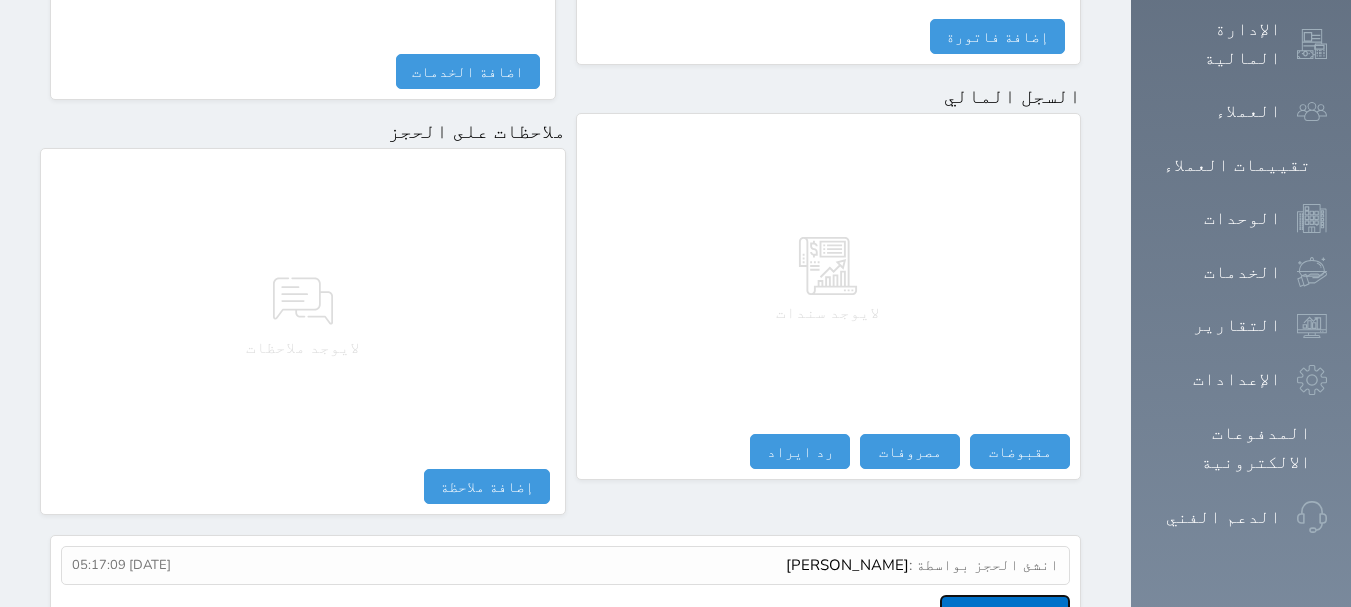 click on "عرض سجل شموس" at bounding box center (1005, 612) 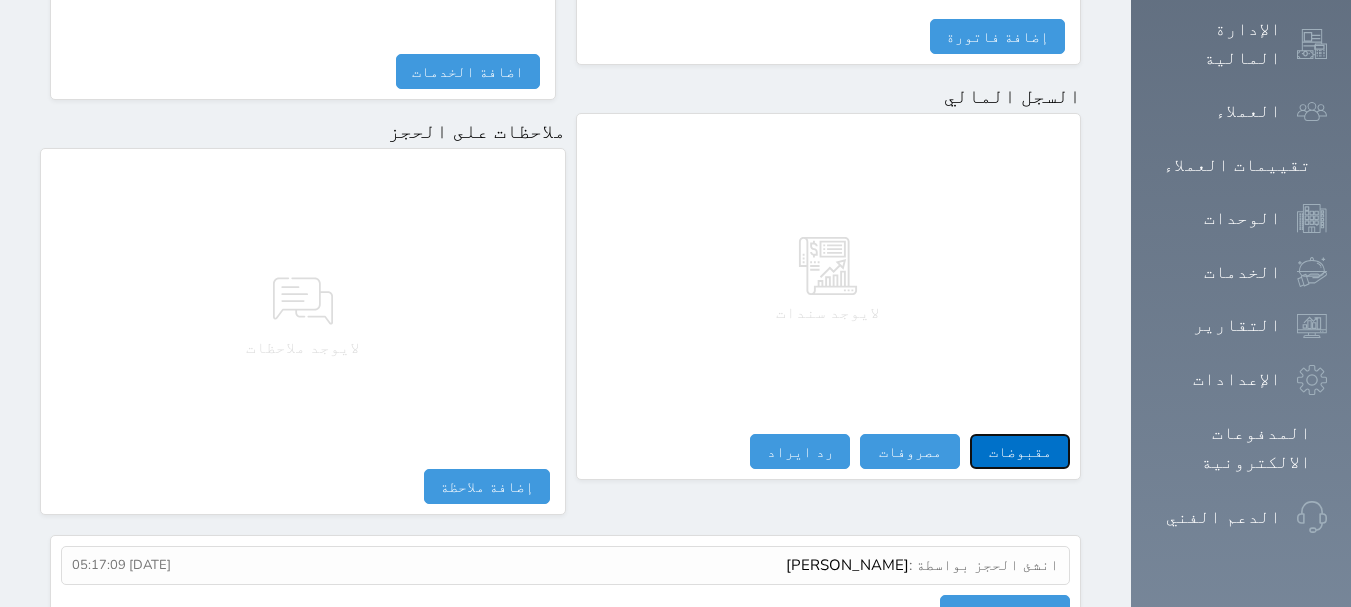 click on "مقبوضات" at bounding box center [1020, 451] 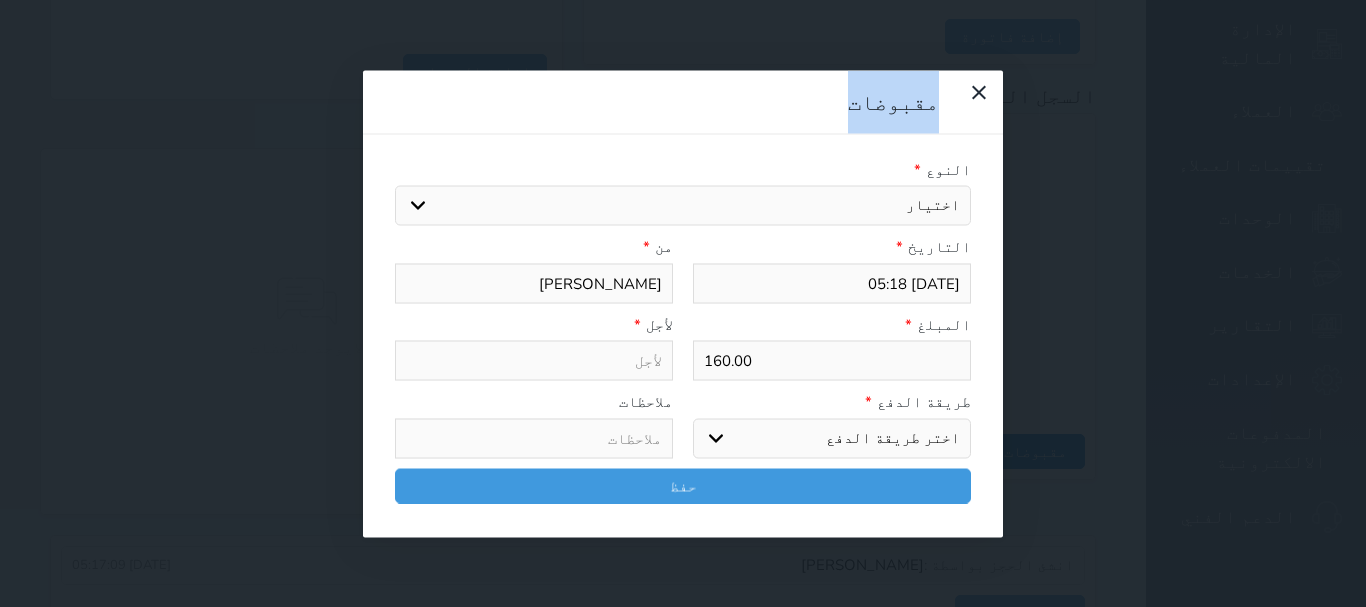 click on "مقبوضات                 النوع  *    اختيار     التاريخ *   2025-07-10 05:18   من *   عبدالله عوض العنزى   المبلغ *   160.00   لأجل *     طريقة الدفع *   اختر طريقة الدفع   دفع نقدى   تحويل بنكى   مدى   بطاقة ائتمان   آجل   ملاحظات         حفظ" at bounding box center [683, 303] 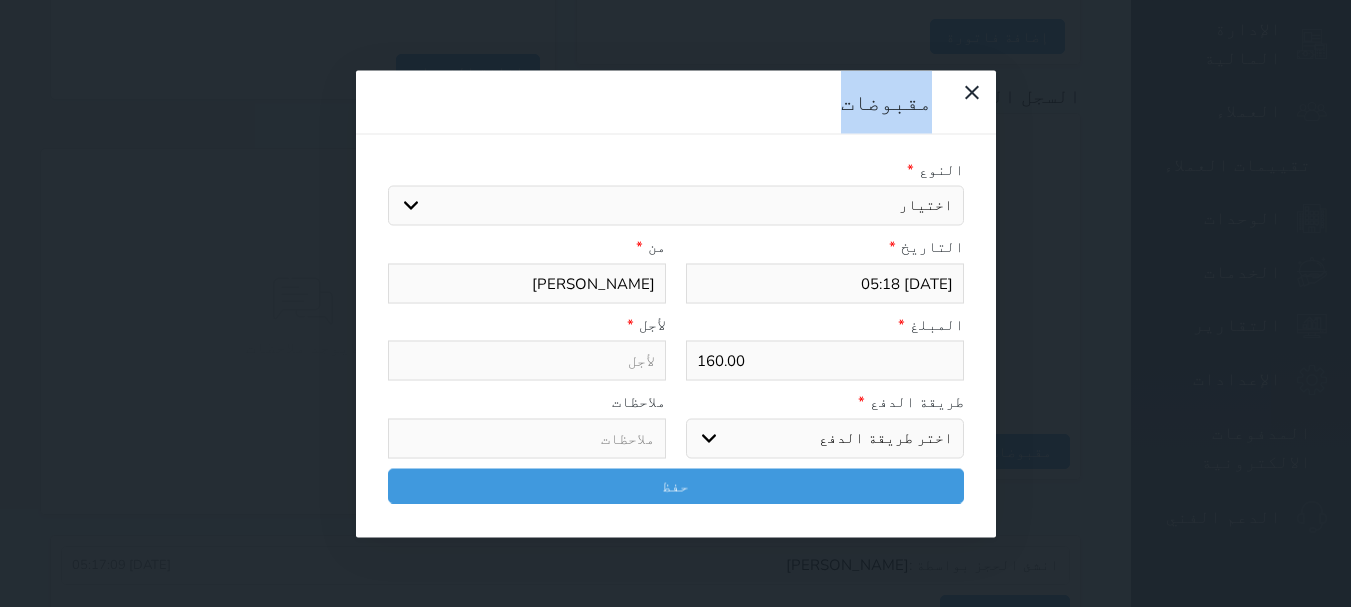 select 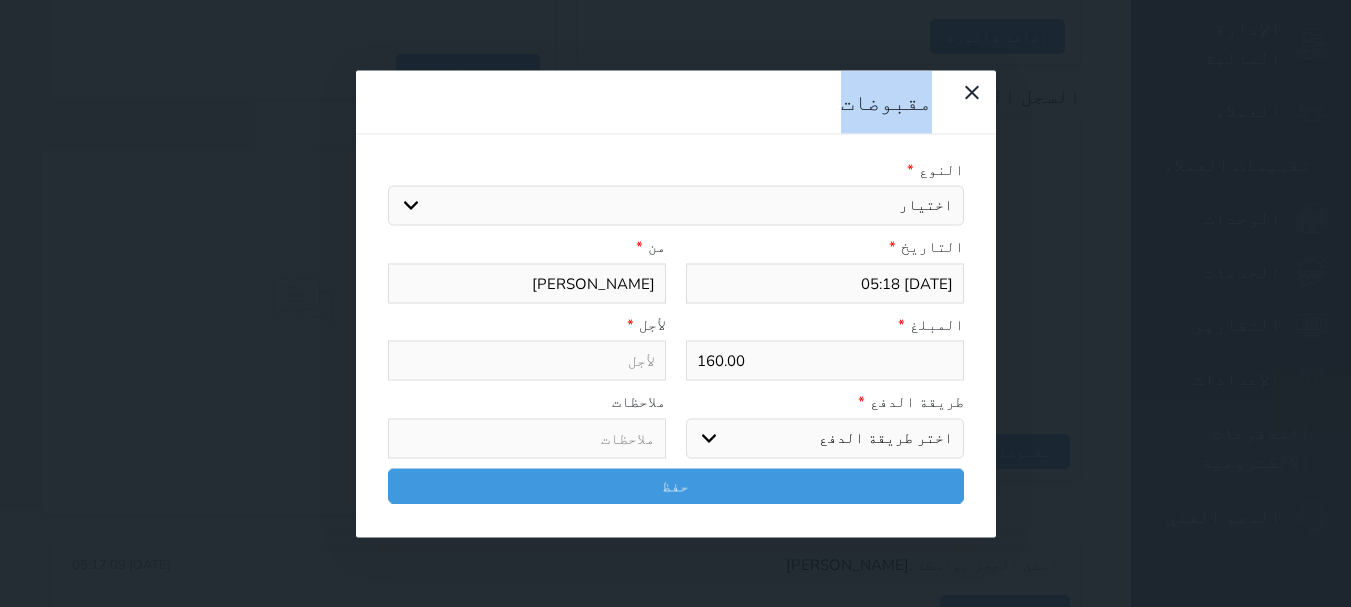 select 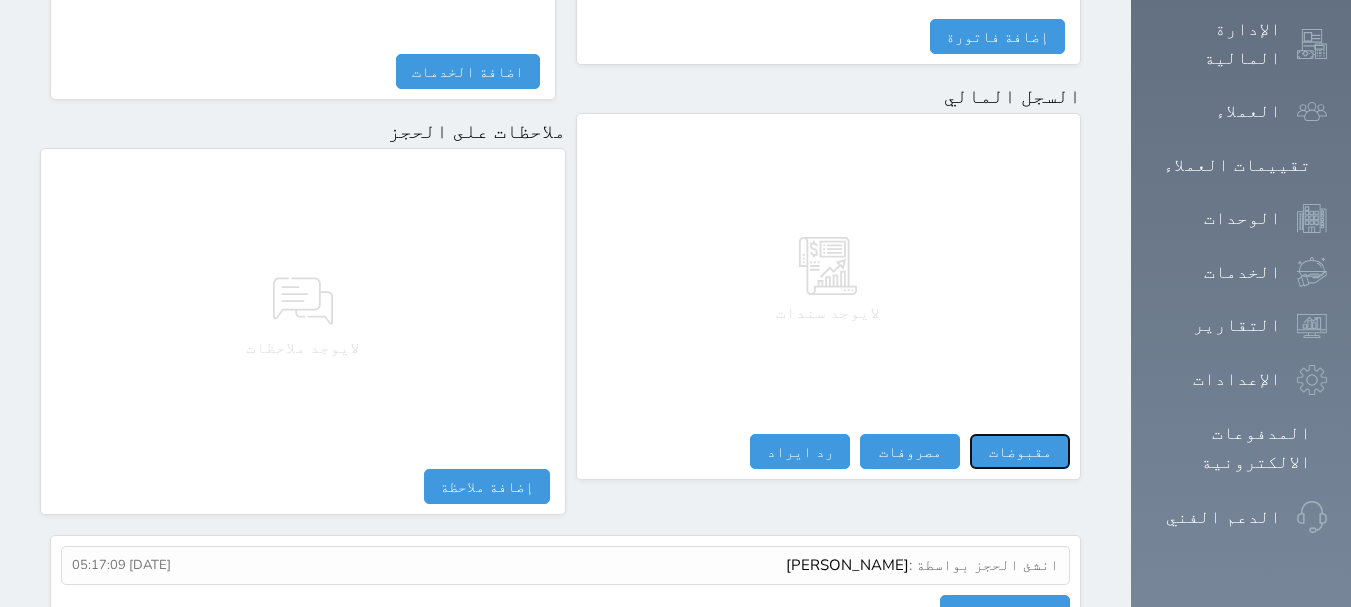 click on "مقبوضات" at bounding box center [1020, 451] 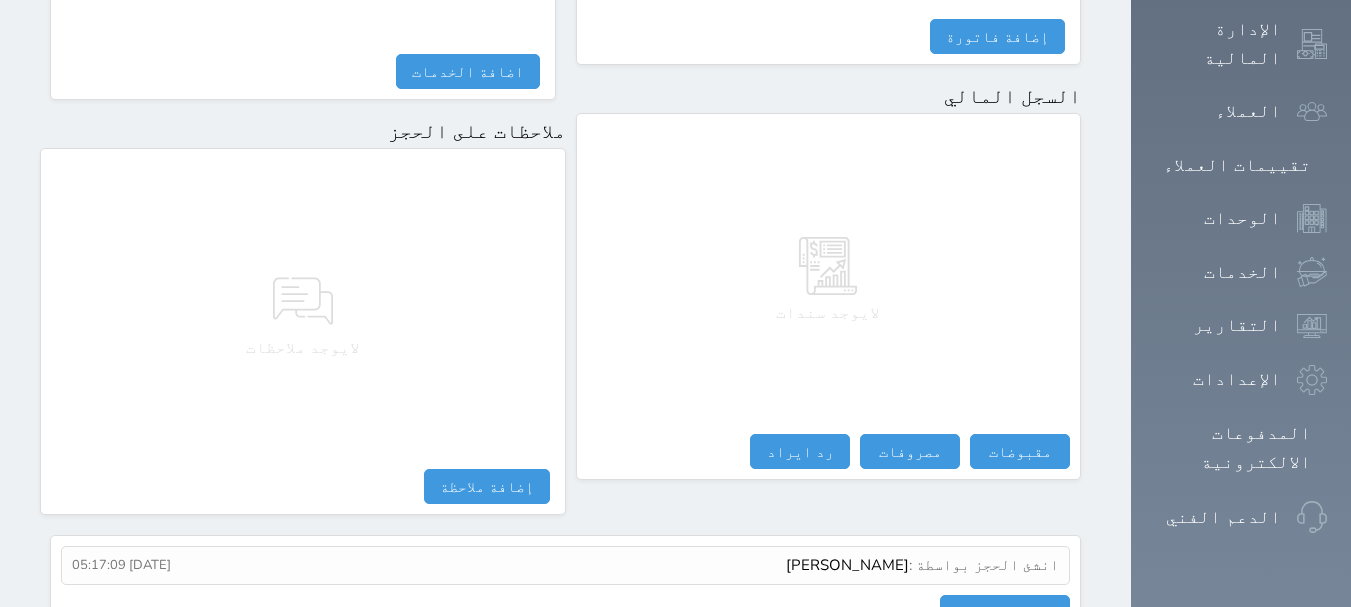 click on "مقبوضات                 النوع  *    اختيار   مقبوضات عامة قيمة إيجار فواتير تامين عربون لا ينطبق آخر مغسلة واي فاي - الإنترنت مواقف السيارات طعام الأغذية والمشروبات مشروبات المشروبات الباردة المشروبات الساخنة الإفطار غداء عشاء مخبز و كعك حمام سباحة الصالة الرياضية سبا و خدمات الجمال اختيار وإسقاط (خدمات النقل) ميني بار كابل - تلفزيون سرير إضافي تصفيف الشعر التسوق خدمات الجولات السياحية المنظمة خدمات الدليل السياحي   التاريخ *   2025-07-10 05:18   من *   عبدالله عوض العنزى   المبلغ *   160.00   لأجل *     طريقة الدفع *   اختر طريقة الدفع   دفع نقدى   تحويل بنكى   مدى   بطاقة ائتمان   آجل" at bounding box center (0, 0) 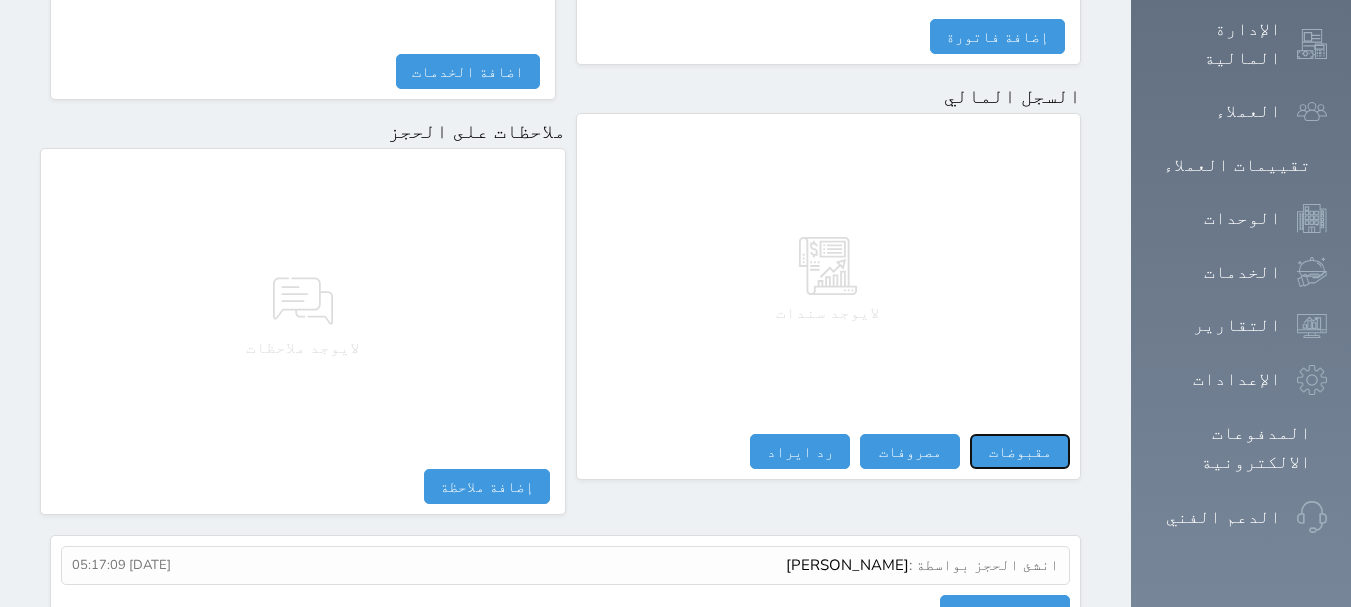 click on "مقبوضات" at bounding box center (1020, 451) 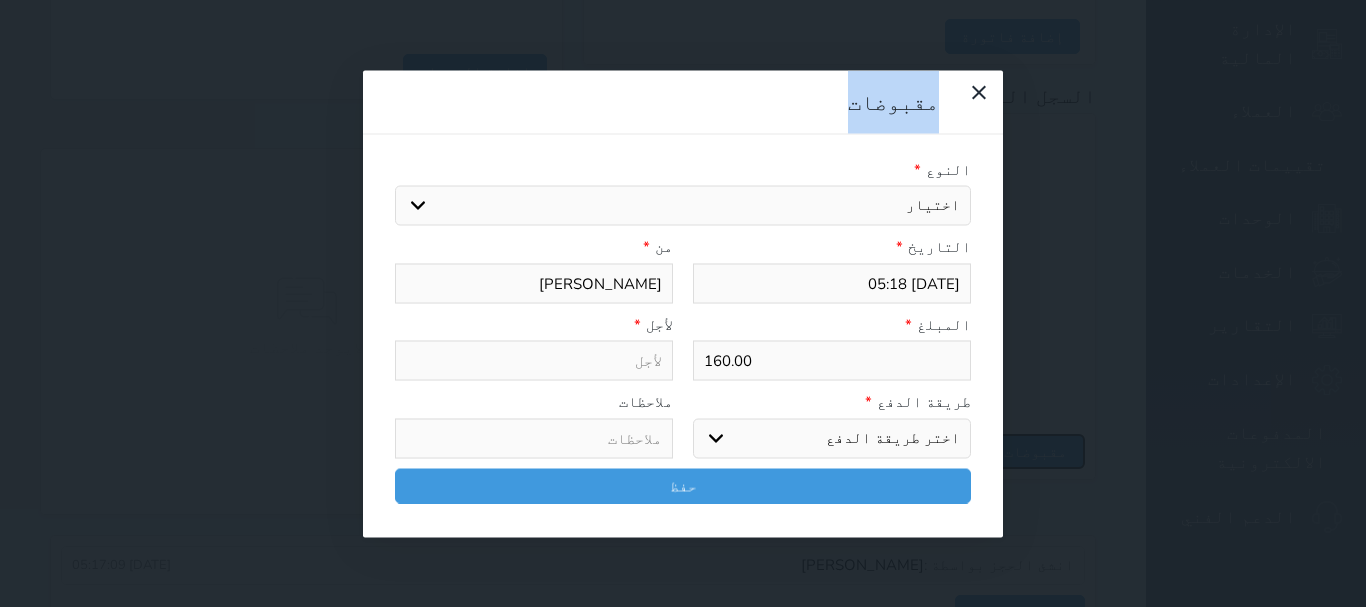 select 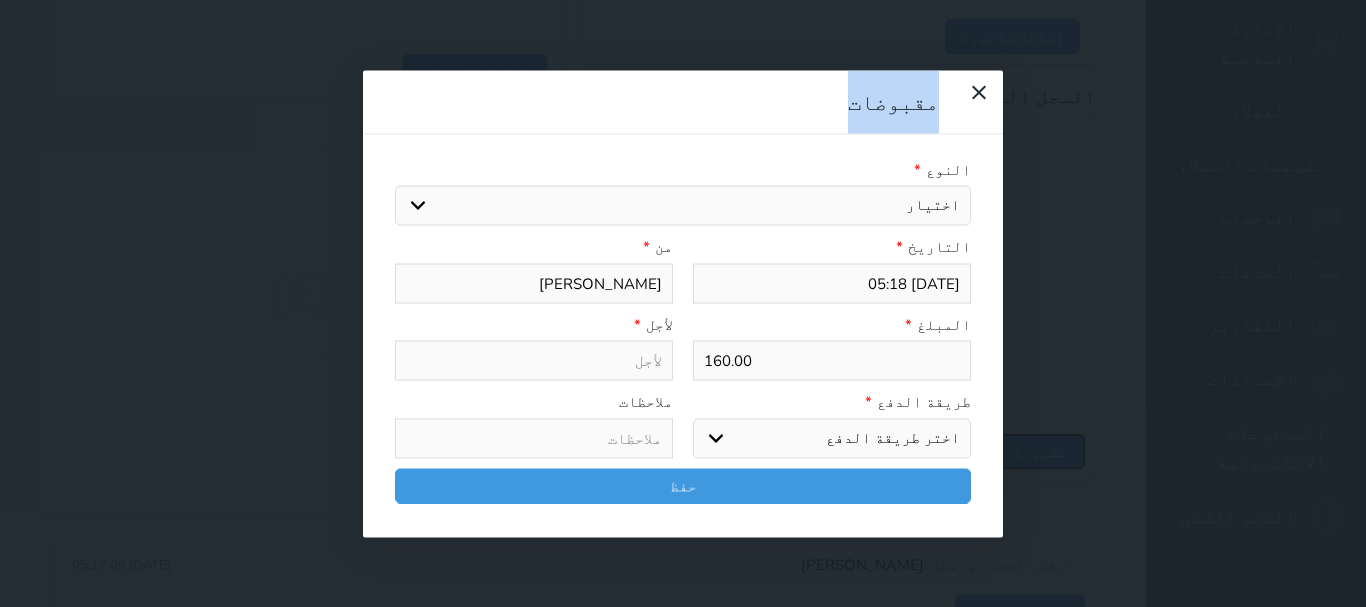 select 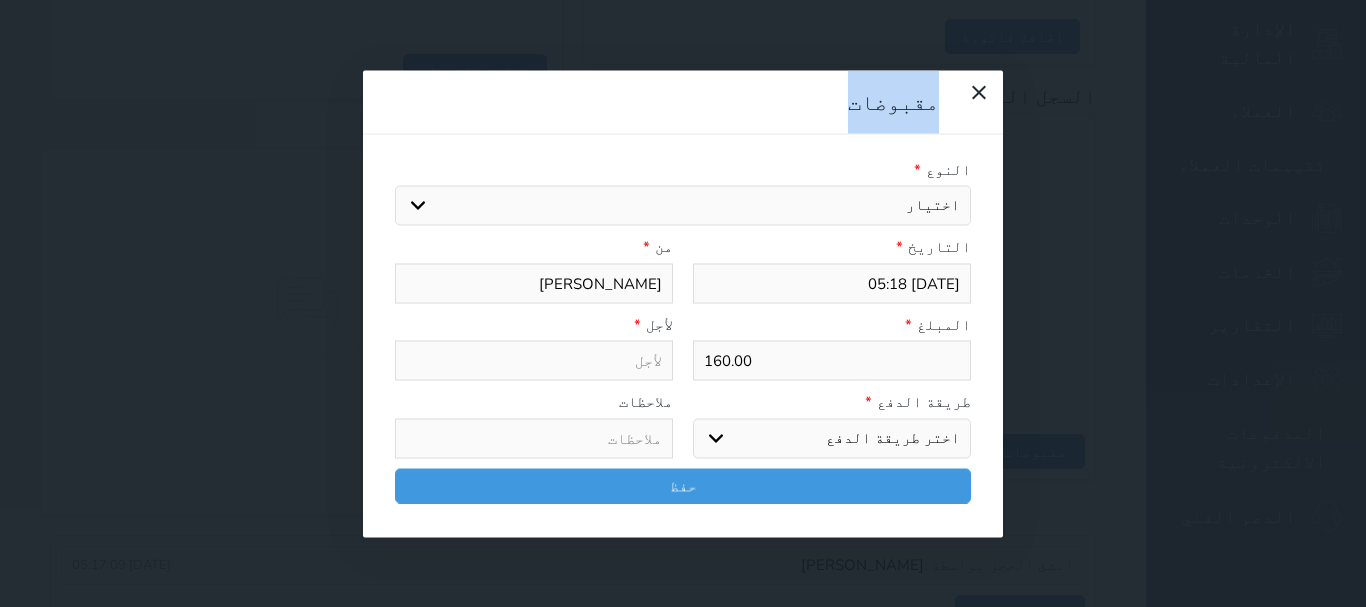click on "اختيار   مقبوضات عامة قيمة إيجار فواتير تامين عربون لا ينطبق آخر مغسلة واي فاي - الإنترنت مواقف السيارات طعام الأغذية والمشروبات مشروبات المشروبات الباردة المشروبات الساخنة الإفطار غداء عشاء مخبز و كعك حمام سباحة الصالة الرياضية سبا و خدمات الجمال اختيار وإسقاط (خدمات النقل) ميني بار كابل - تلفزيون سرير إضافي تصفيف الشعر التسوق خدمات الجولات السياحية المنظمة خدمات الدليل السياحي" at bounding box center (683, 206) 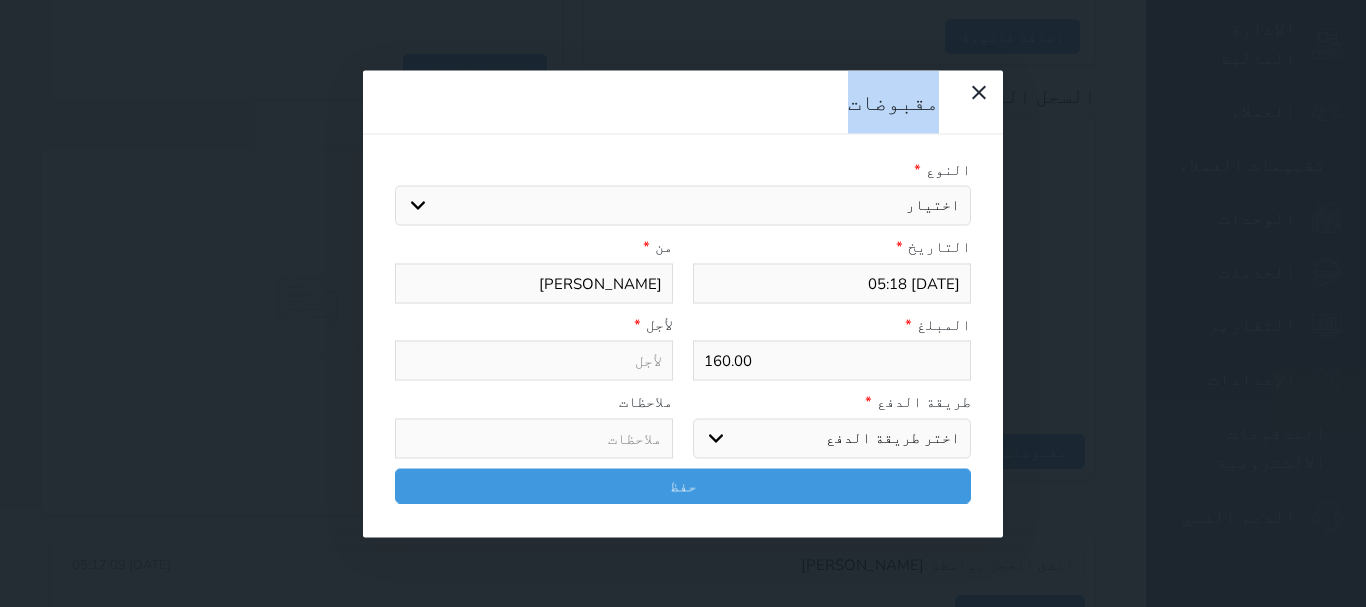 select on "15956" 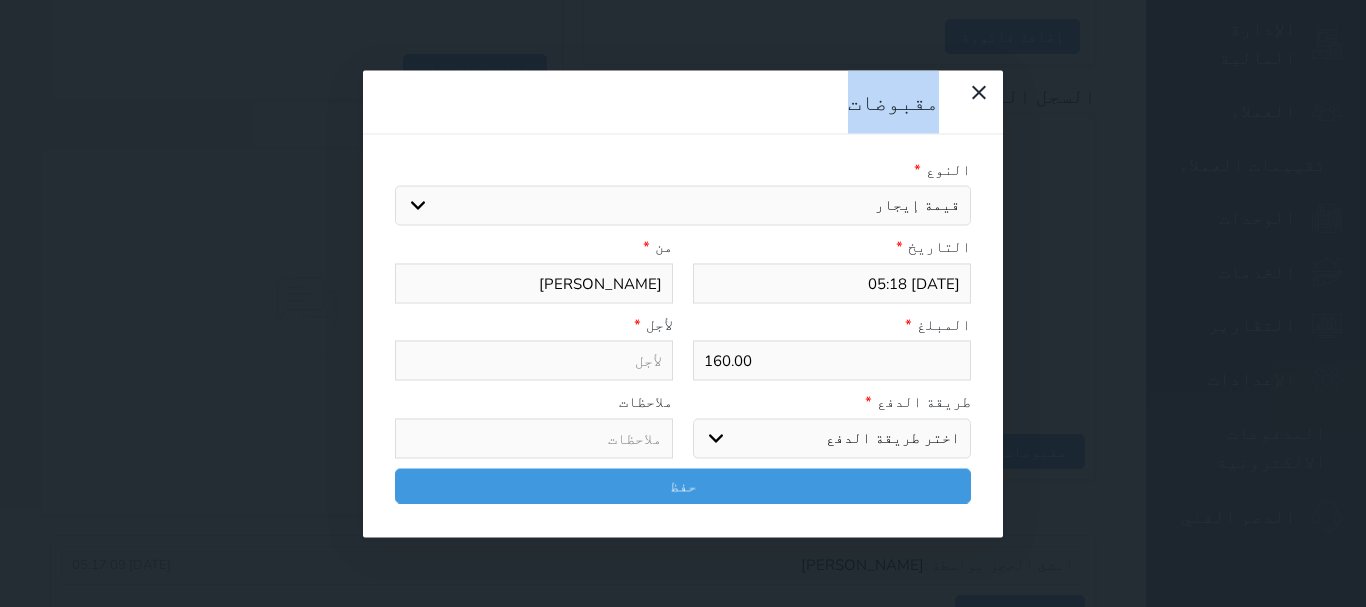click on "اختيار   مقبوضات عامة قيمة إيجار فواتير تامين عربون لا ينطبق آخر مغسلة واي فاي - الإنترنت مواقف السيارات طعام الأغذية والمشروبات مشروبات المشروبات الباردة المشروبات الساخنة الإفطار غداء عشاء مخبز و كعك حمام سباحة الصالة الرياضية سبا و خدمات الجمال اختيار وإسقاط (خدمات النقل) ميني بار كابل - تلفزيون سرير إضافي تصفيف الشعر التسوق خدمات الجولات السياحية المنظمة خدمات الدليل السياحي" at bounding box center [683, 206] 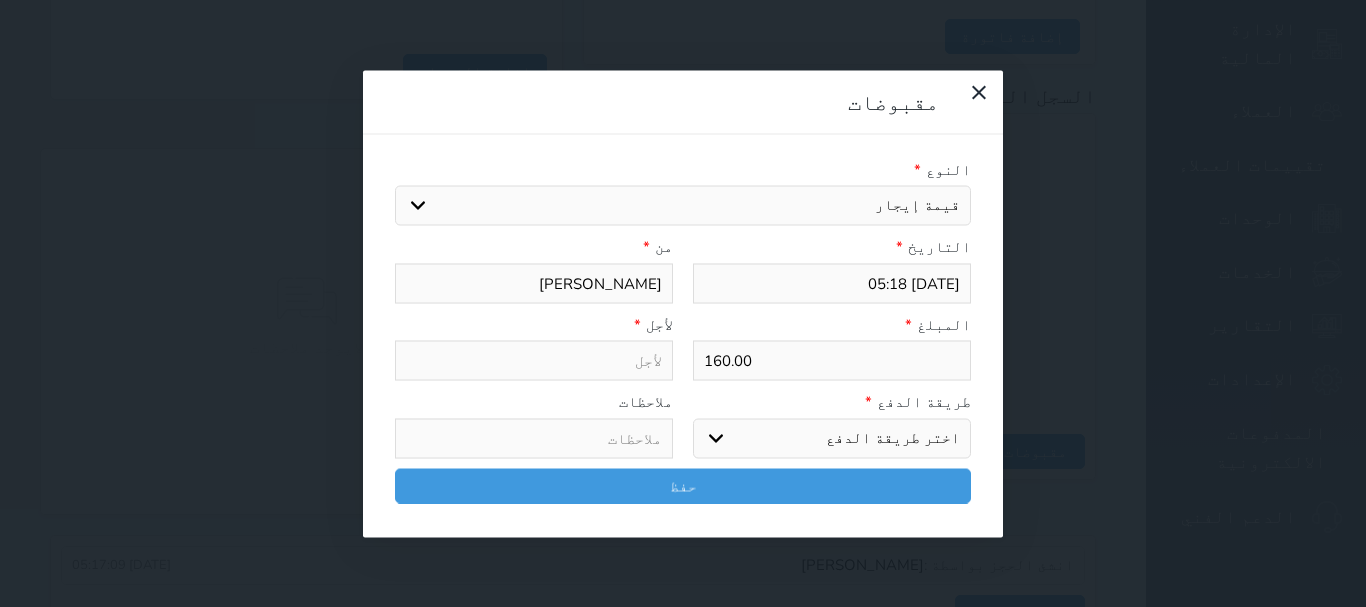 type on "قيمة إيجار - الوحدة - 301" 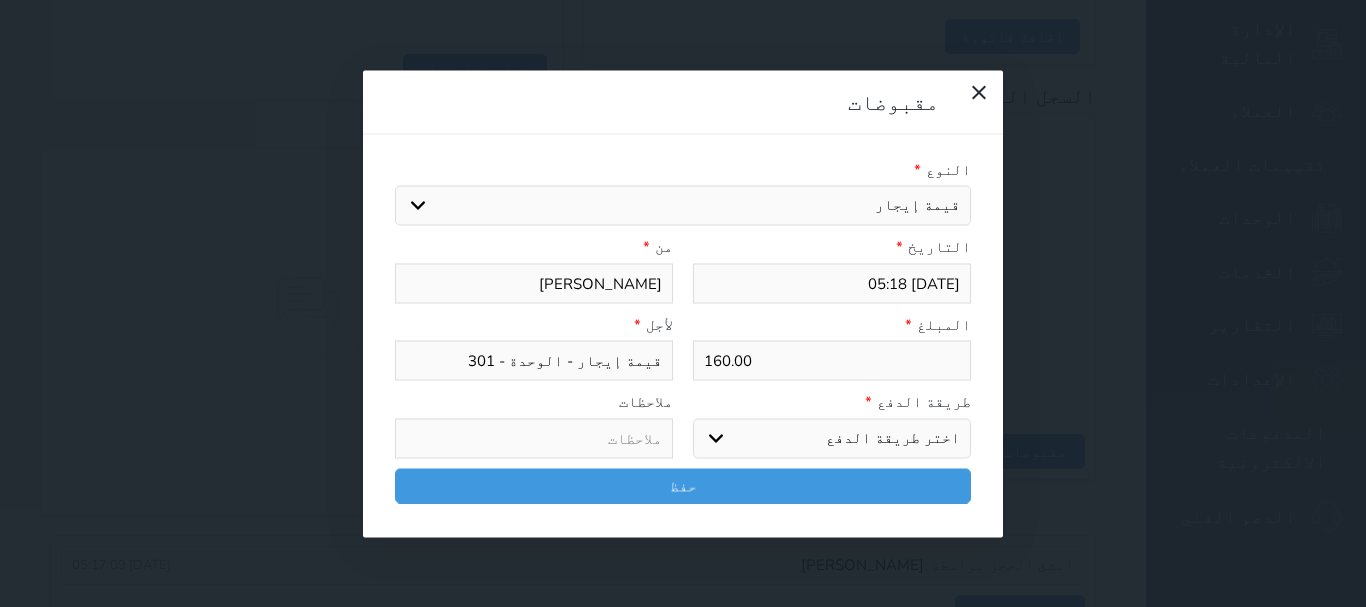 click on "اختر طريقة الدفع   دفع نقدى   تحويل بنكى   مدى   بطاقة ائتمان   آجل" at bounding box center (832, 438) 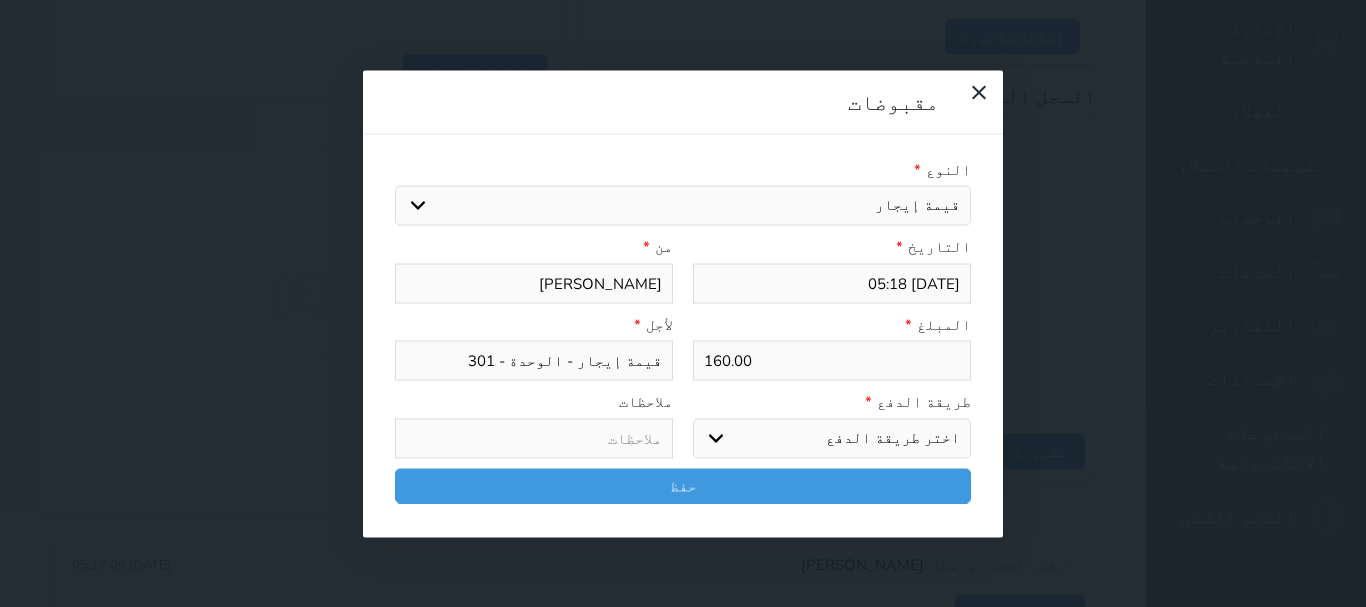 click on "اختر طريقة الدفع   دفع نقدى   تحويل بنكى   مدى   بطاقة ائتمان   آجل" at bounding box center [832, 438] 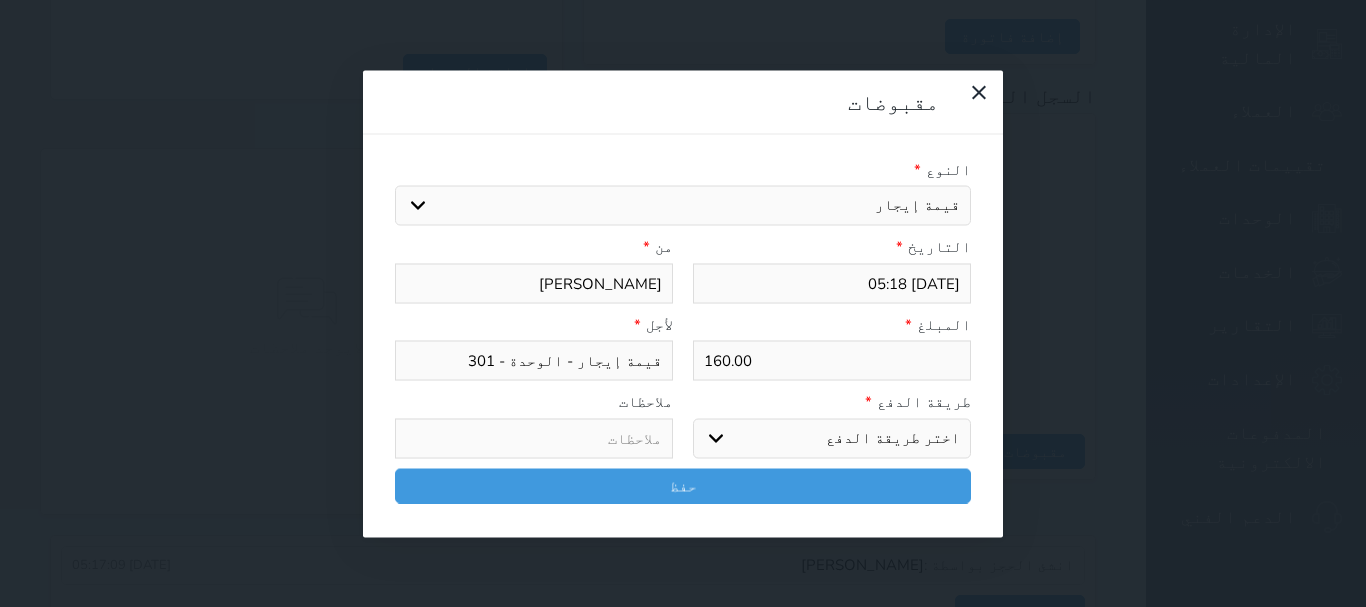 select on "mada" 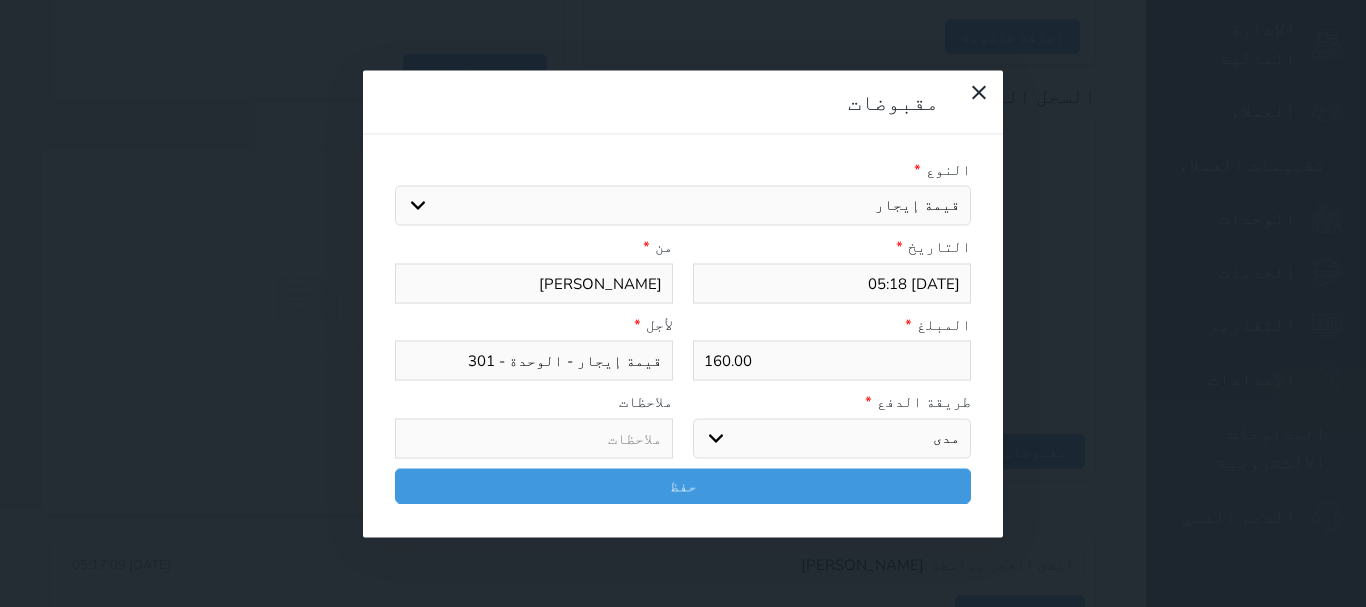 click on "اختر طريقة الدفع   دفع نقدى   تحويل بنكى   مدى   بطاقة ائتمان   آجل" at bounding box center [832, 438] 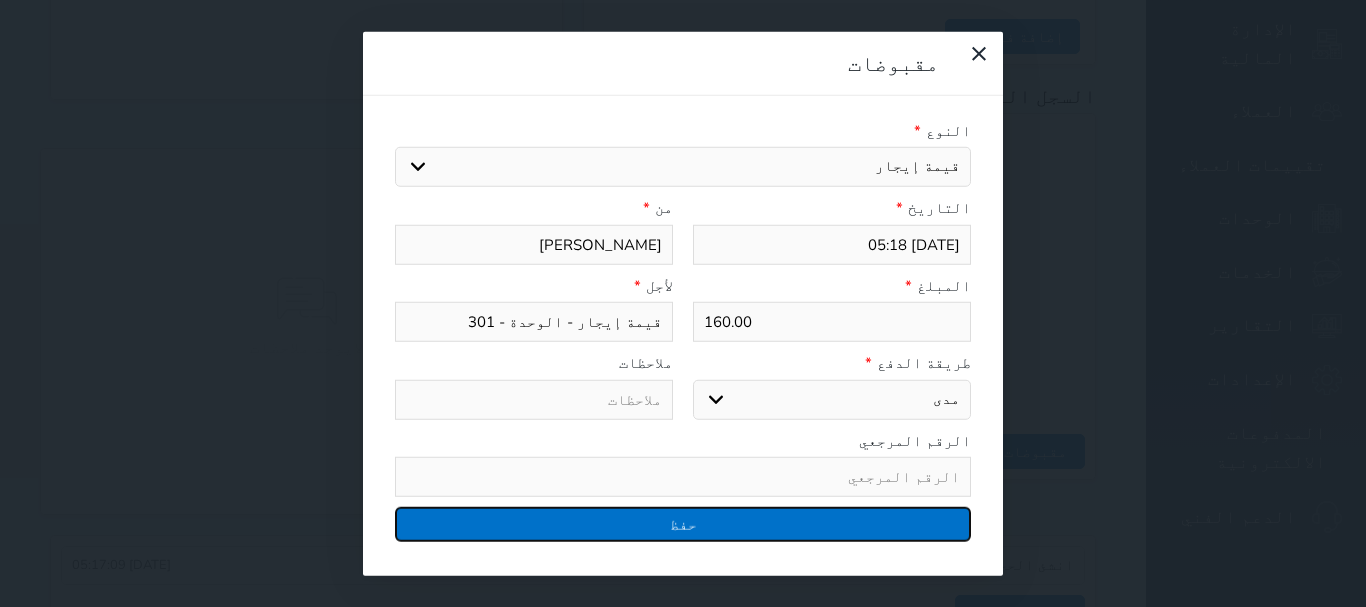click on "حفظ" at bounding box center [683, 524] 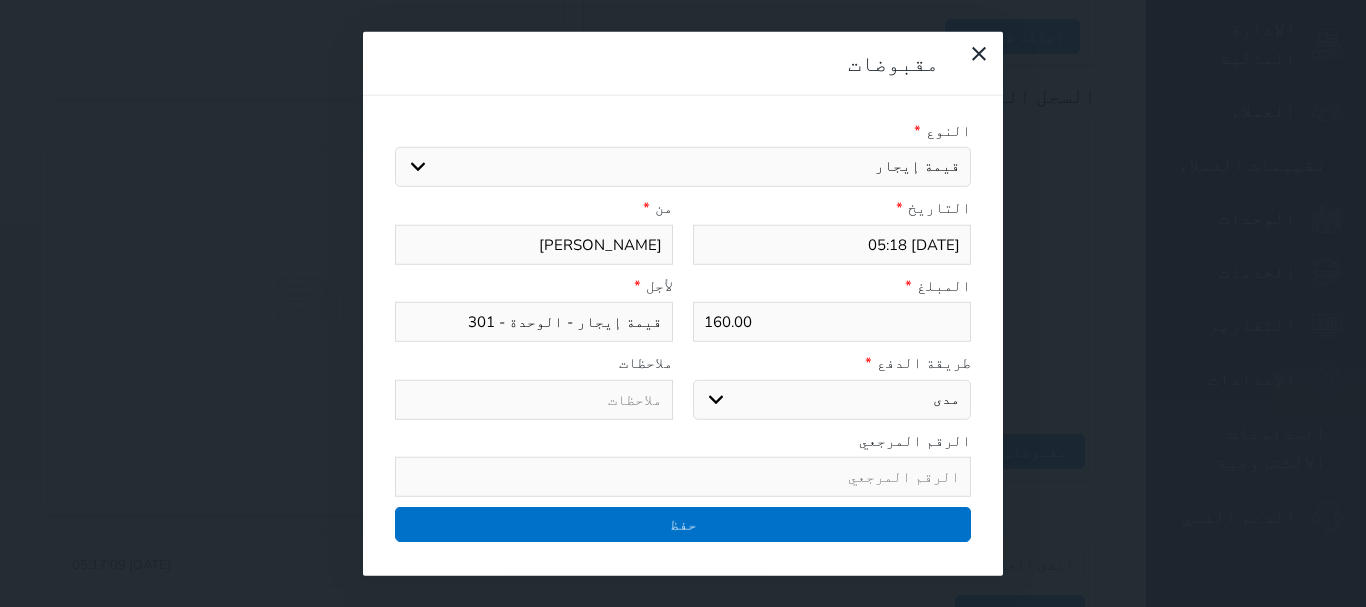 click at bounding box center (0, 0) 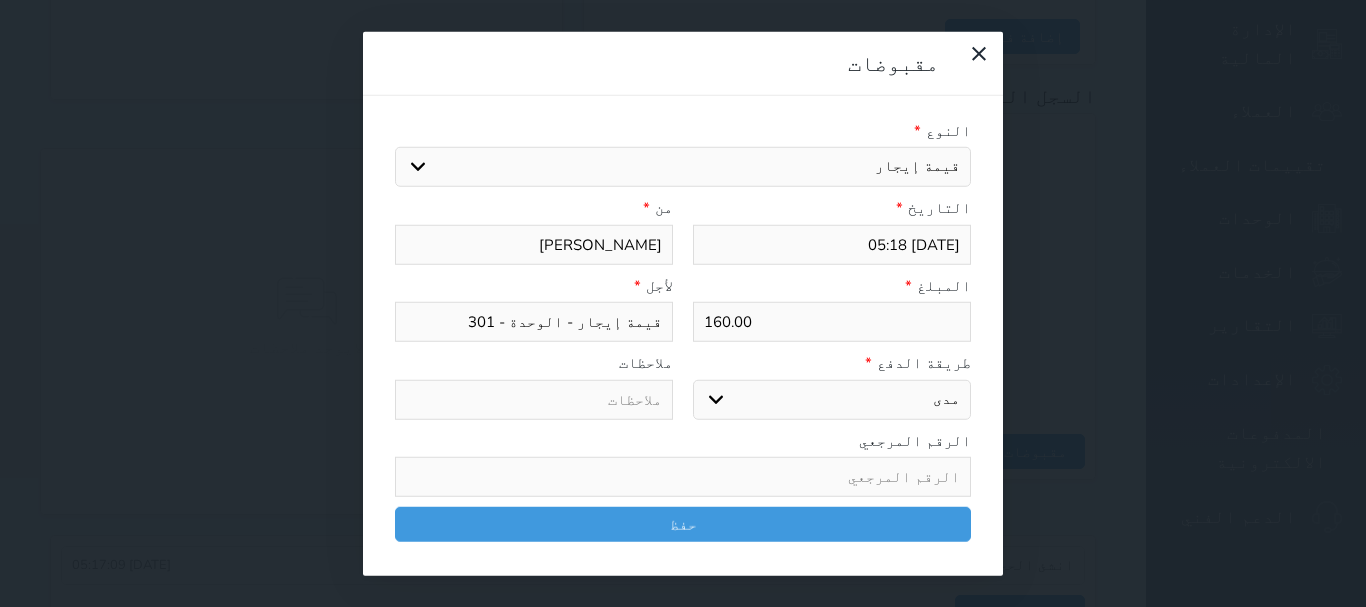select 